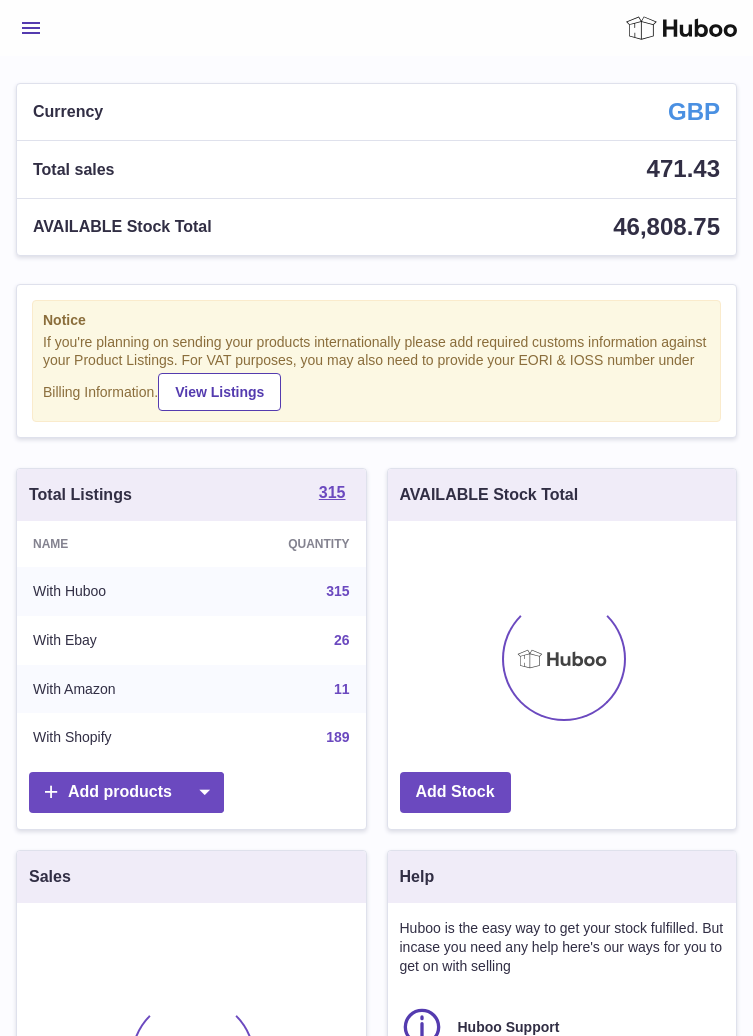 scroll, scrollTop: 0, scrollLeft: 0, axis: both 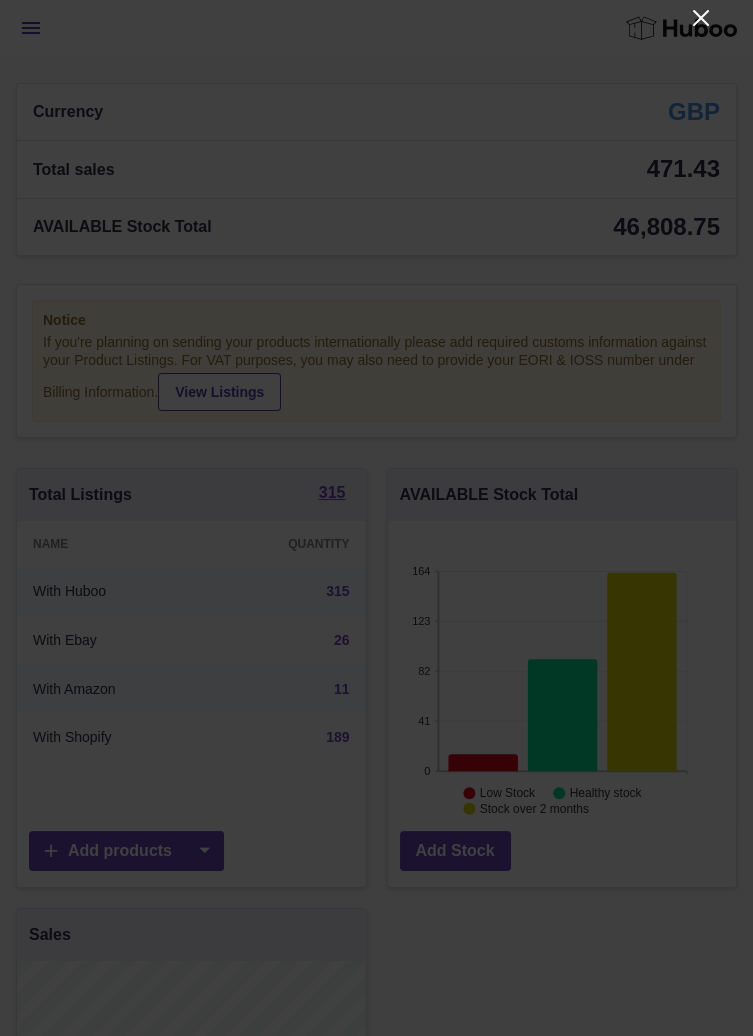 click 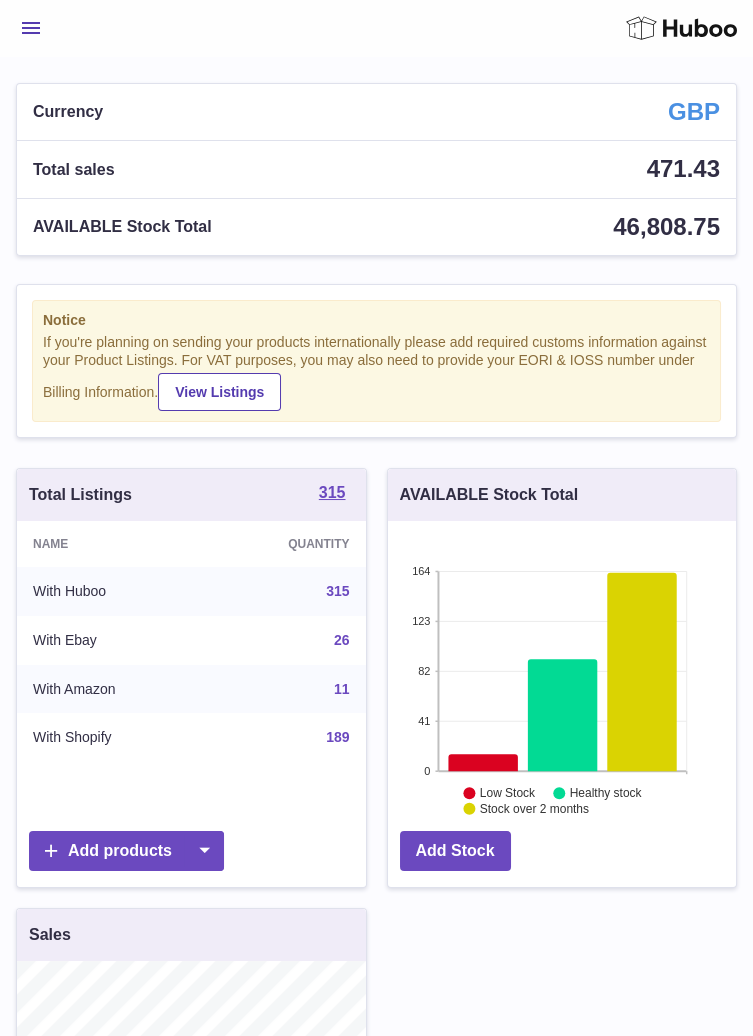click on "Menu" at bounding box center [31, 28] 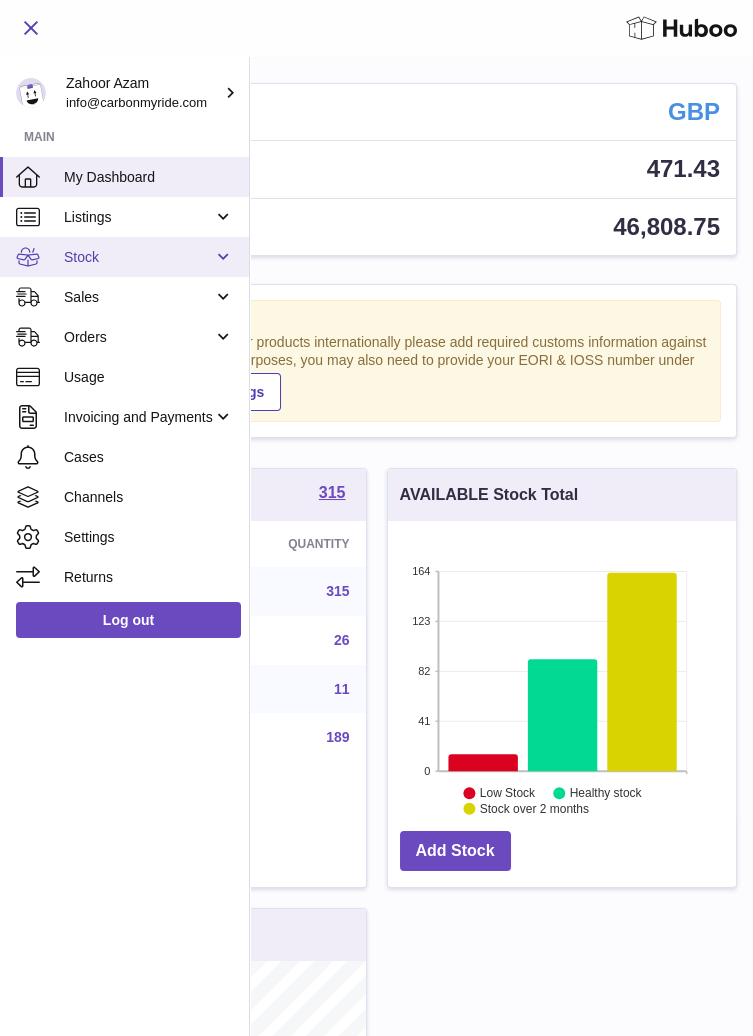 click on "Stock" at bounding box center (124, 257) 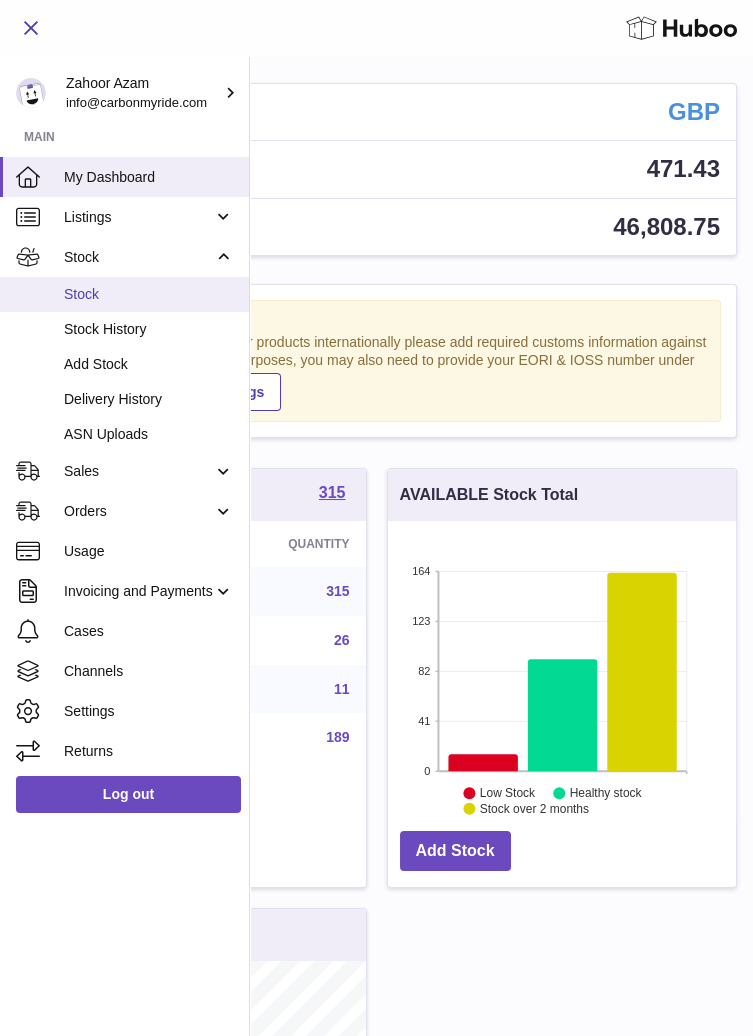 click on "Stock" at bounding box center [149, 294] 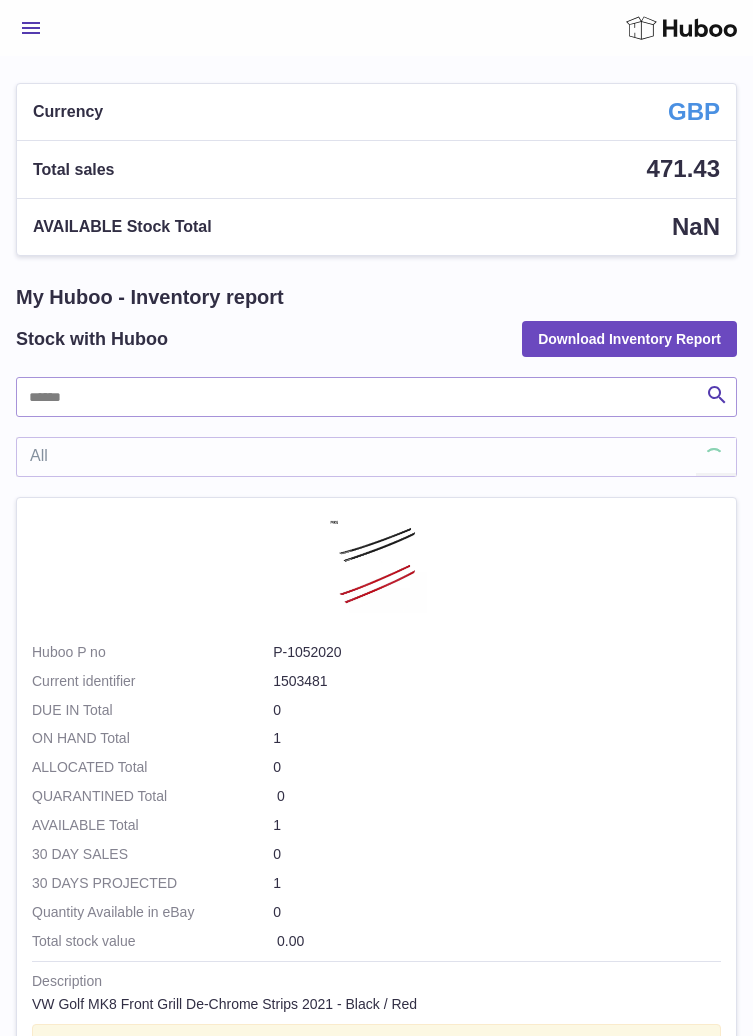 scroll, scrollTop: 0, scrollLeft: 0, axis: both 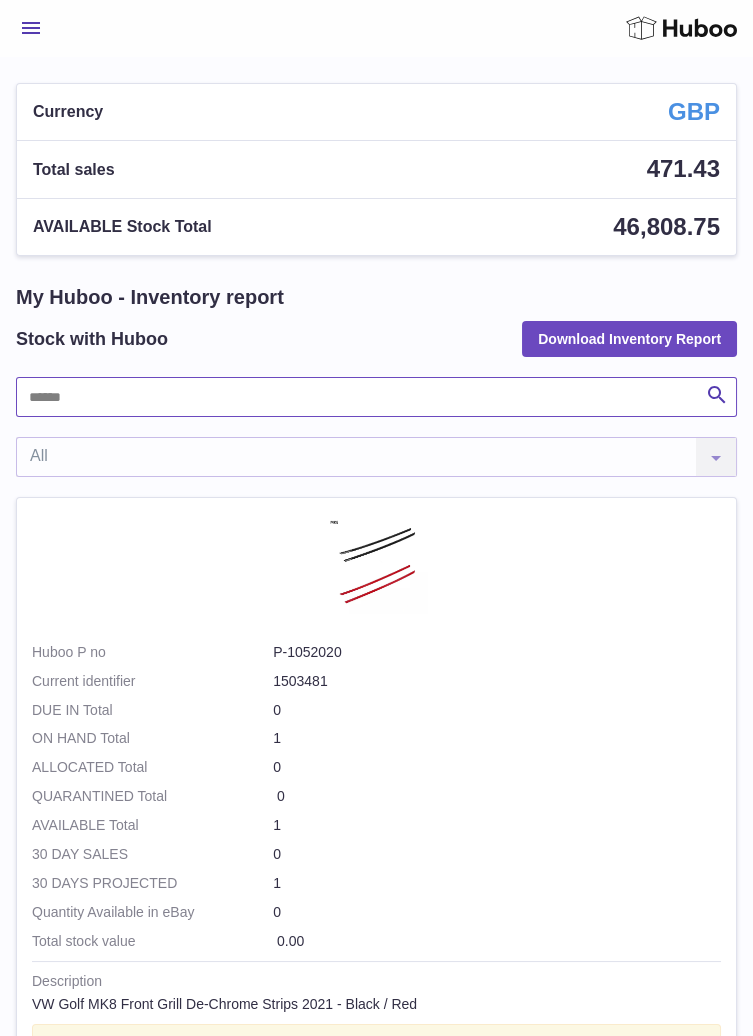 click at bounding box center (376, 397) 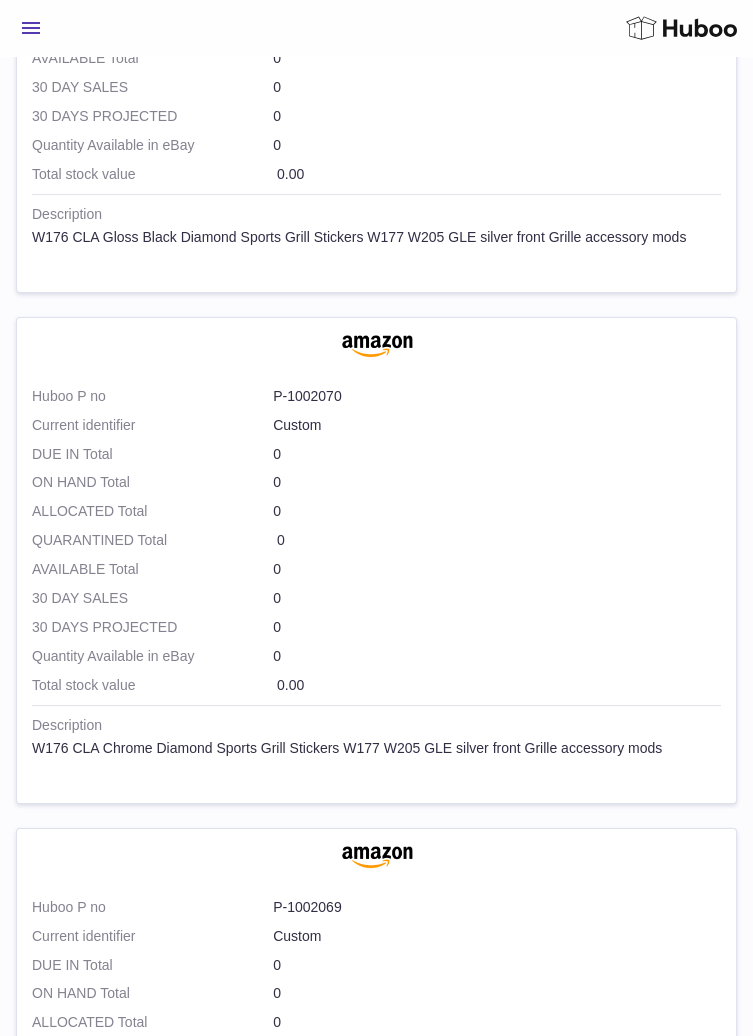 scroll, scrollTop: 0, scrollLeft: 0, axis: both 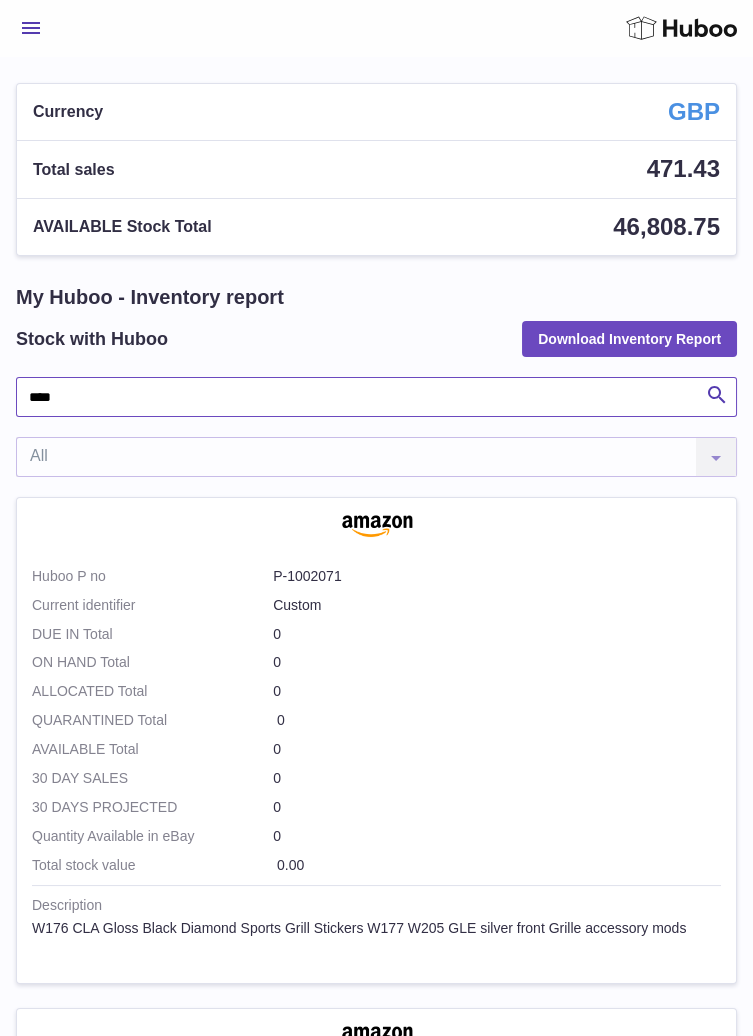 click on "****" at bounding box center [376, 397] 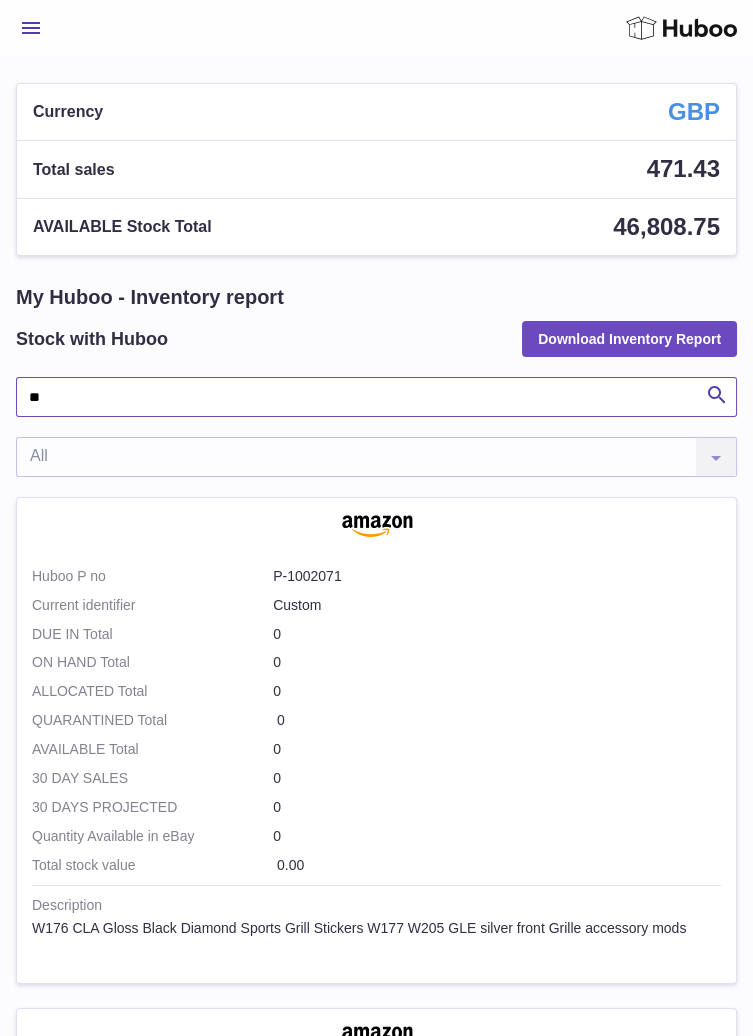 type on "*" 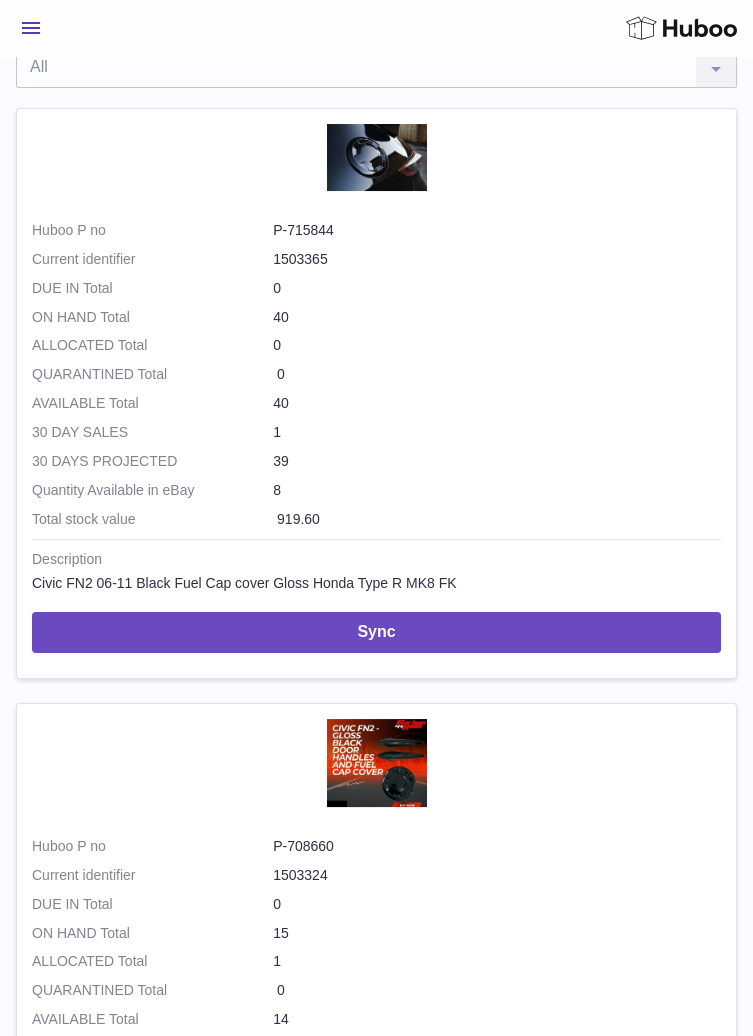 scroll, scrollTop: 0, scrollLeft: 0, axis: both 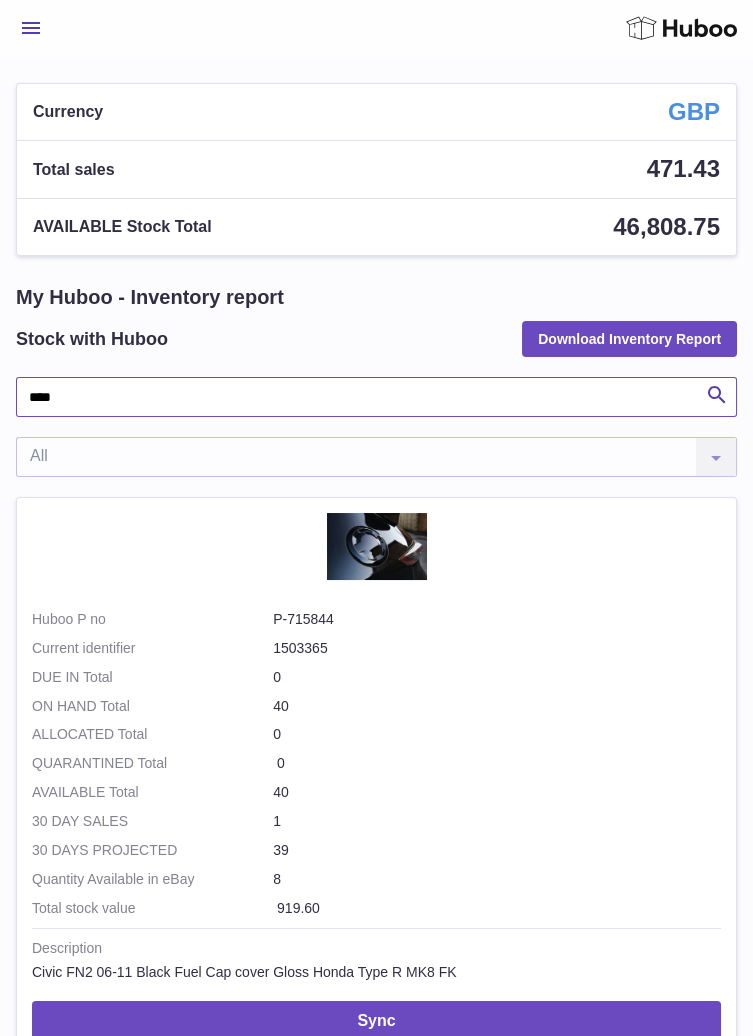 click on "****" at bounding box center [376, 397] 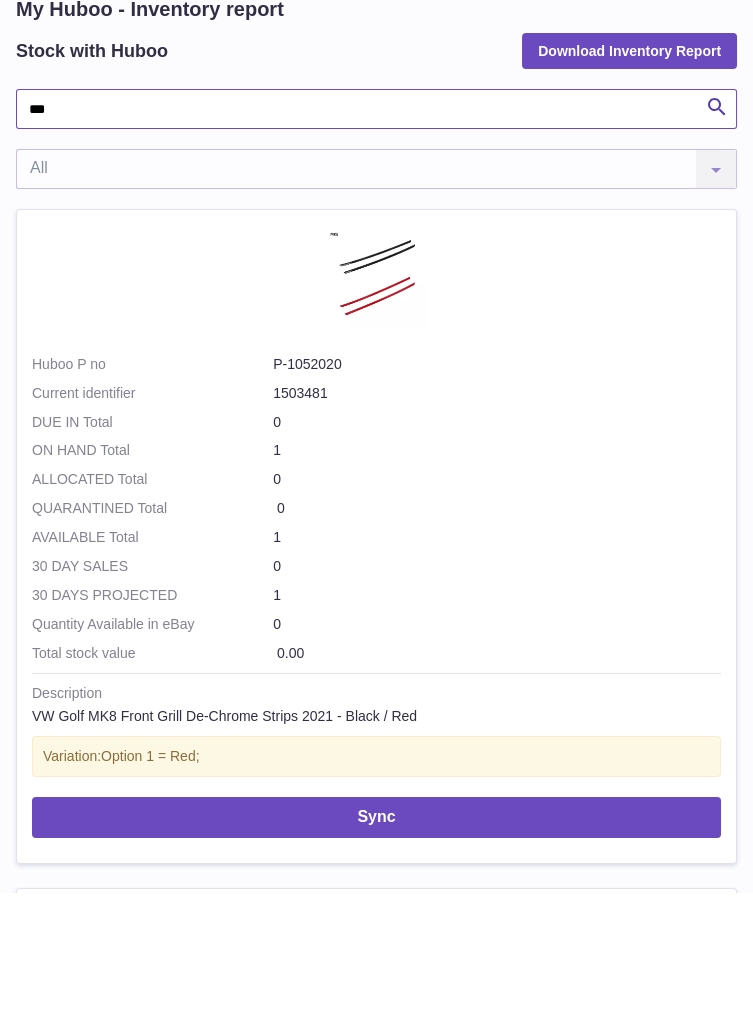 scroll, scrollTop: 0, scrollLeft: 0, axis: both 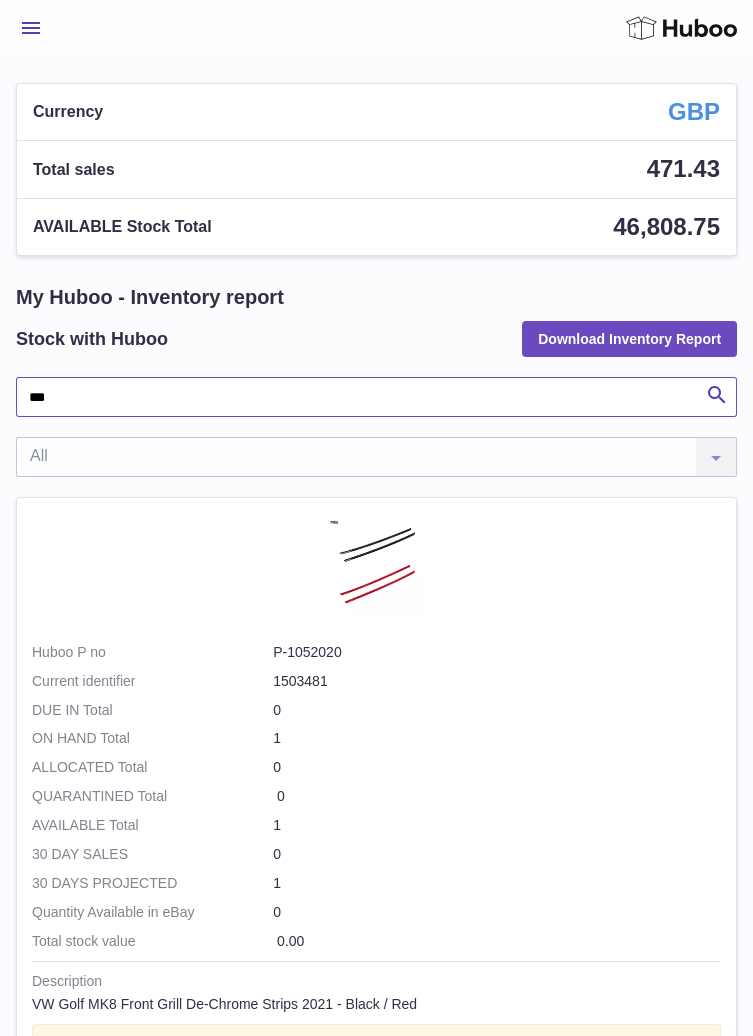 type on "***" 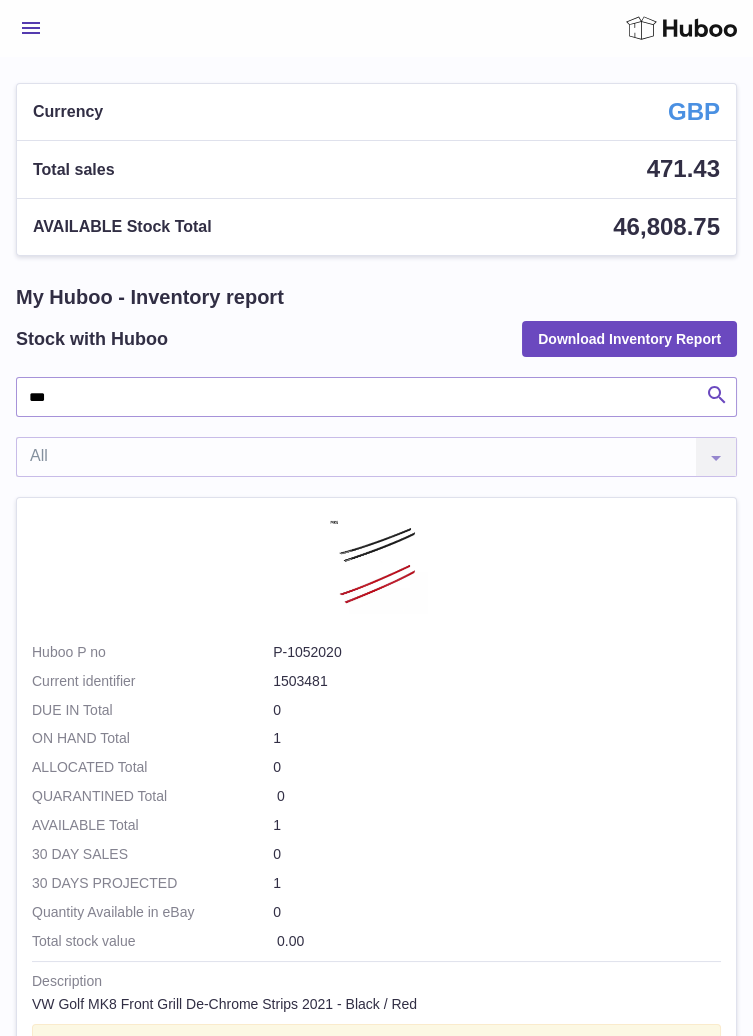 click on "Search" at bounding box center [717, 397] 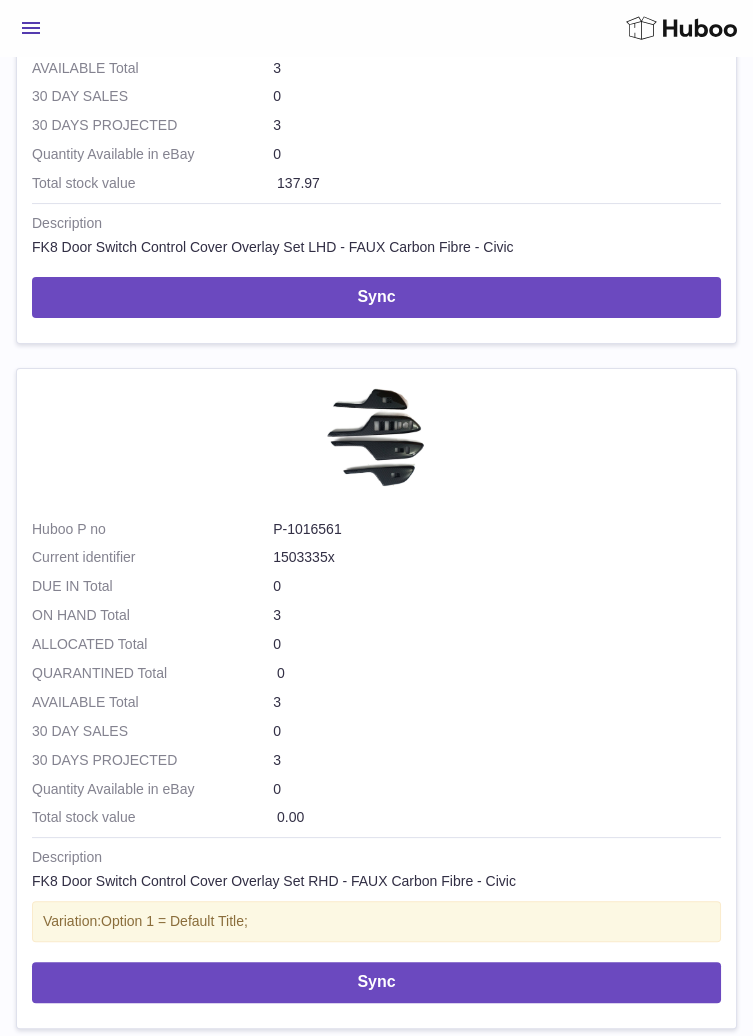 scroll, scrollTop: 770, scrollLeft: 0, axis: vertical 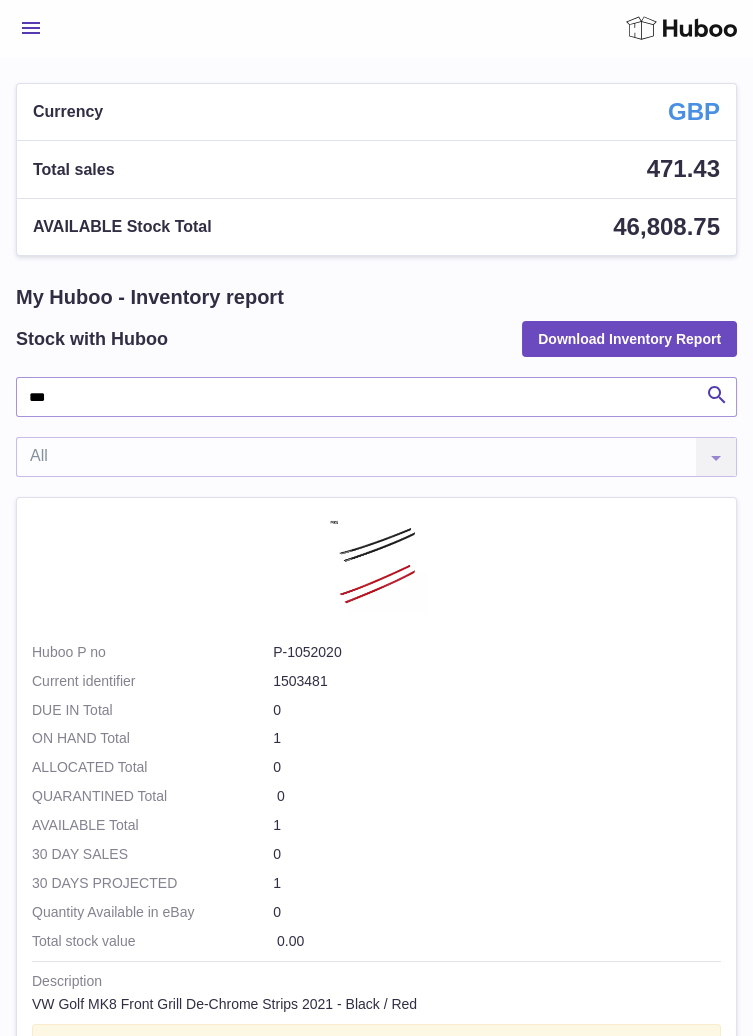 click on "Menu" at bounding box center (31, 28) 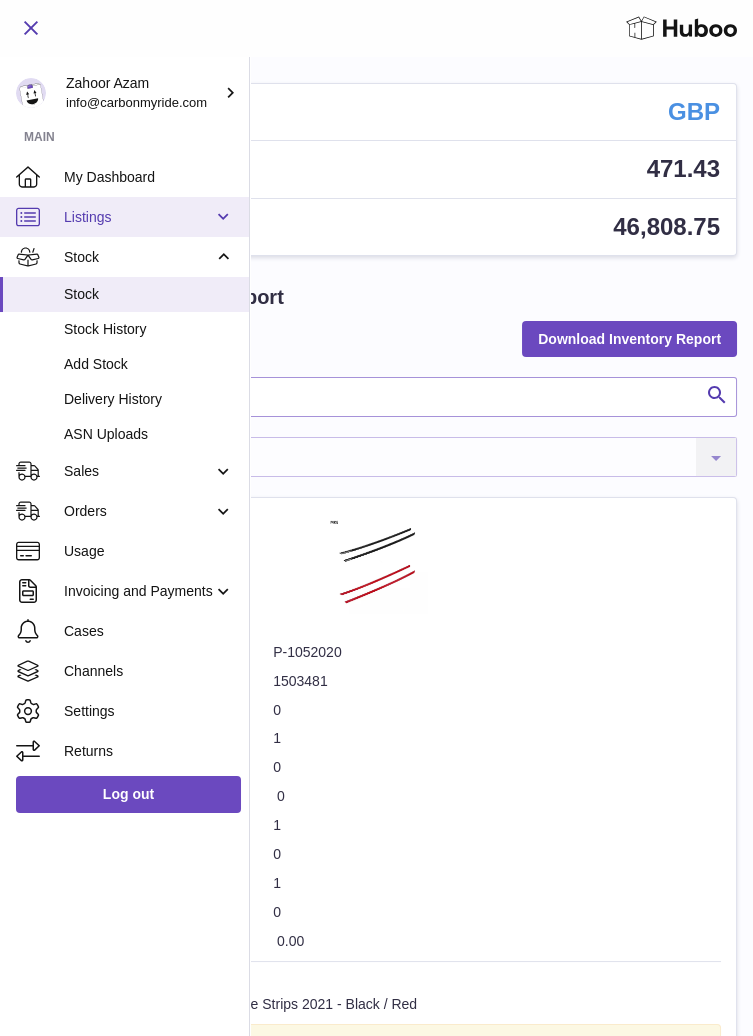 click on "Listings" at bounding box center [124, 217] 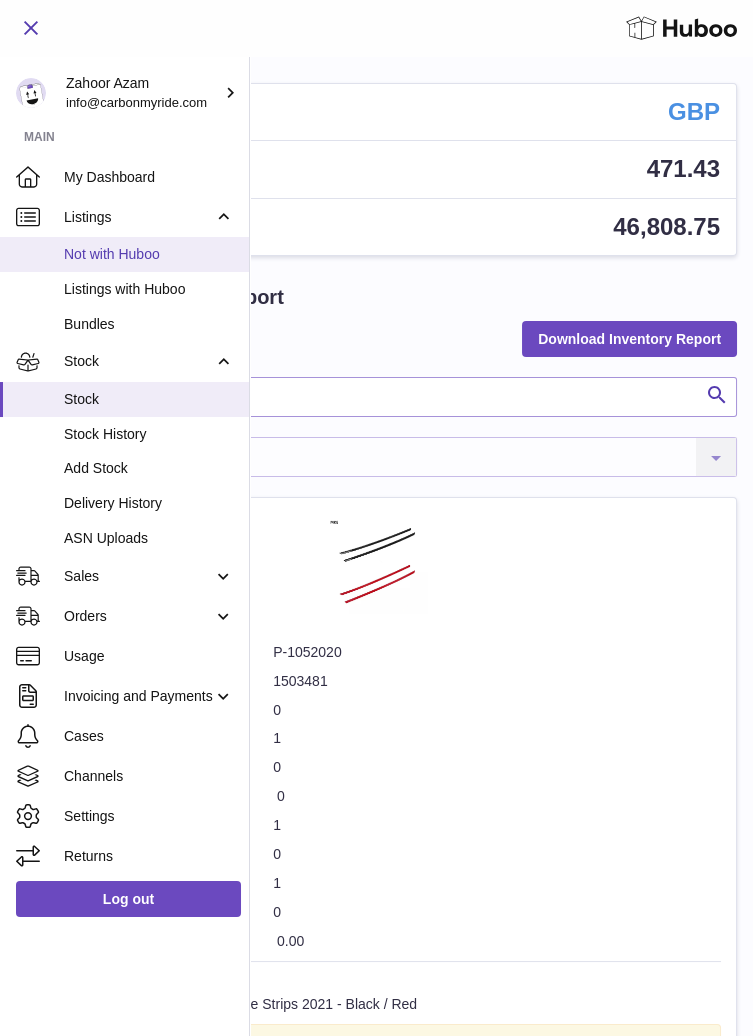 click on "Not with Huboo" at bounding box center (149, 254) 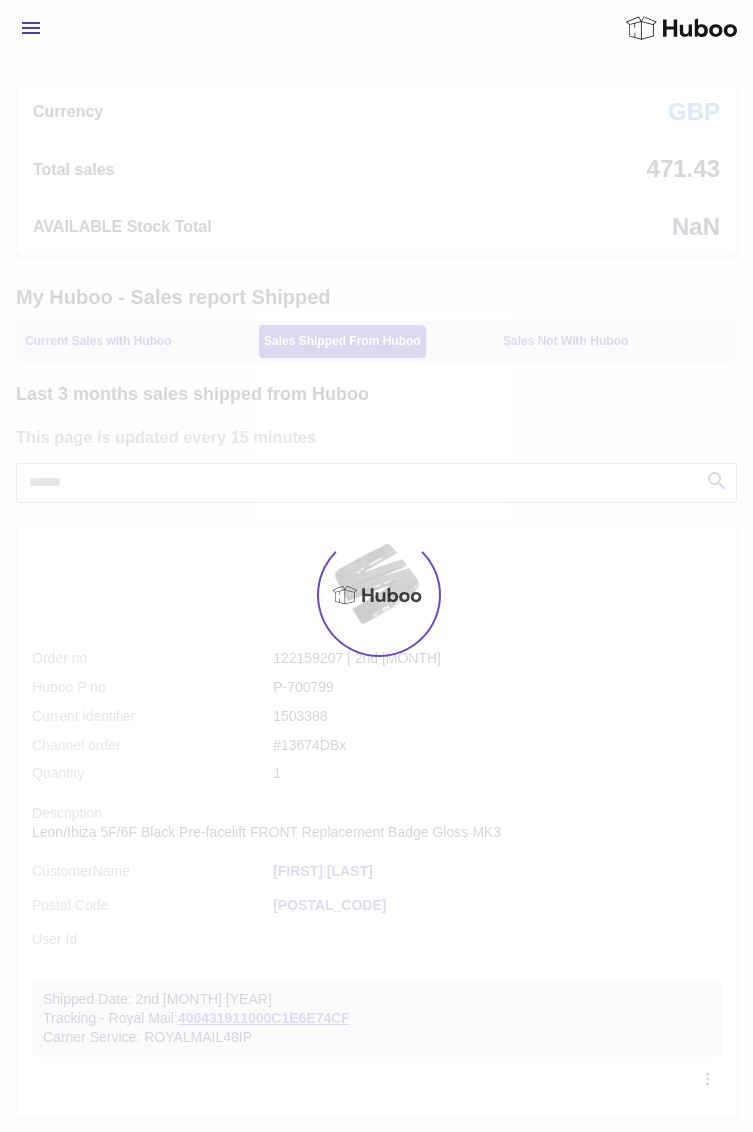 scroll, scrollTop: 0, scrollLeft: 0, axis: both 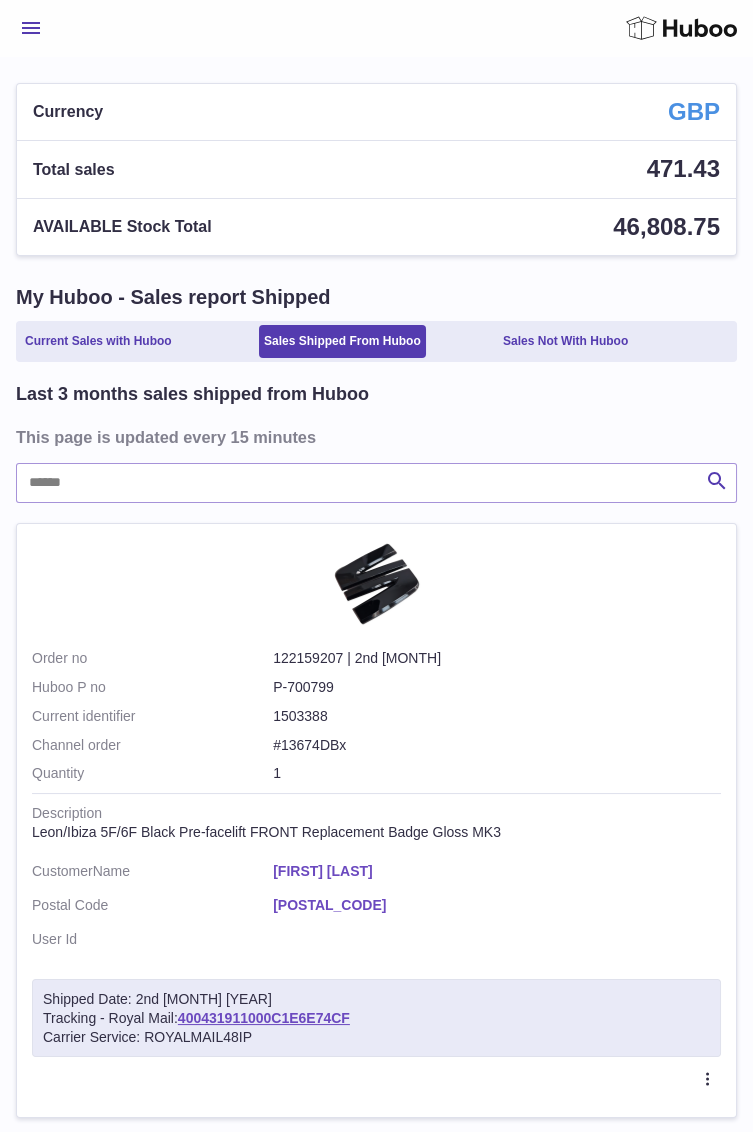 click on "Menu" at bounding box center (31, 28) 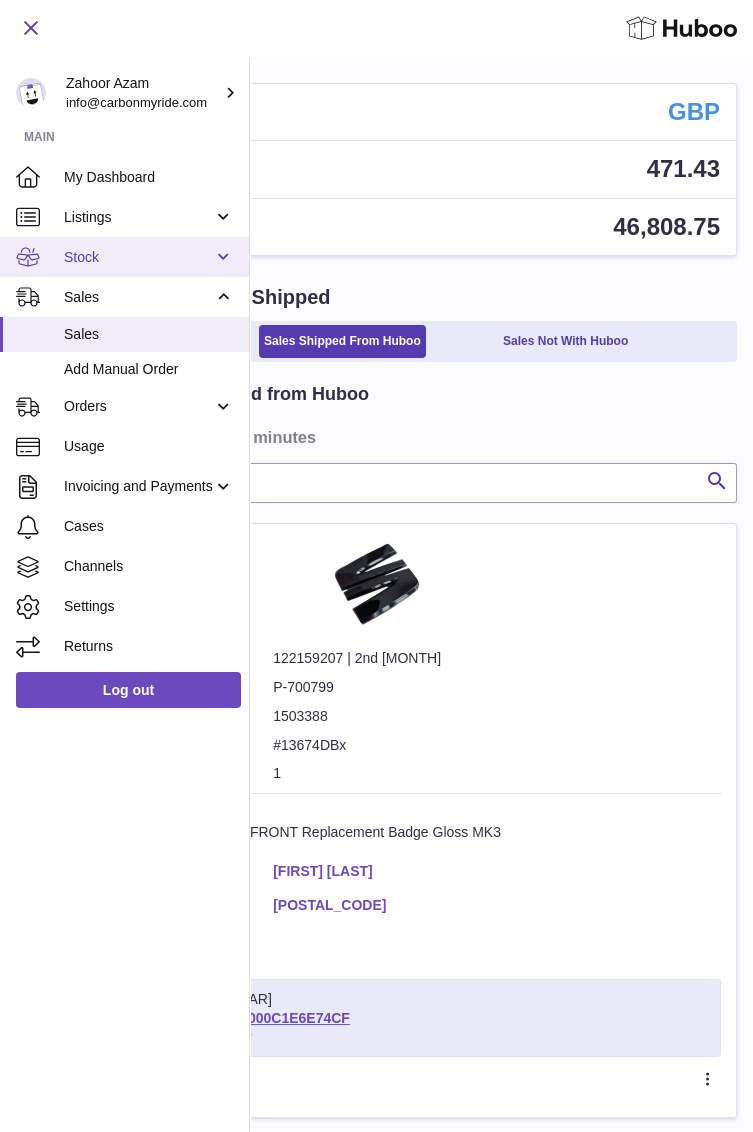 click on "Stock" at bounding box center (124, 257) 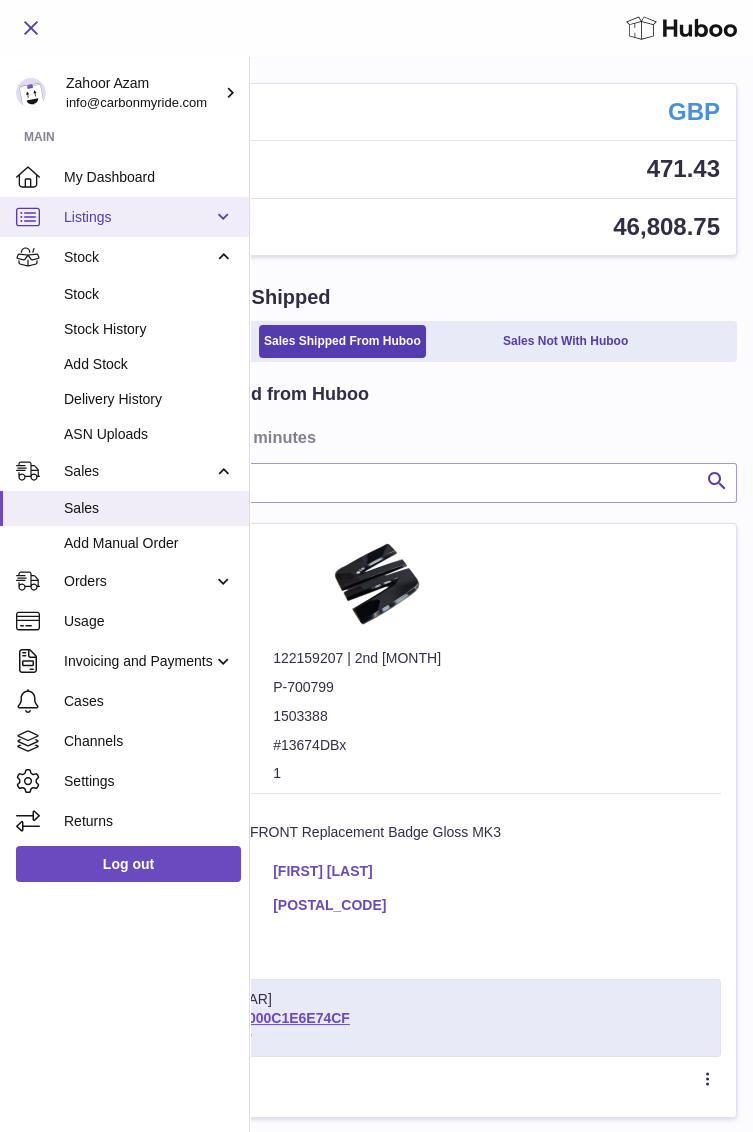 click on "Listings" at bounding box center (124, 217) 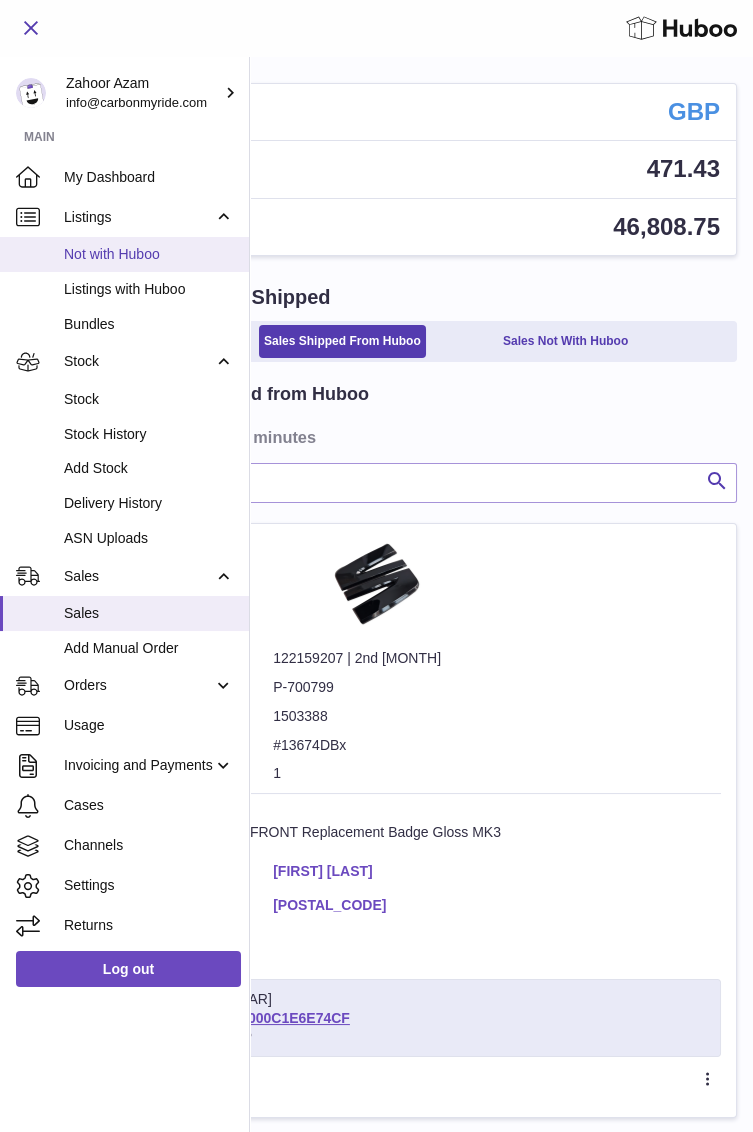 click on "Not with Huboo" at bounding box center (149, 254) 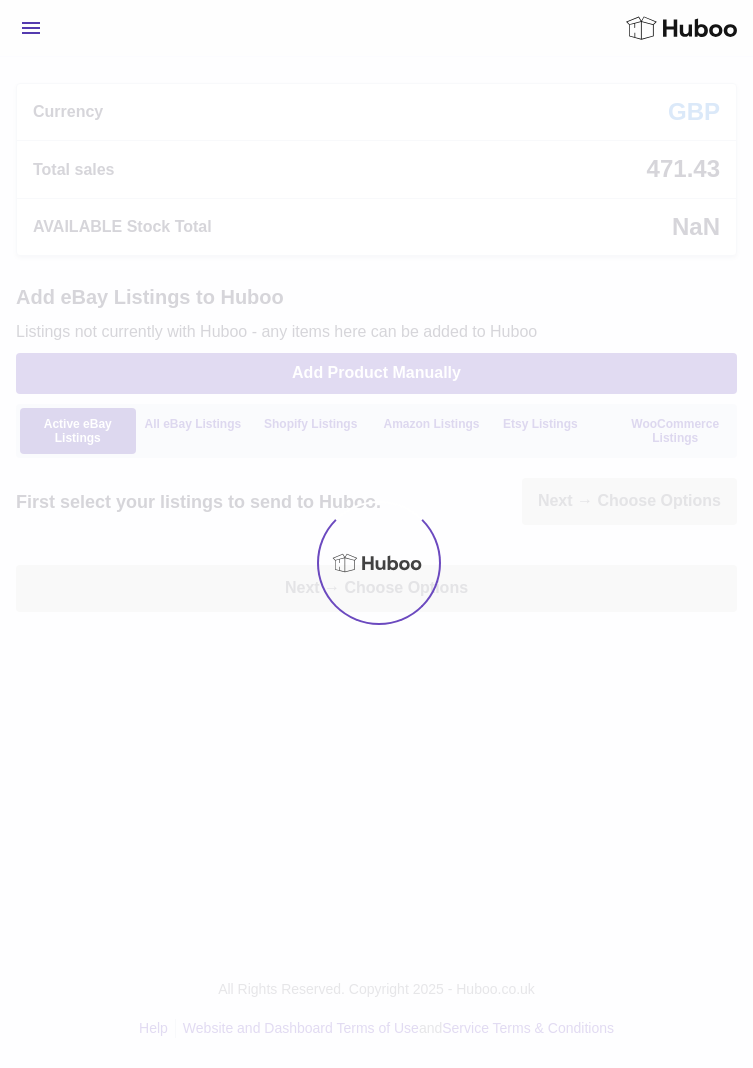 scroll, scrollTop: 0, scrollLeft: 0, axis: both 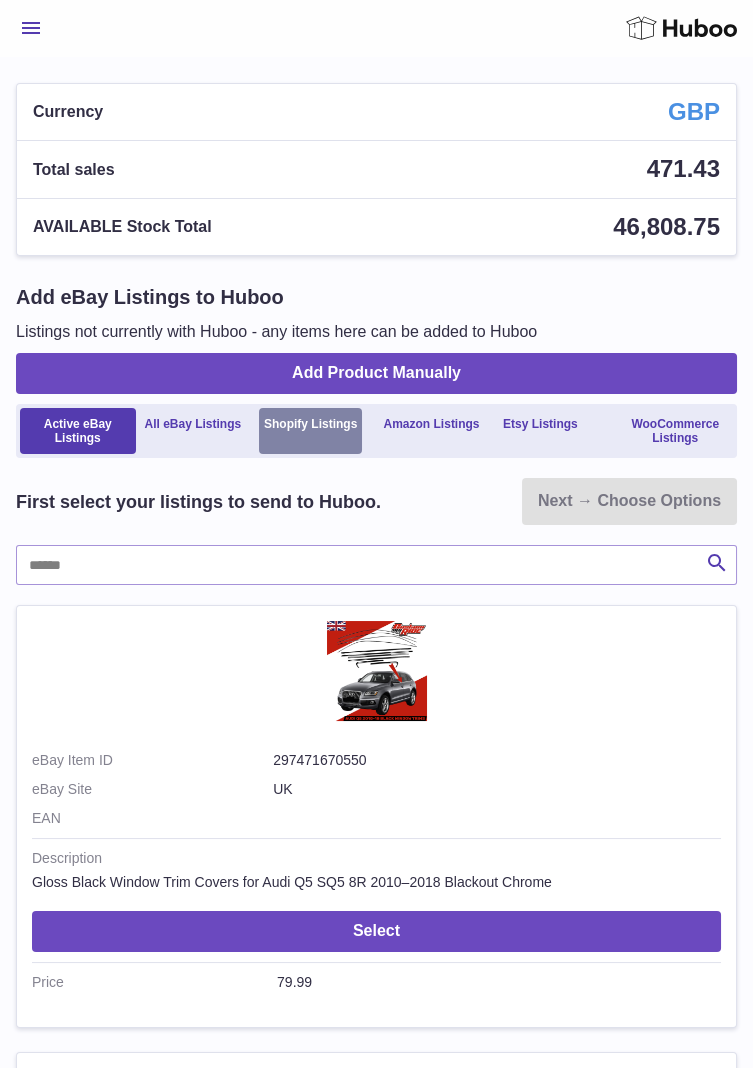 click on "Shopify Listings" at bounding box center (310, 431) 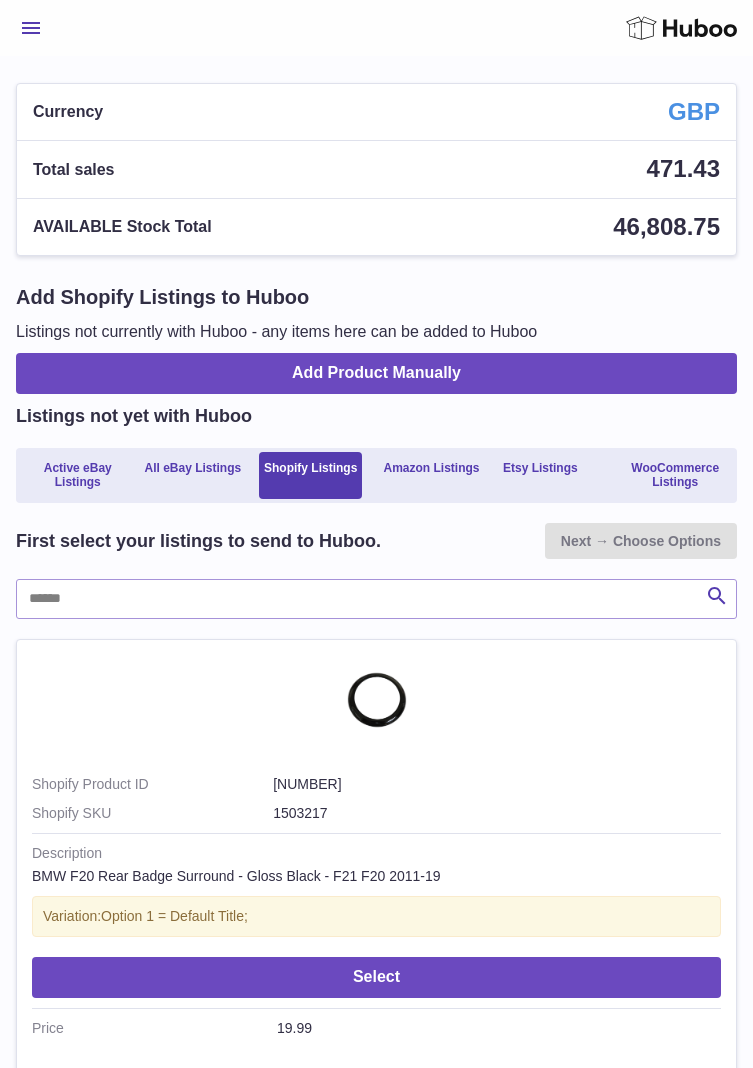 scroll, scrollTop: 0, scrollLeft: 0, axis: both 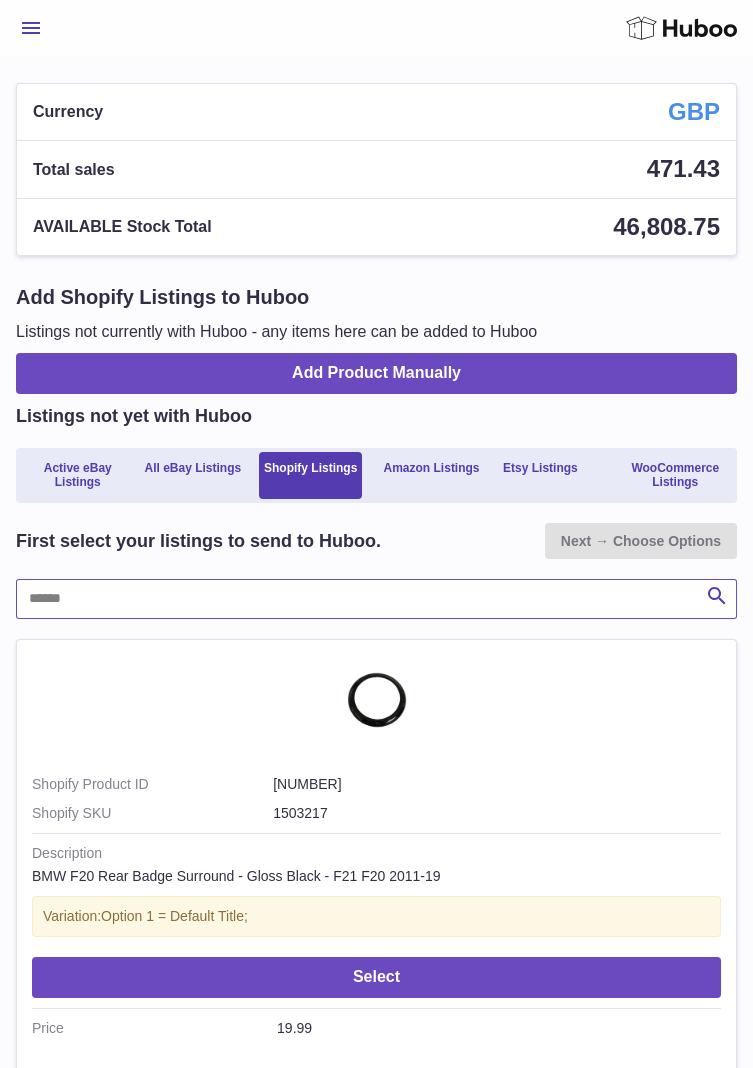 click at bounding box center (376, 599) 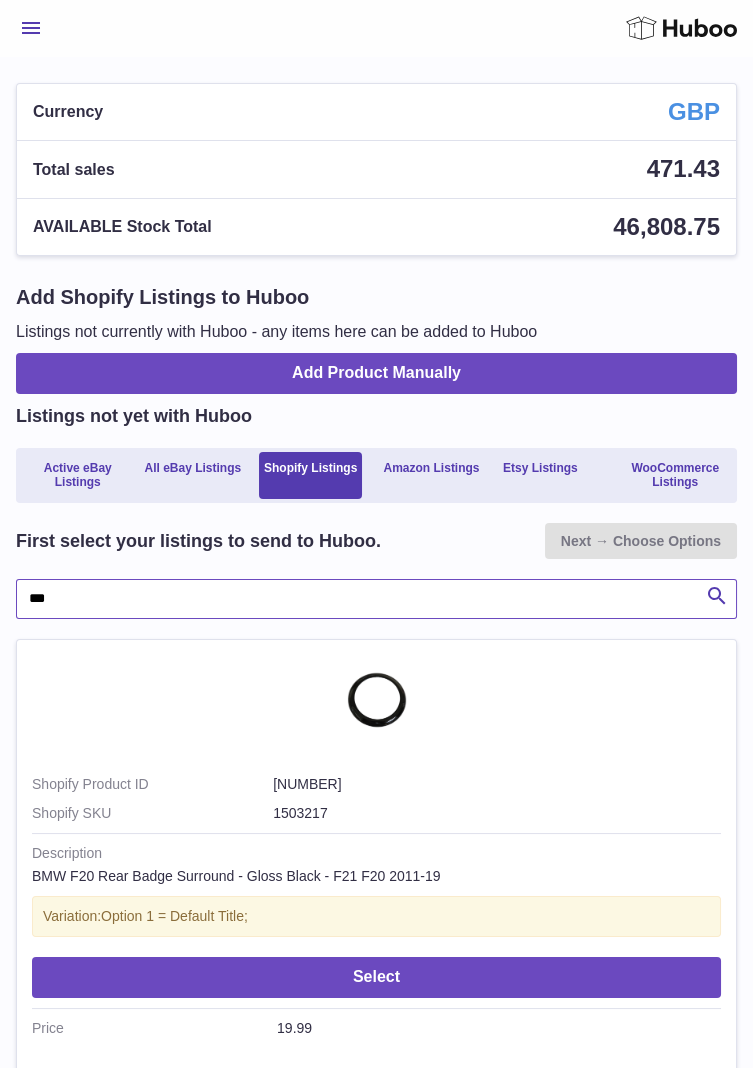 type on "***" 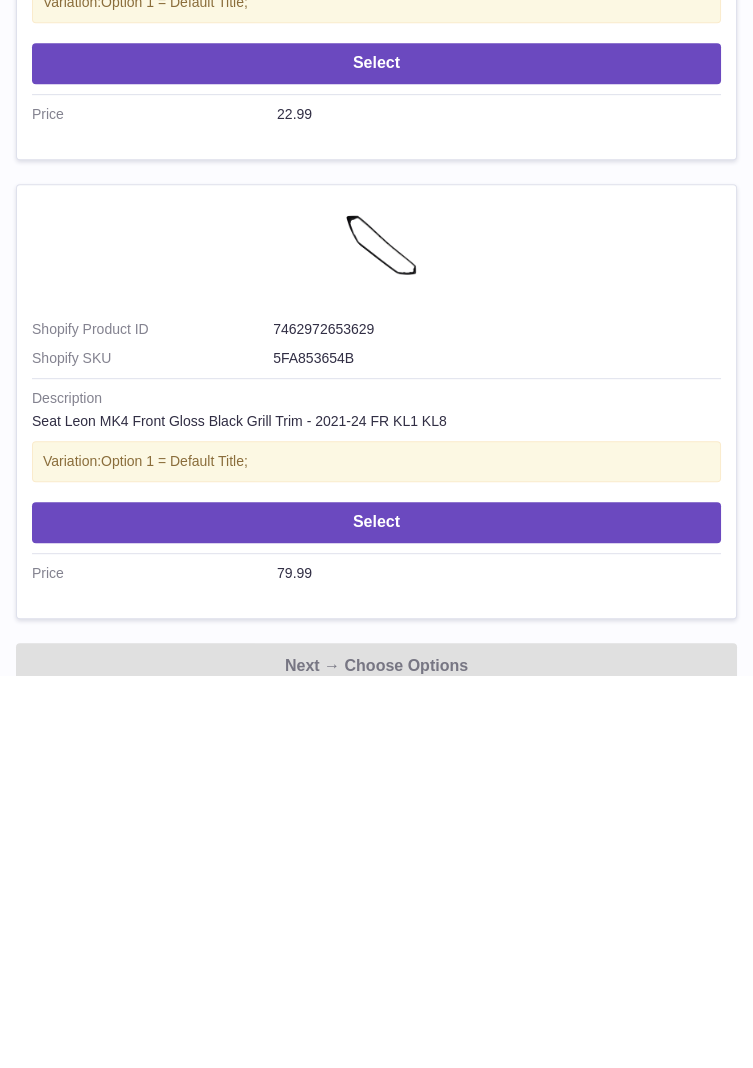 scroll, scrollTop: 1450, scrollLeft: 0, axis: vertical 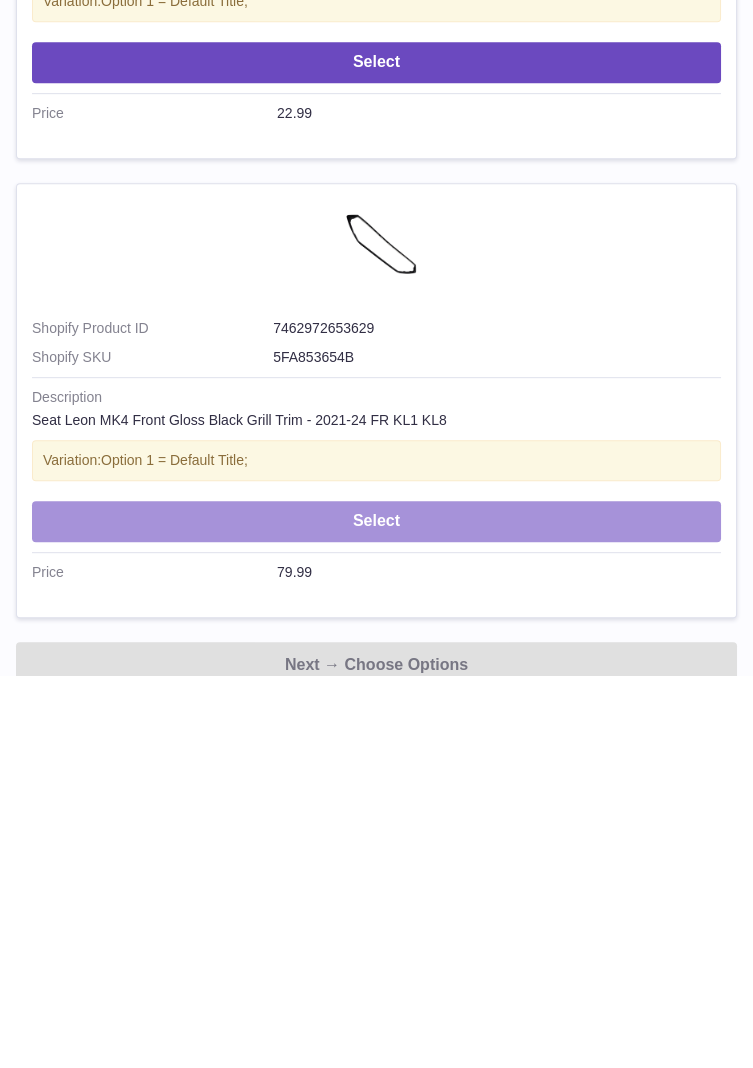 click on "Select" at bounding box center (376, 914) 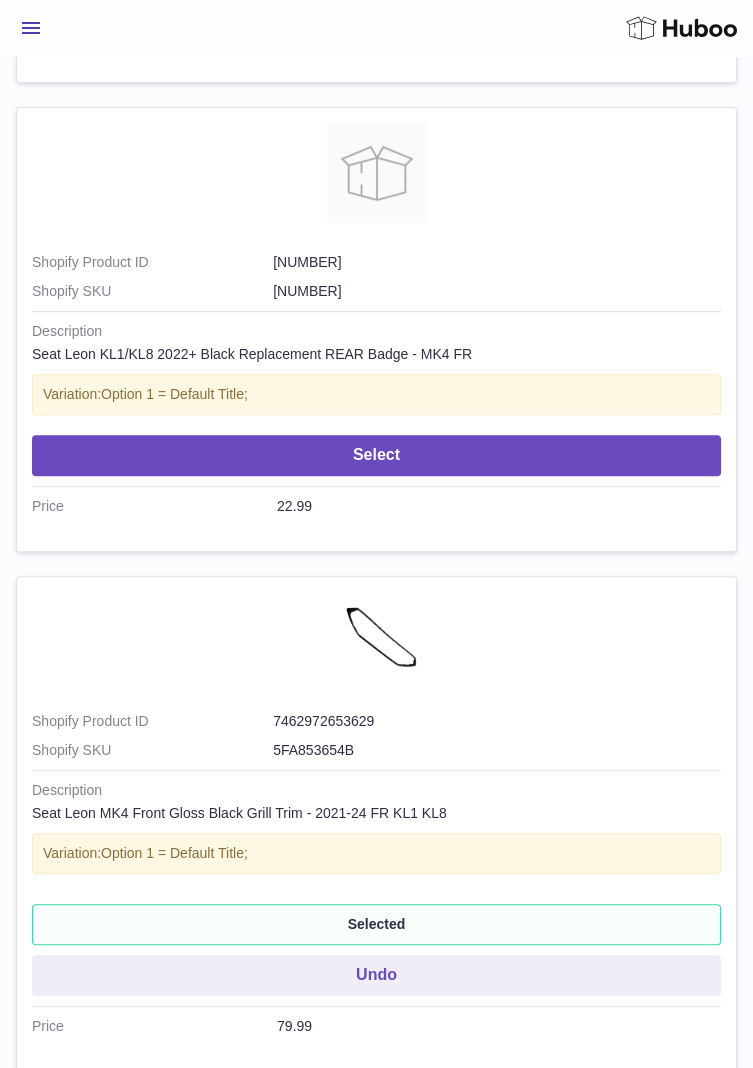 scroll, scrollTop: 1622, scrollLeft: 0, axis: vertical 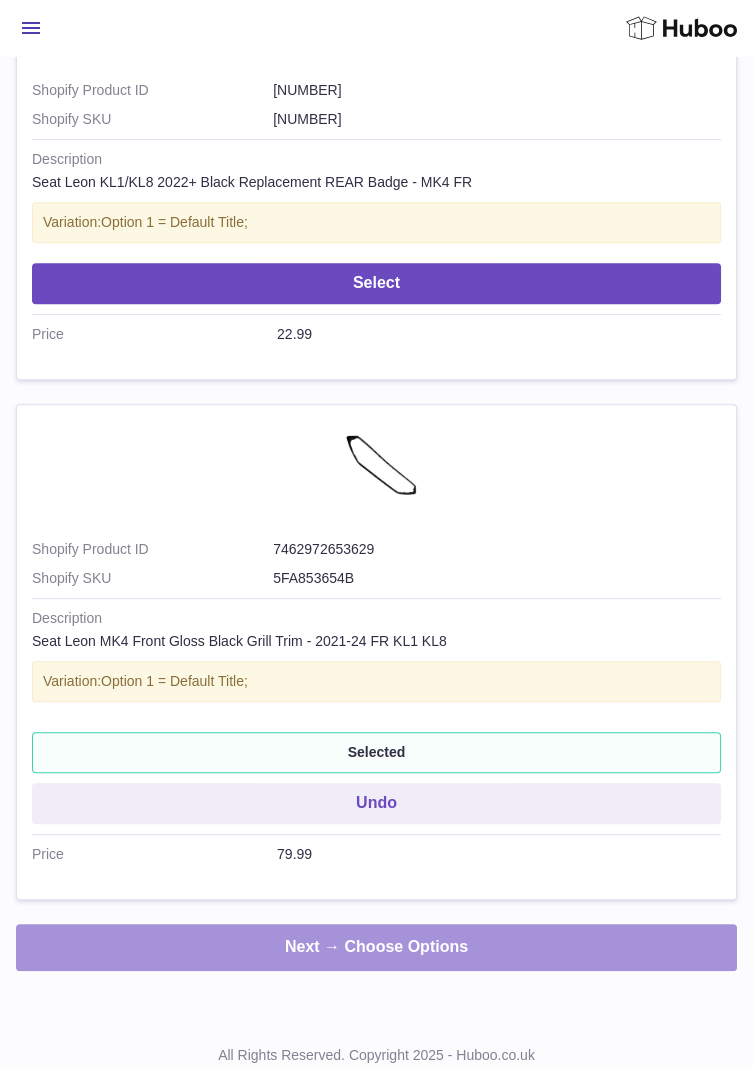 click on "Next → Choose Options" at bounding box center (376, 947) 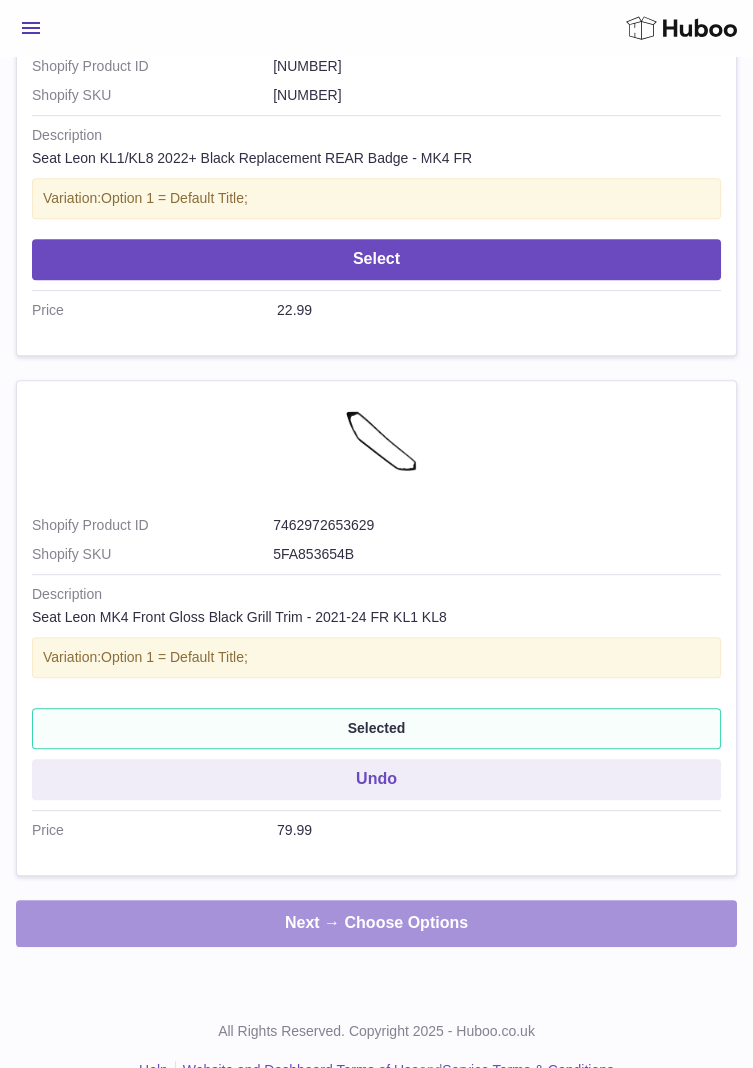 scroll, scrollTop: 1683, scrollLeft: 0, axis: vertical 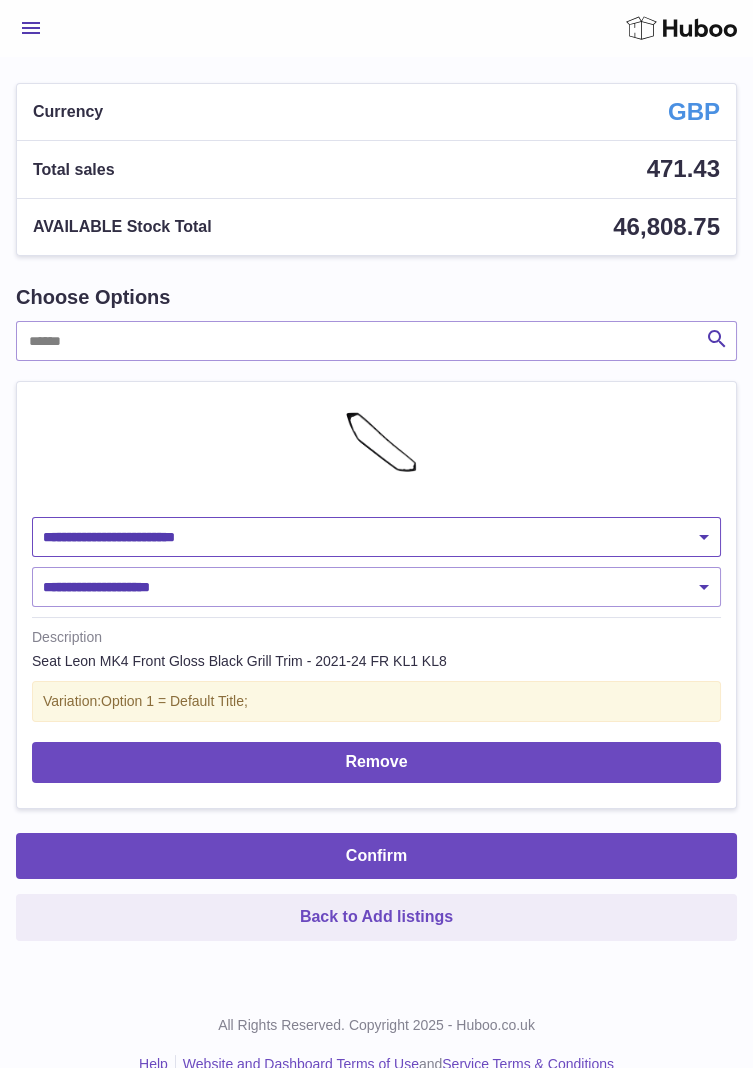 click on "**********" at bounding box center [376, 537] 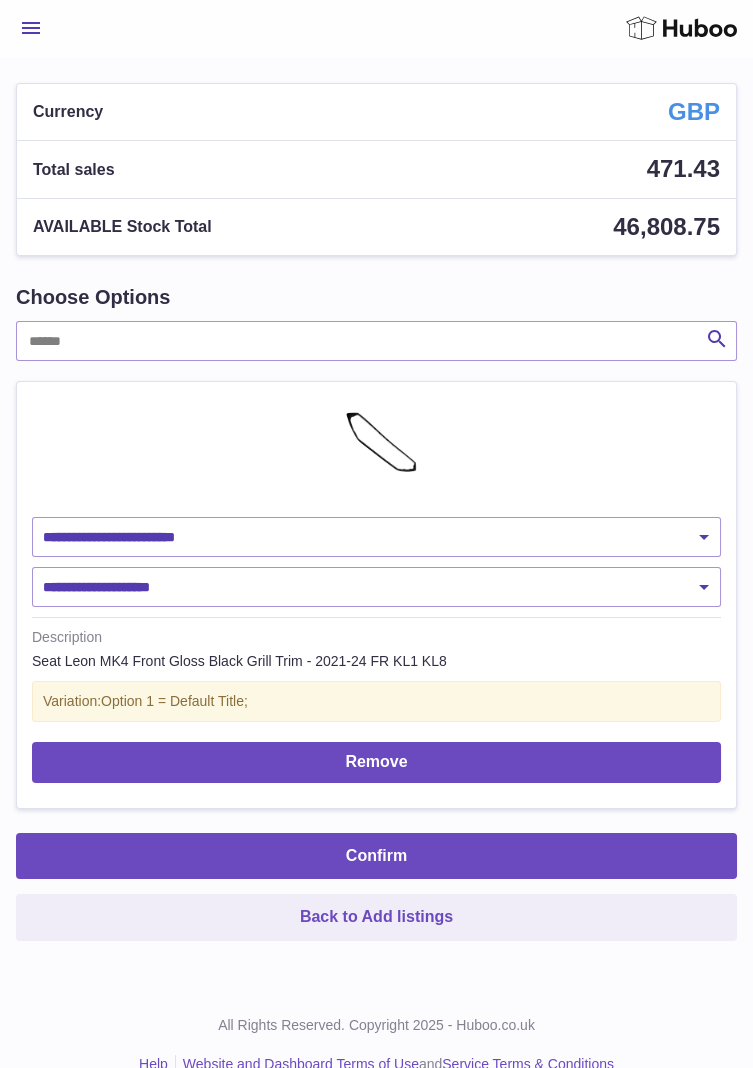click on "Menu" at bounding box center (31, 28) 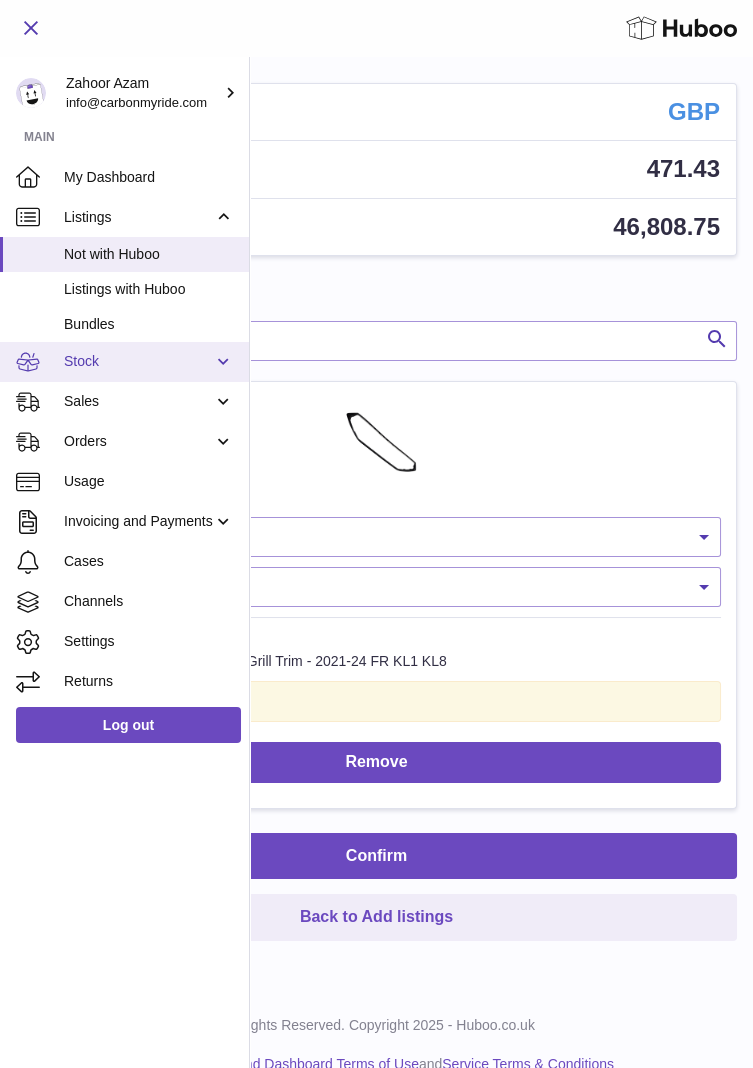 click on "Stock" at bounding box center [138, 361] 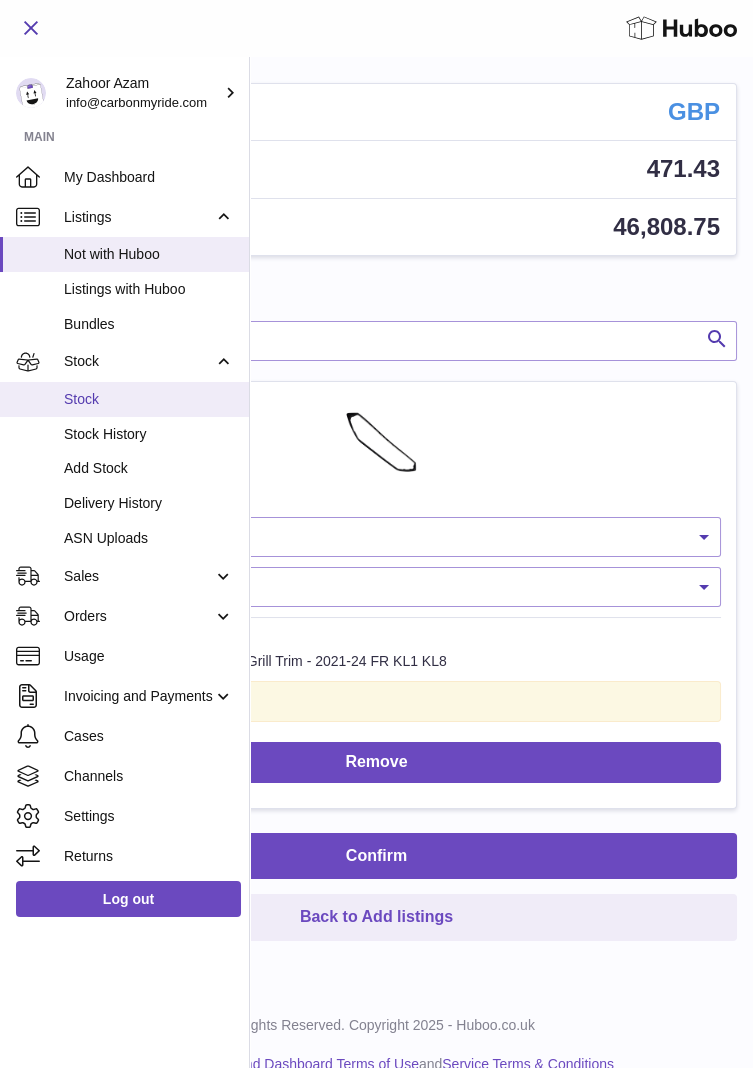 click on "Stock" at bounding box center (149, 399) 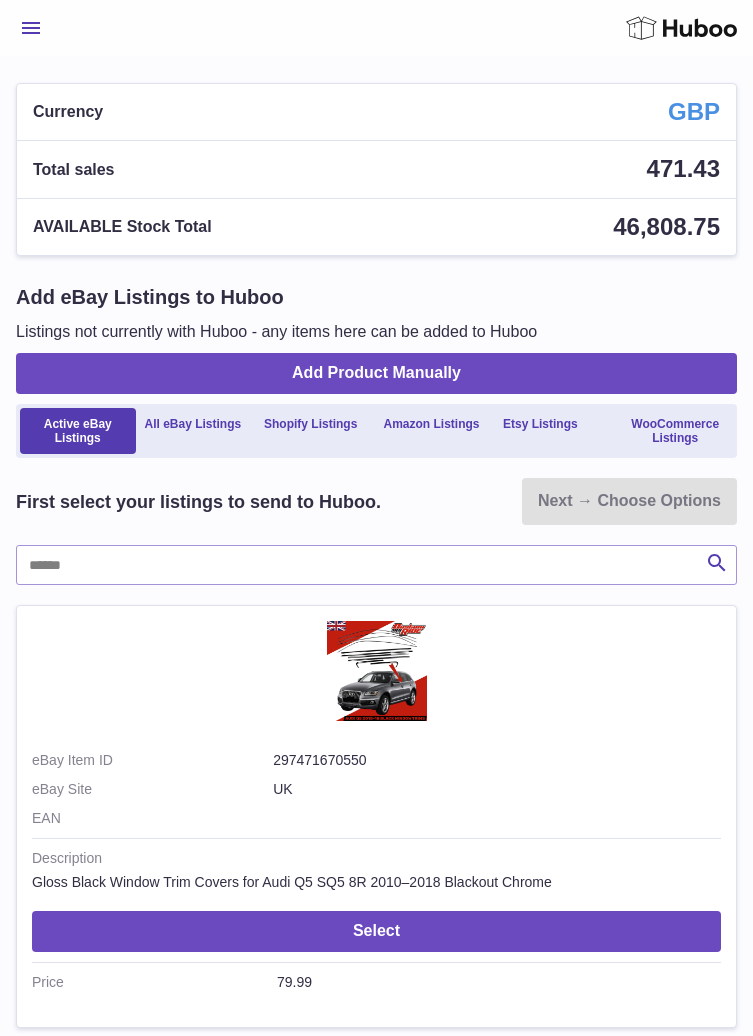 scroll, scrollTop: 0, scrollLeft: 0, axis: both 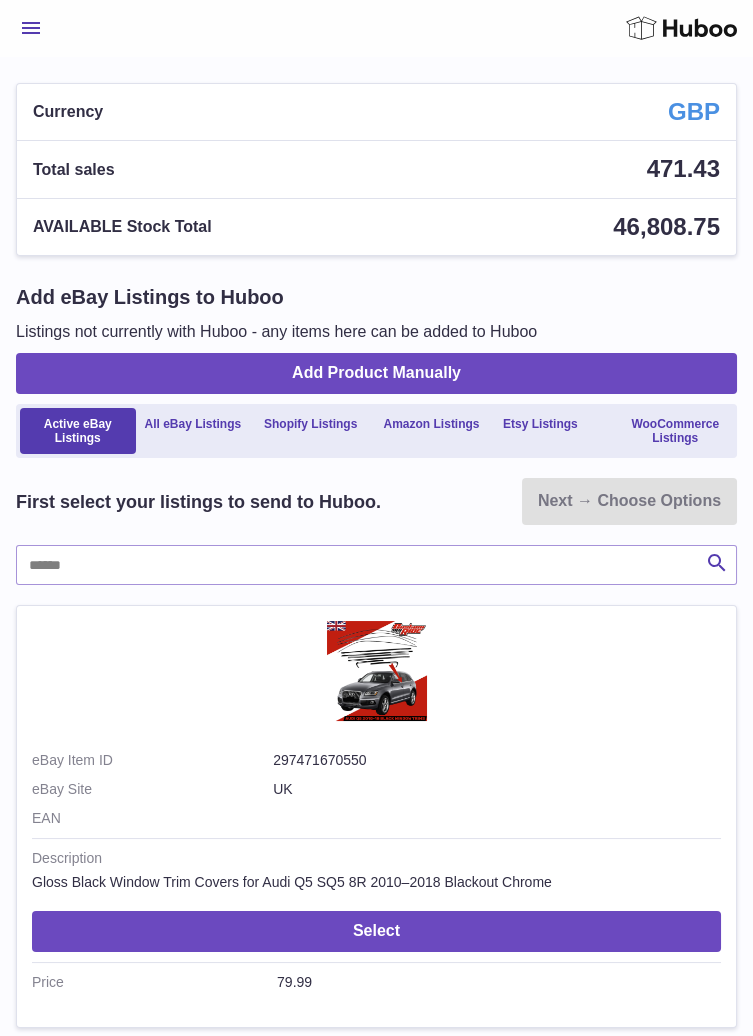 click on "Menu" at bounding box center [31, 28] 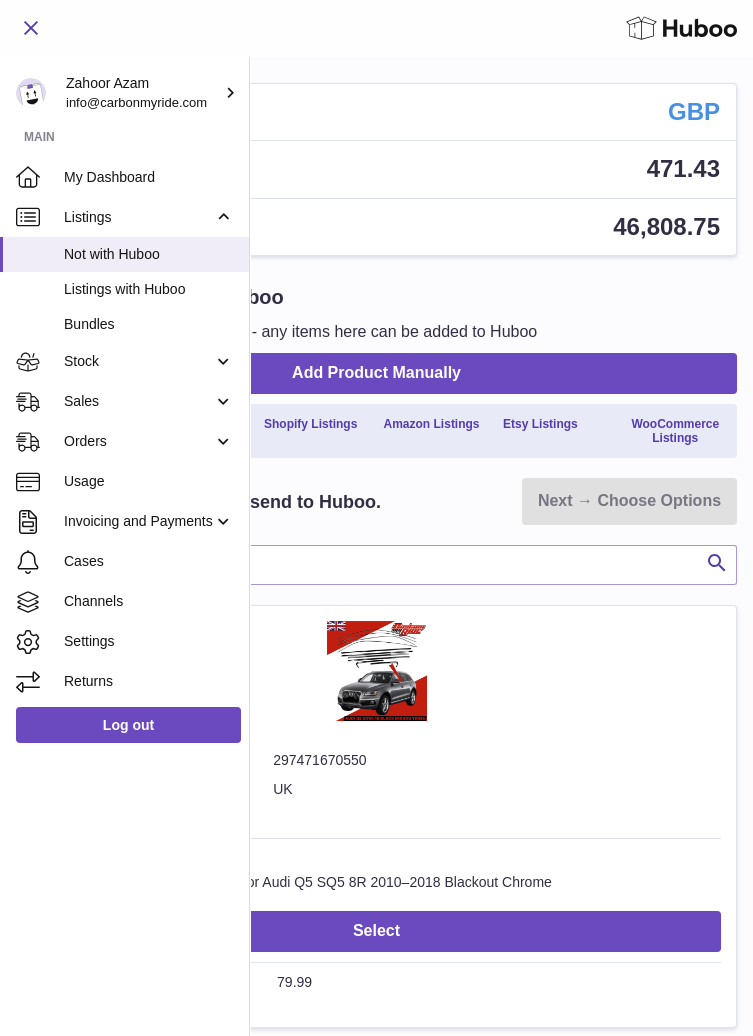 click on "Add eBay Listings to Huboo   Listings not currently with Huboo - any items here can be added to Huboo
Add Product Manually" at bounding box center [376, 338] 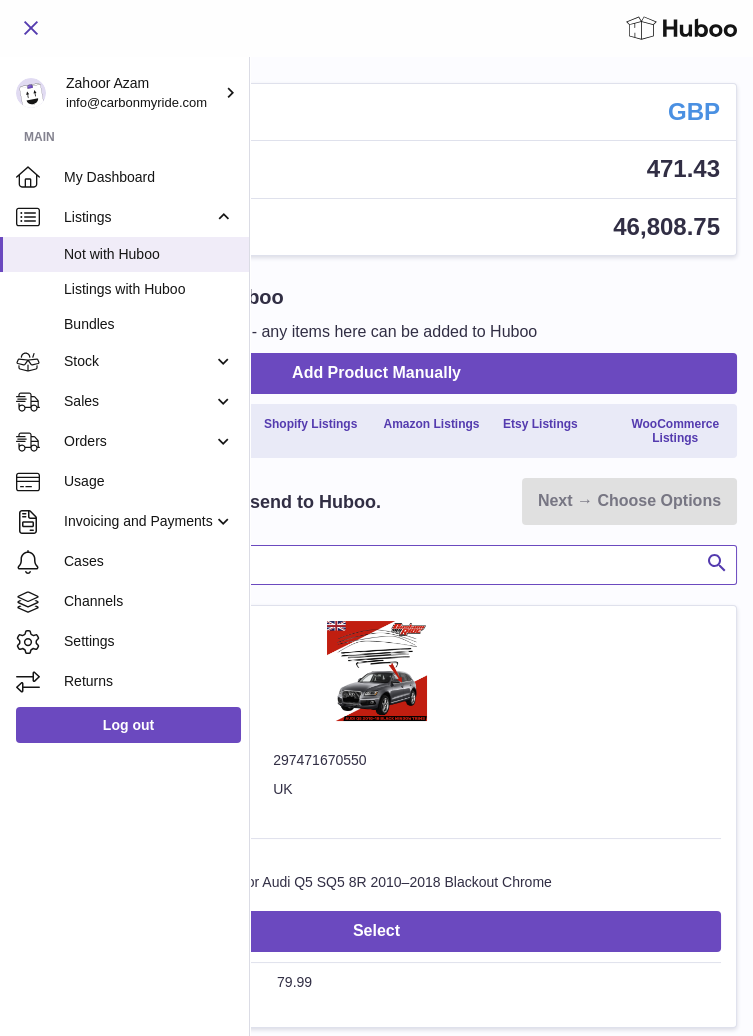 click at bounding box center [376, 565] 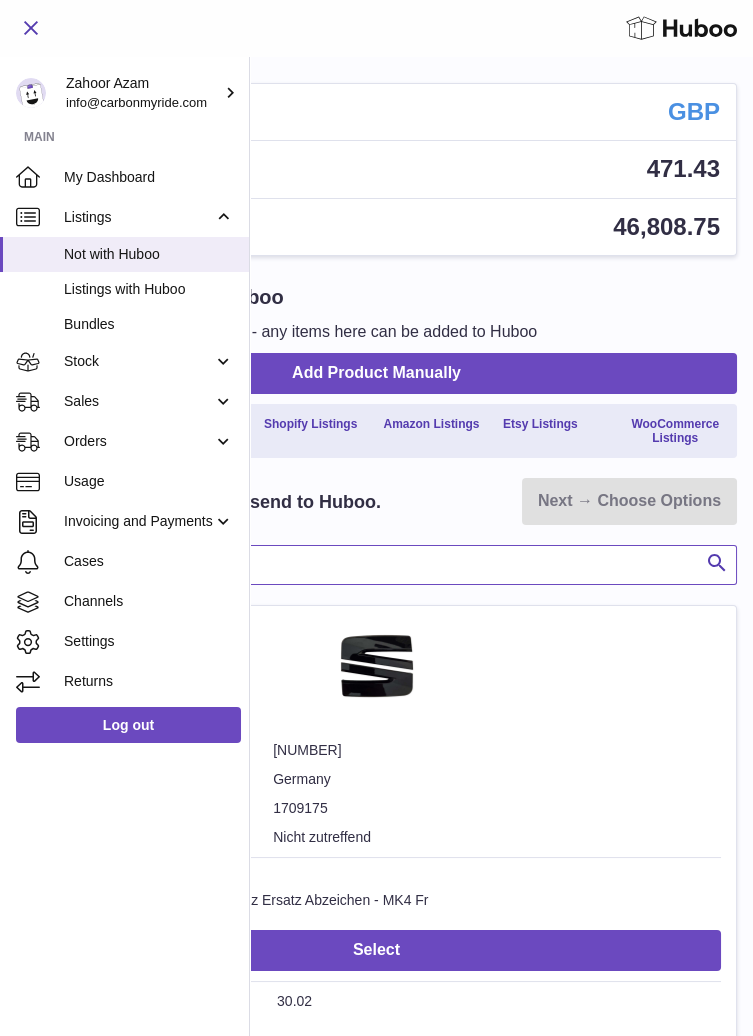 click on "***" at bounding box center (376, 565) 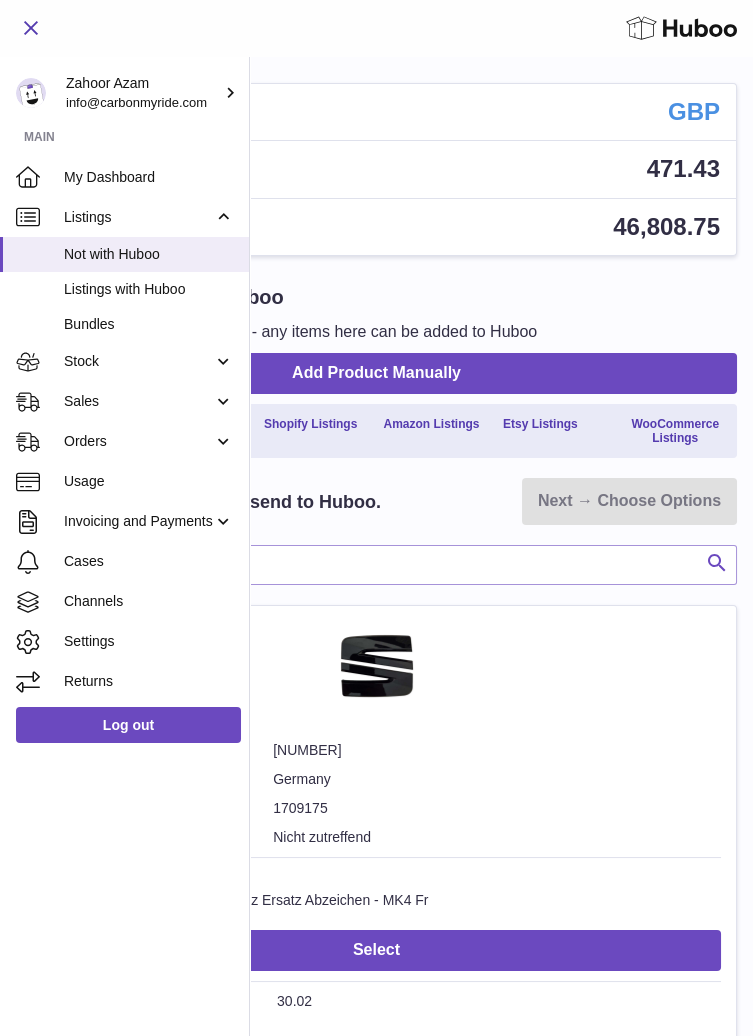 click at bounding box center [717, 563] 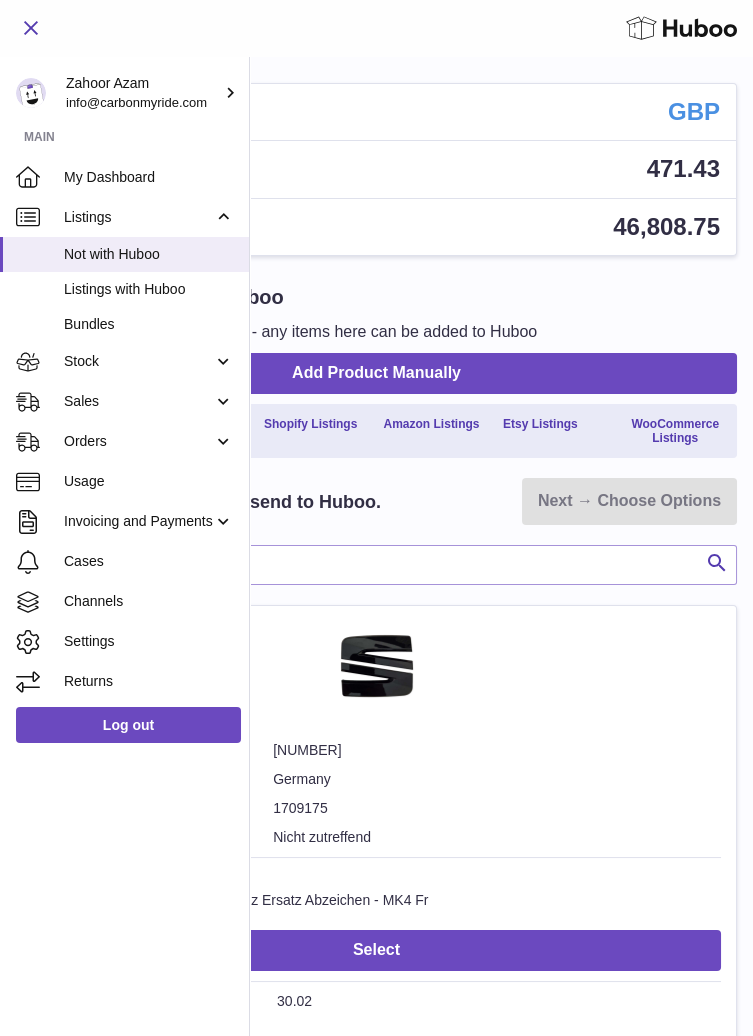 click on "First select your listings to send to Huboo.
Next → Choose Options" at bounding box center [376, 501] 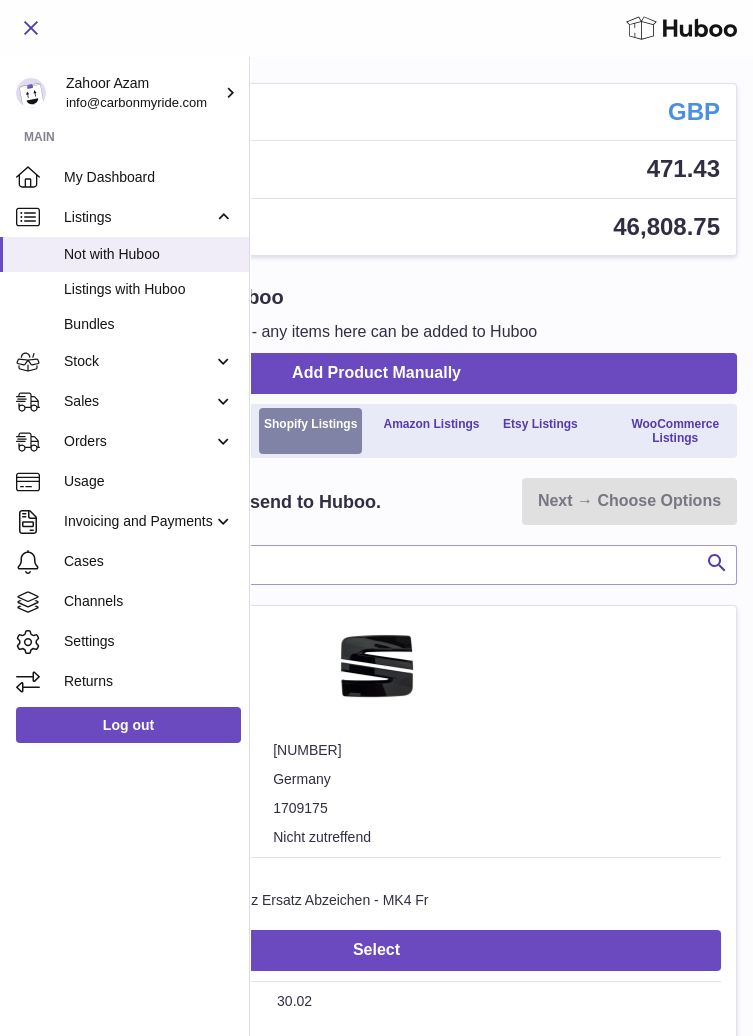 click on "Shopify Listings" at bounding box center (310, 431) 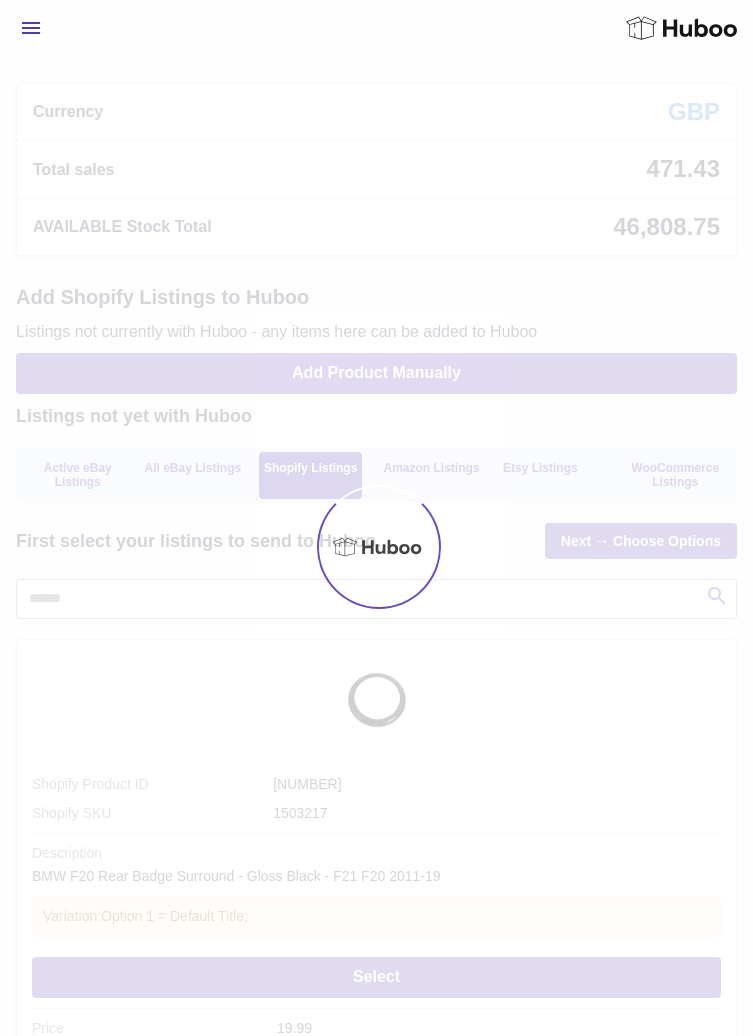 scroll, scrollTop: 0, scrollLeft: 0, axis: both 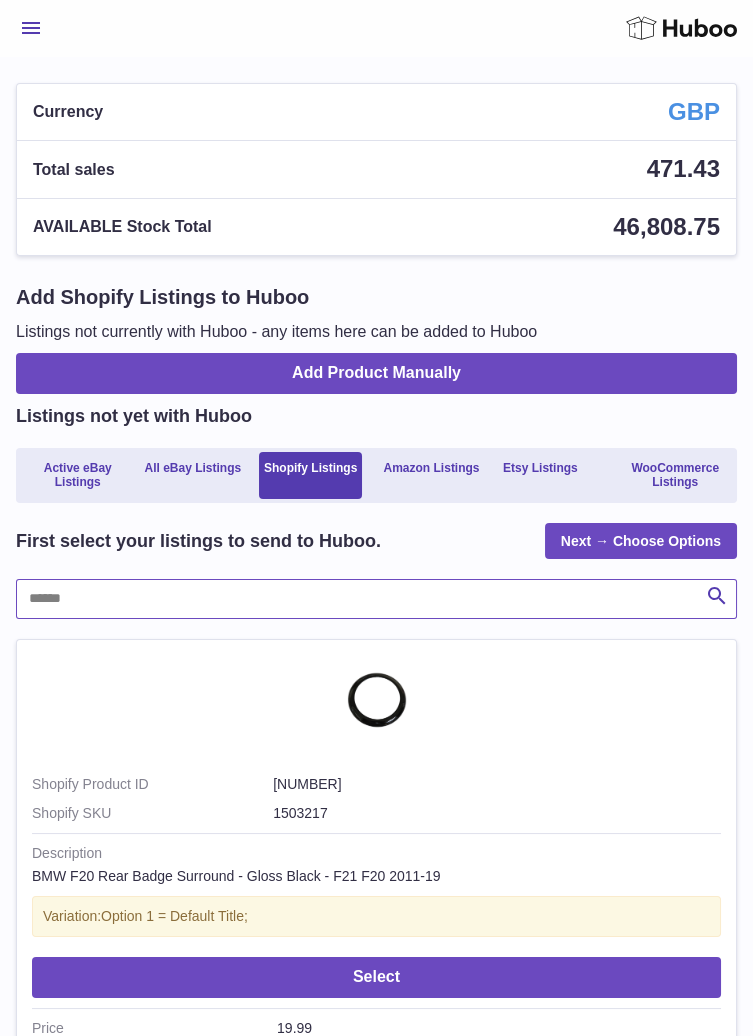 click at bounding box center (376, 599) 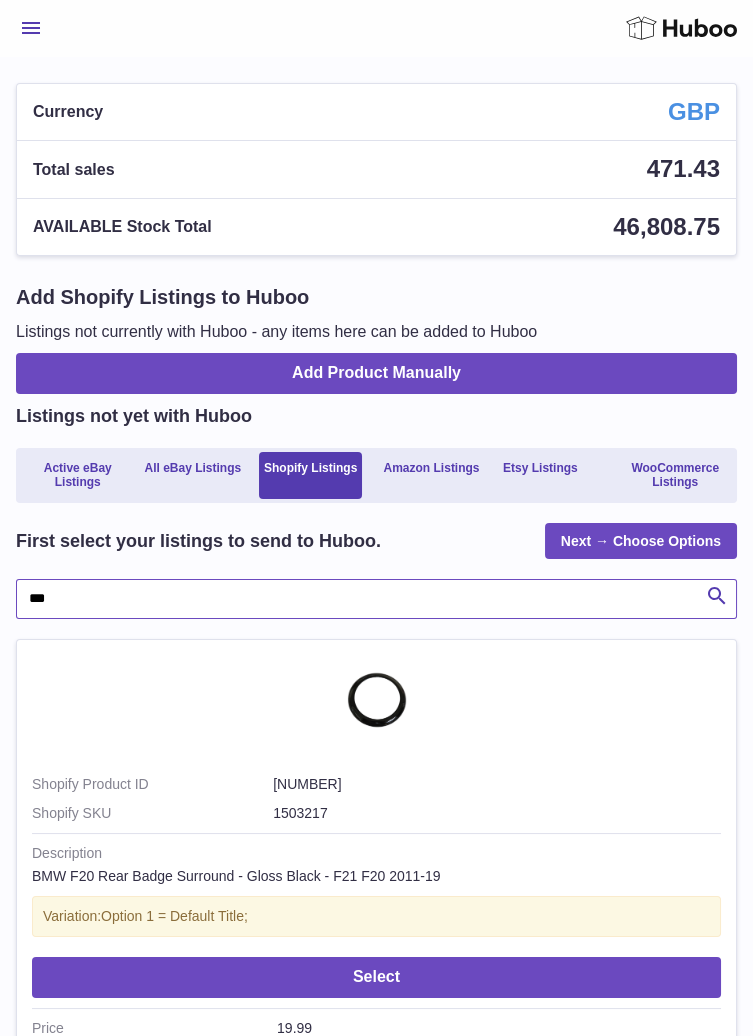 type on "***" 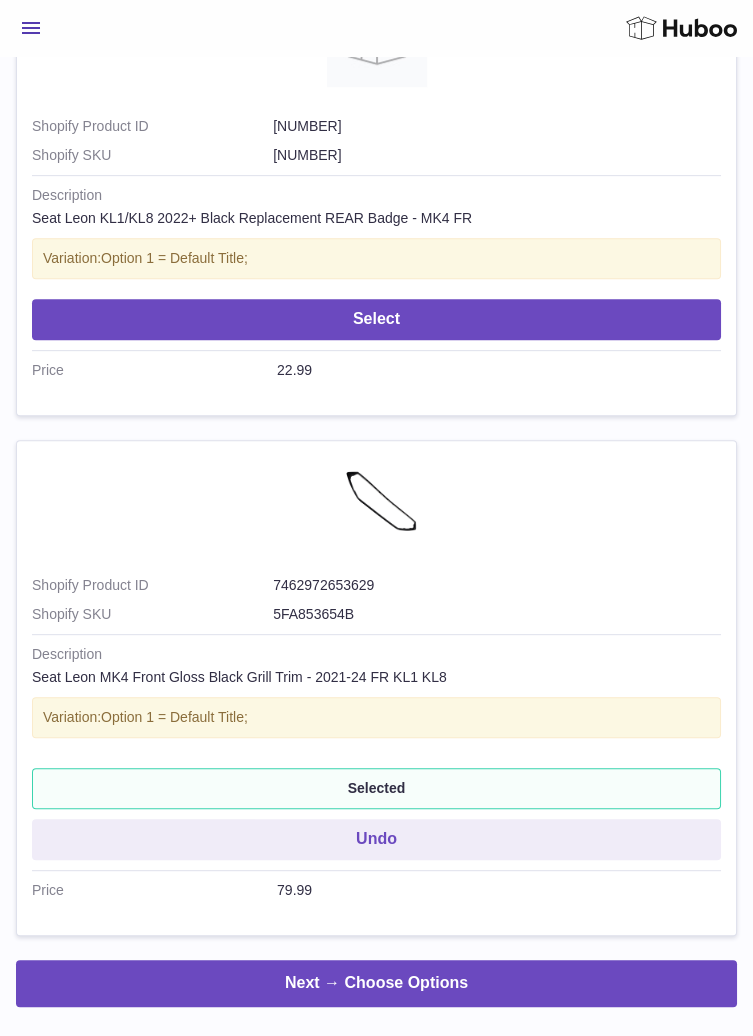 scroll, scrollTop: 1718, scrollLeft: 0, axis: vertical 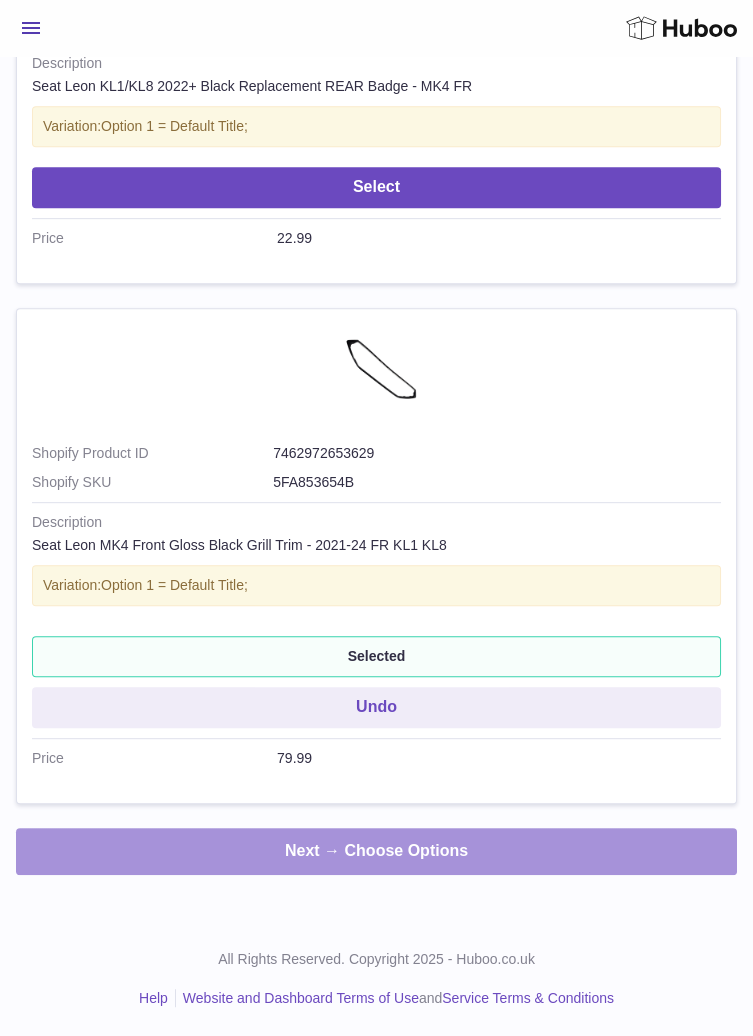 click on "Next → Choose Options" at bounding box center (376, 851) 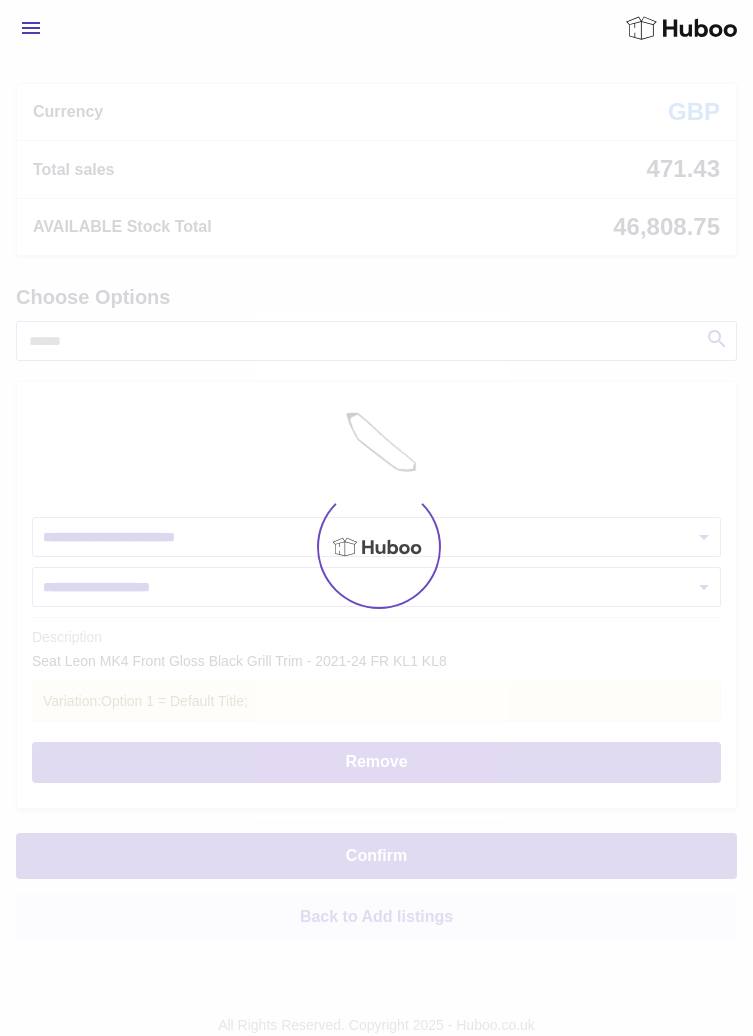 scroll, scrollTop: 0, scrollLeft: 0, axis: both 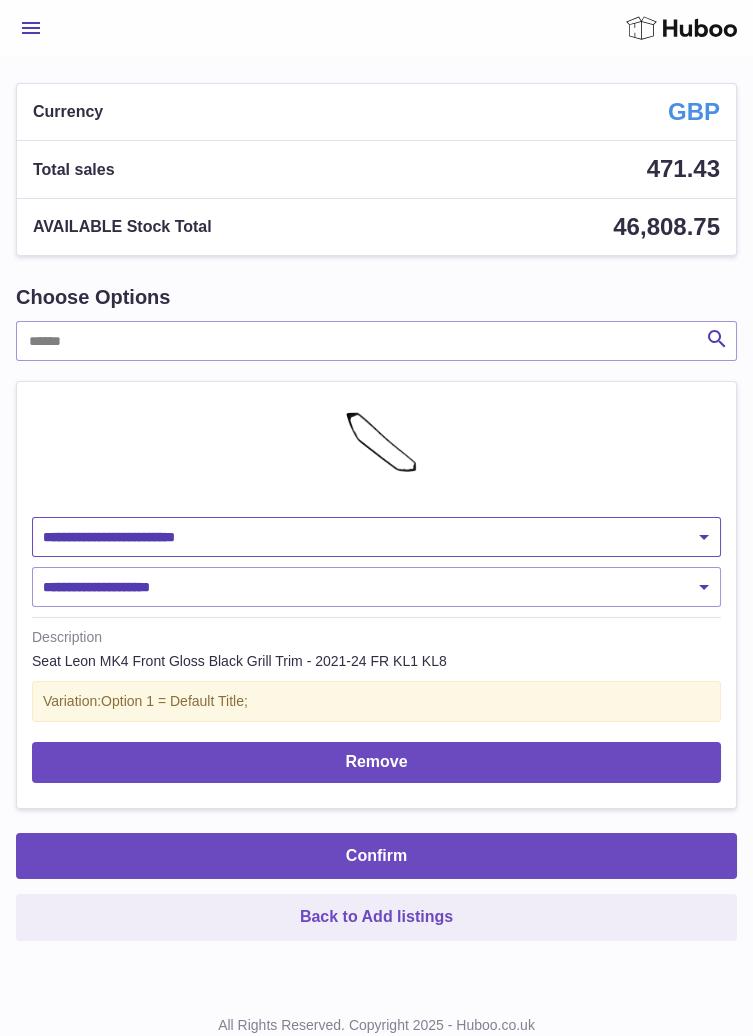 click on "**********" at bounding box center (376, 537) 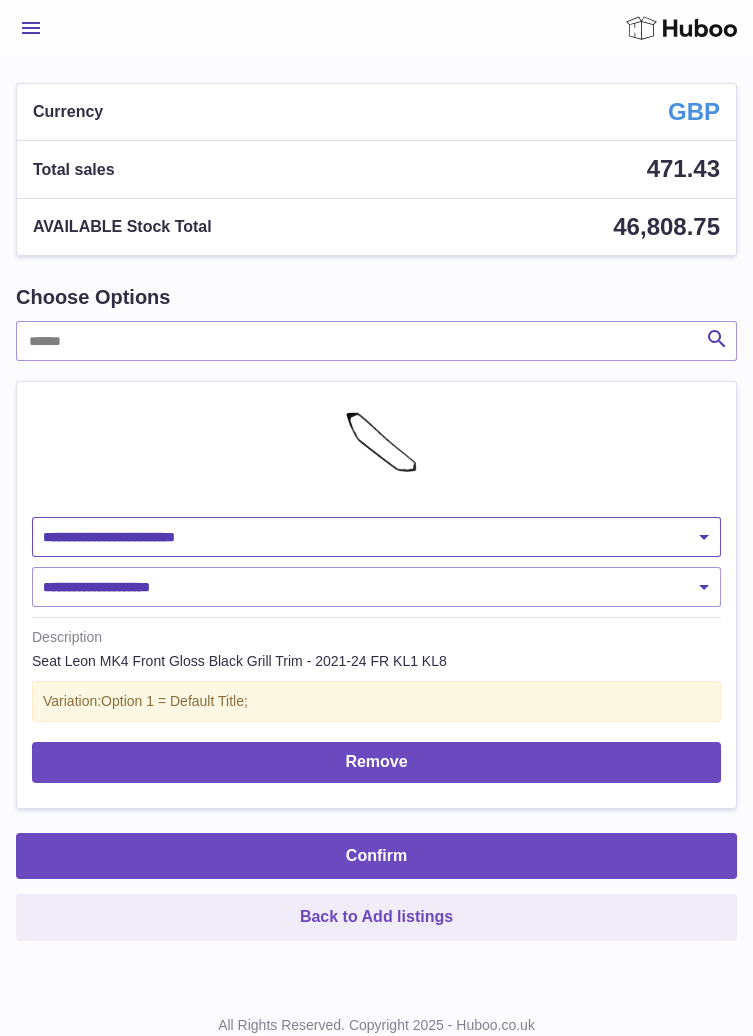 select on "********" 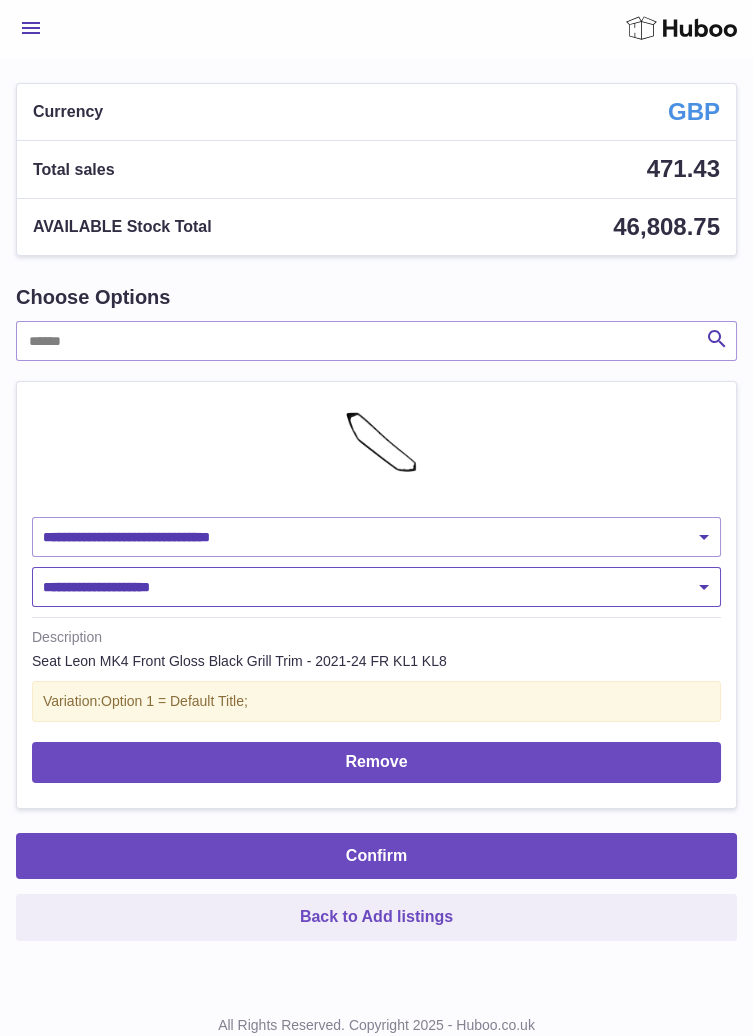 click on "**********" at bounding box center (376, 587) 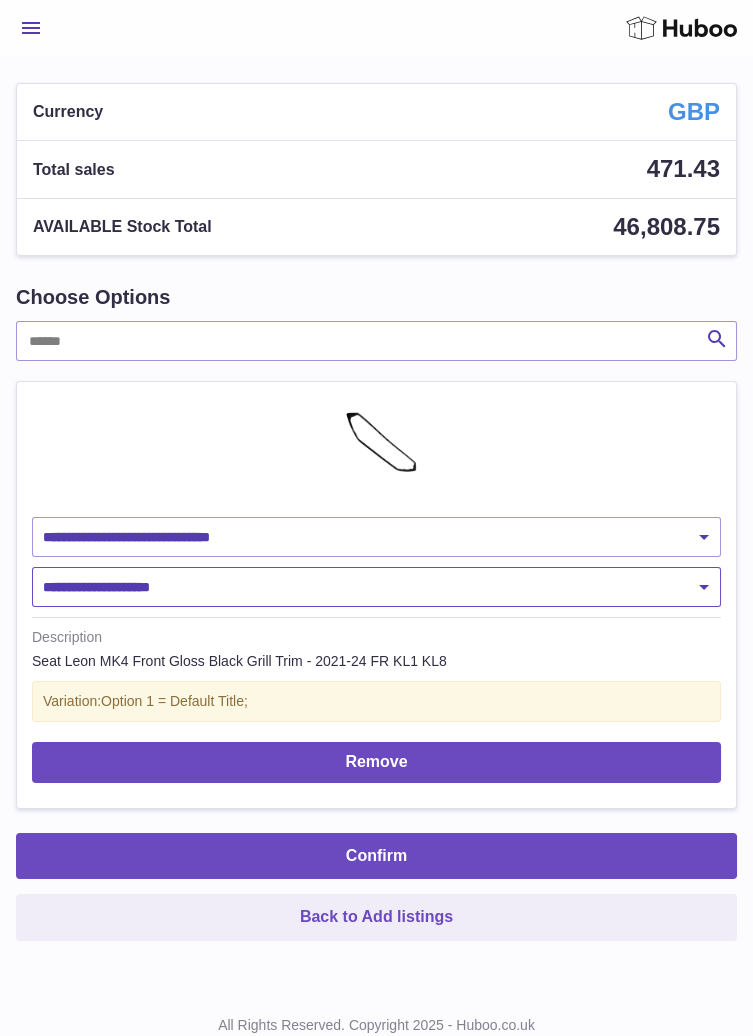 select on "****" 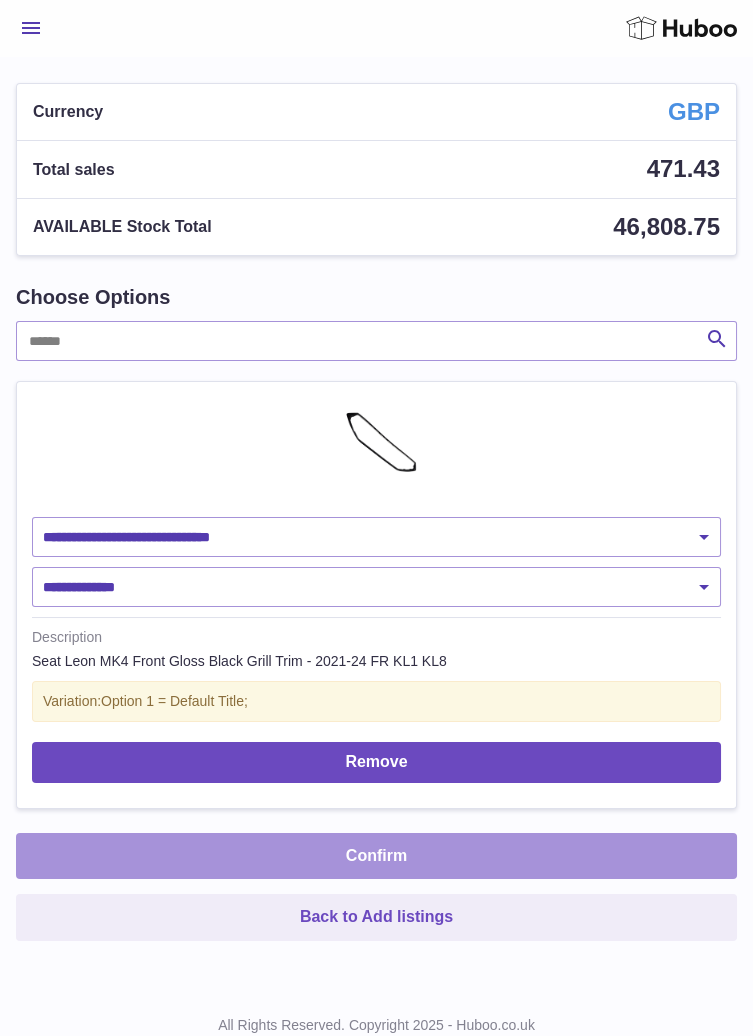 click on "Confirm" at bounding box center [376, 856] 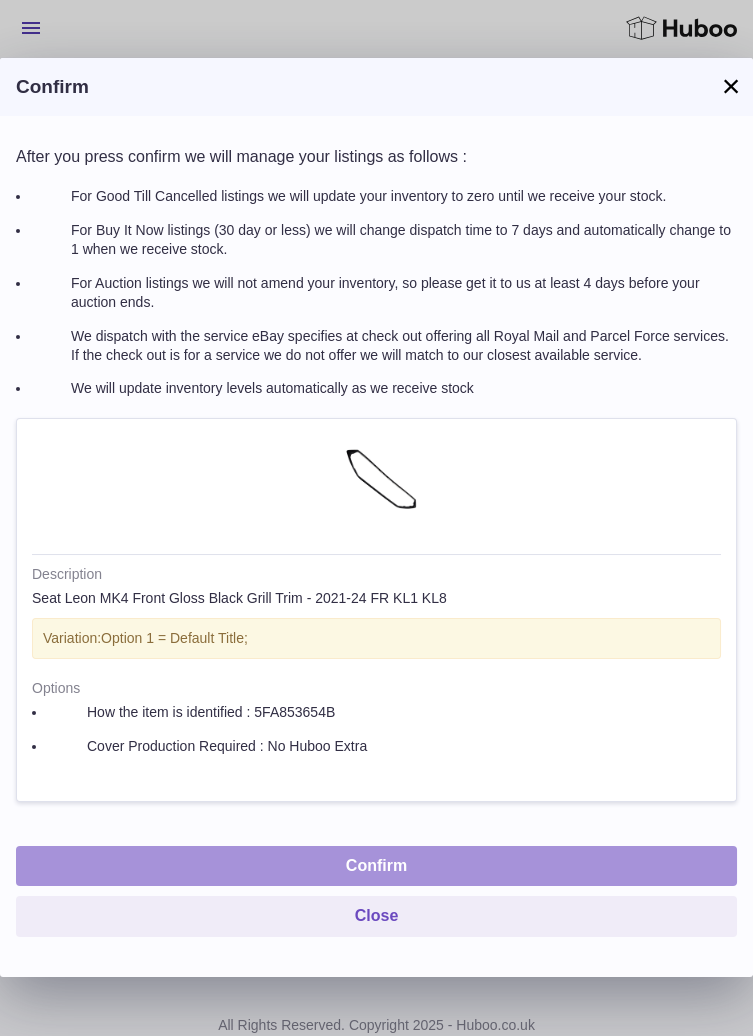 click on "Confirm" at bounding box center [376, 866] 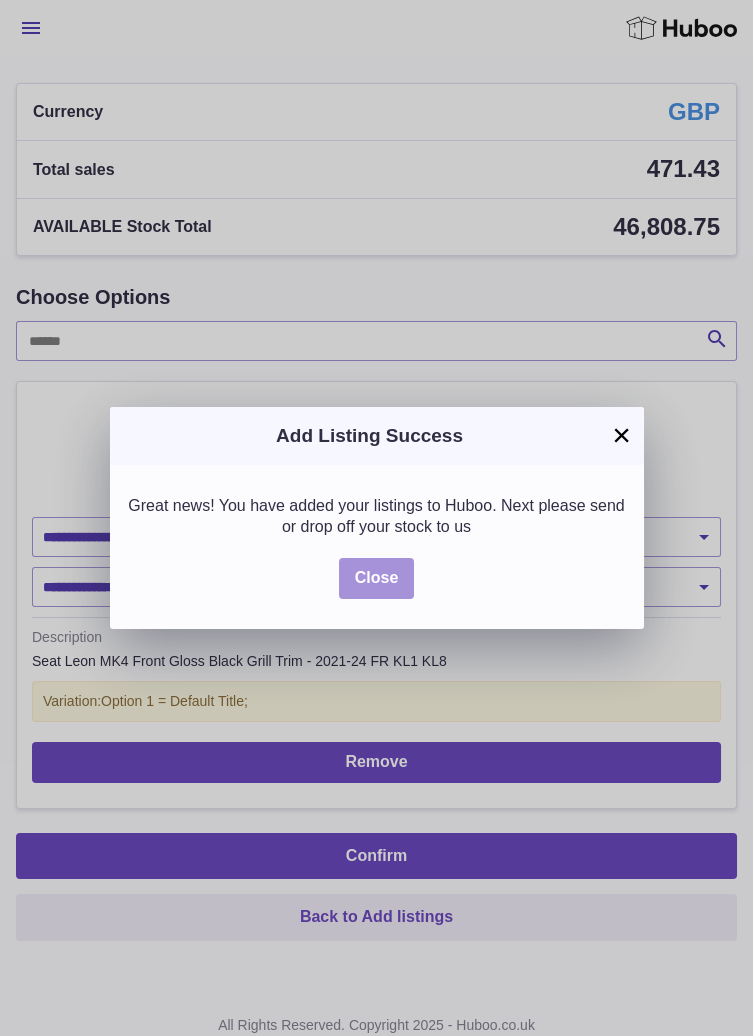 click on "Close" at bounding box center (377, 578) 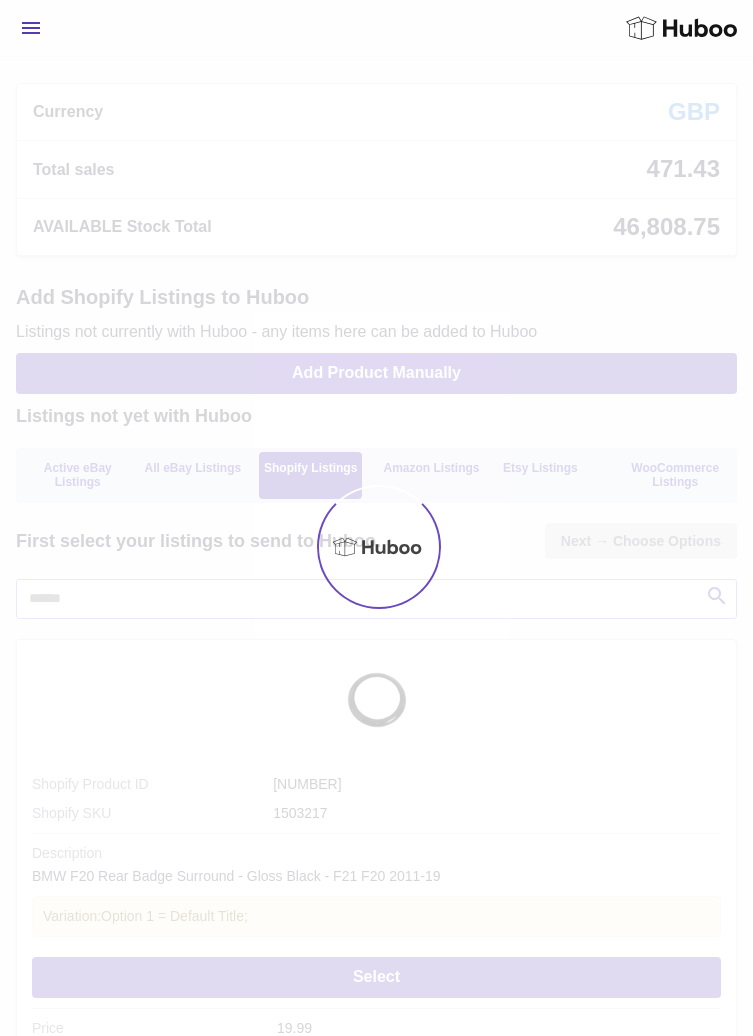 scroll, scrollTop: 0, scrollLeft: 0, axis: both 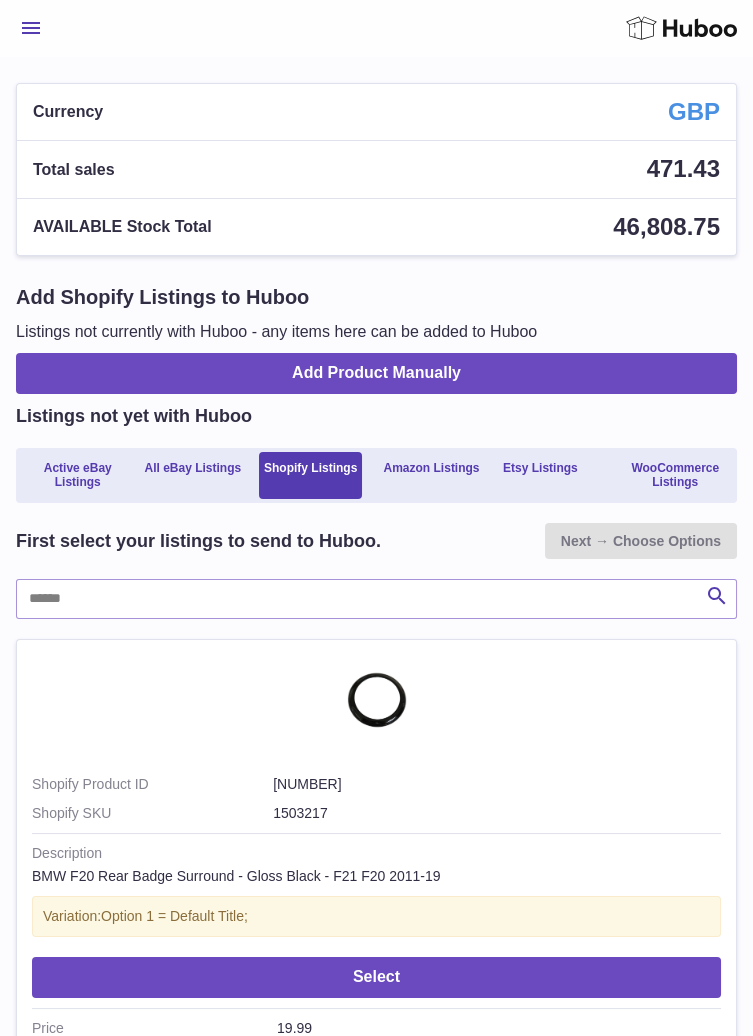 click on "Menu" at bounding box center [31, 28] 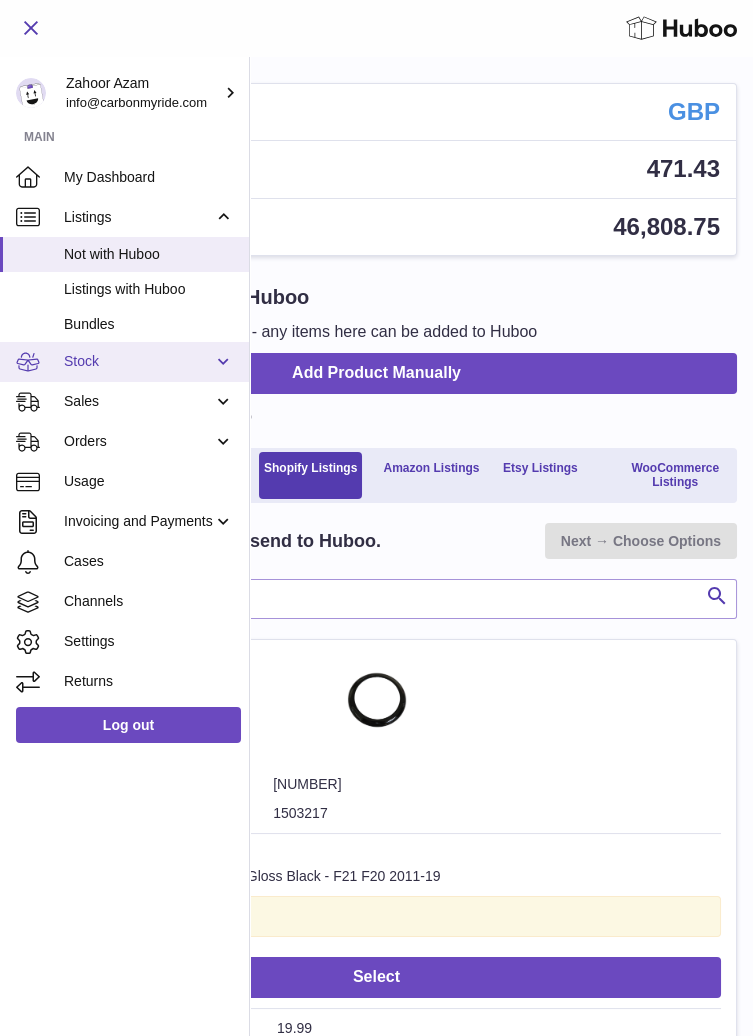 click on "Stock" at bounding box center [124, 362] 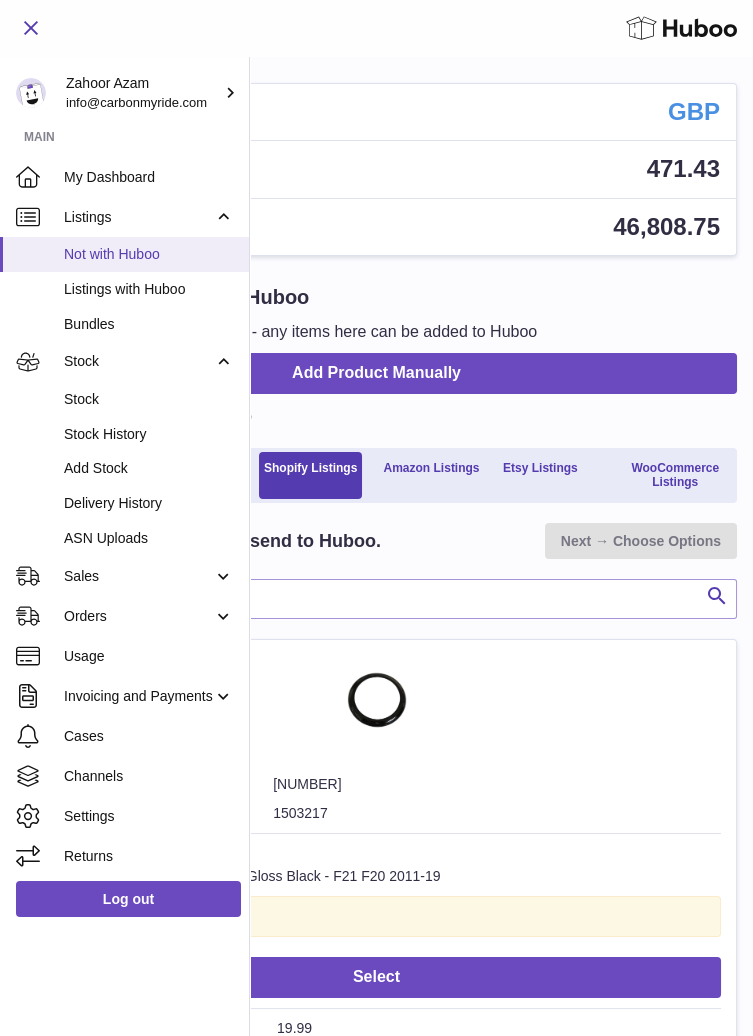 click on "Not with Huboo" at bounding box center [149, 254] 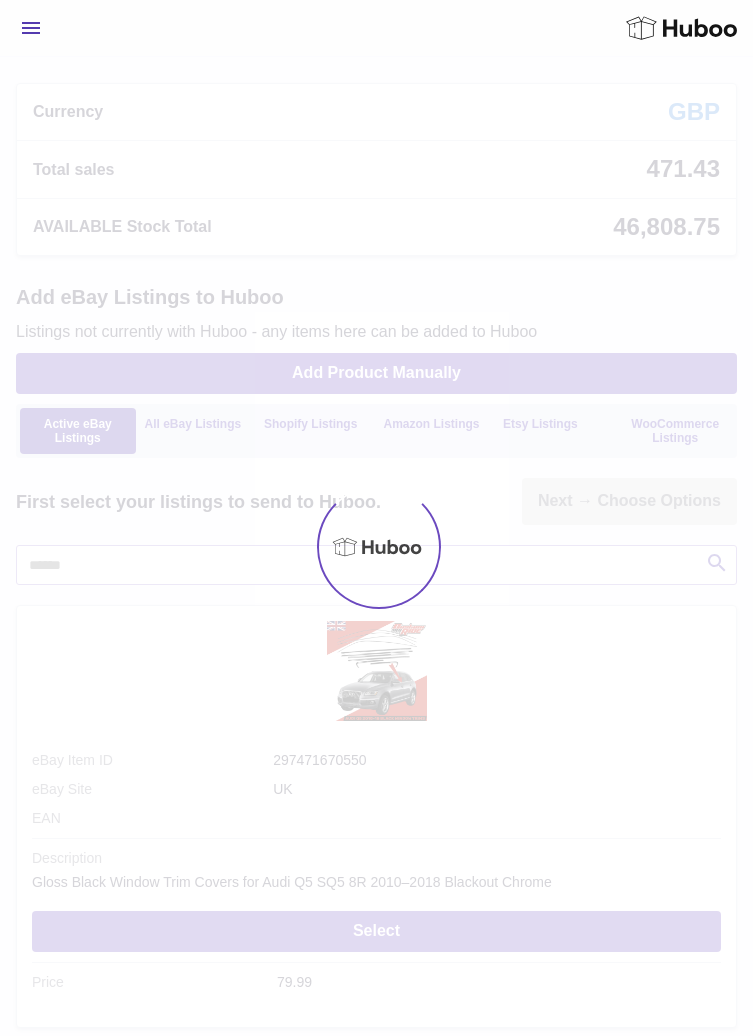 scroll, scrollTop: 0, scrollLeft: 0, axis: both 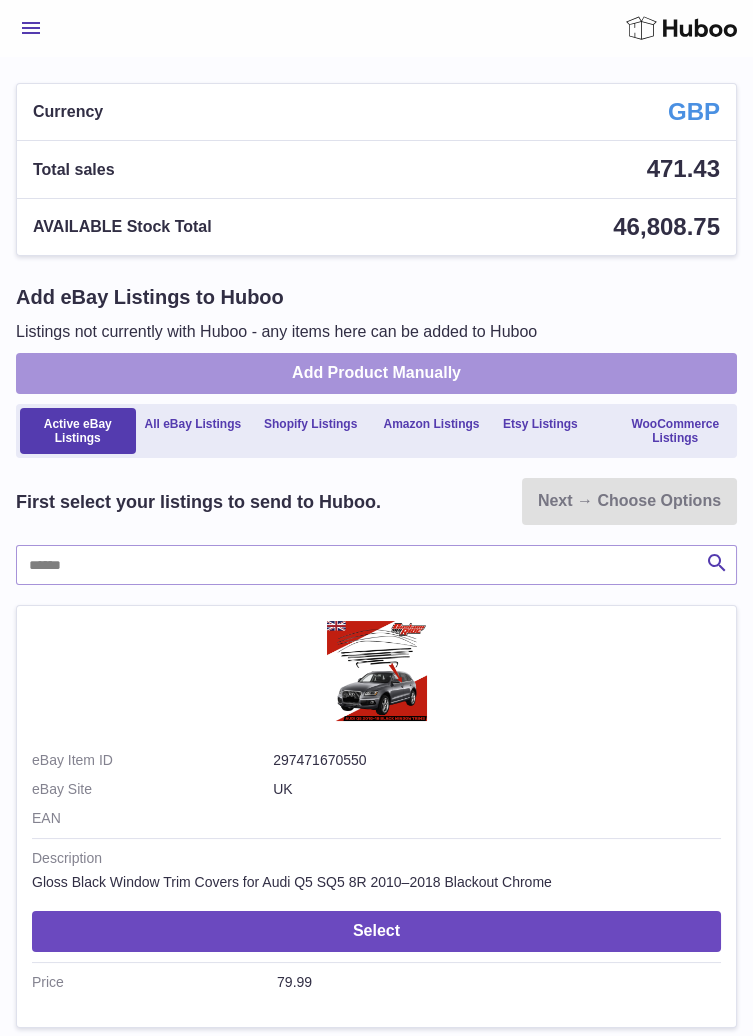 click on "Add Product Manually" at bounding box center [376, 373] 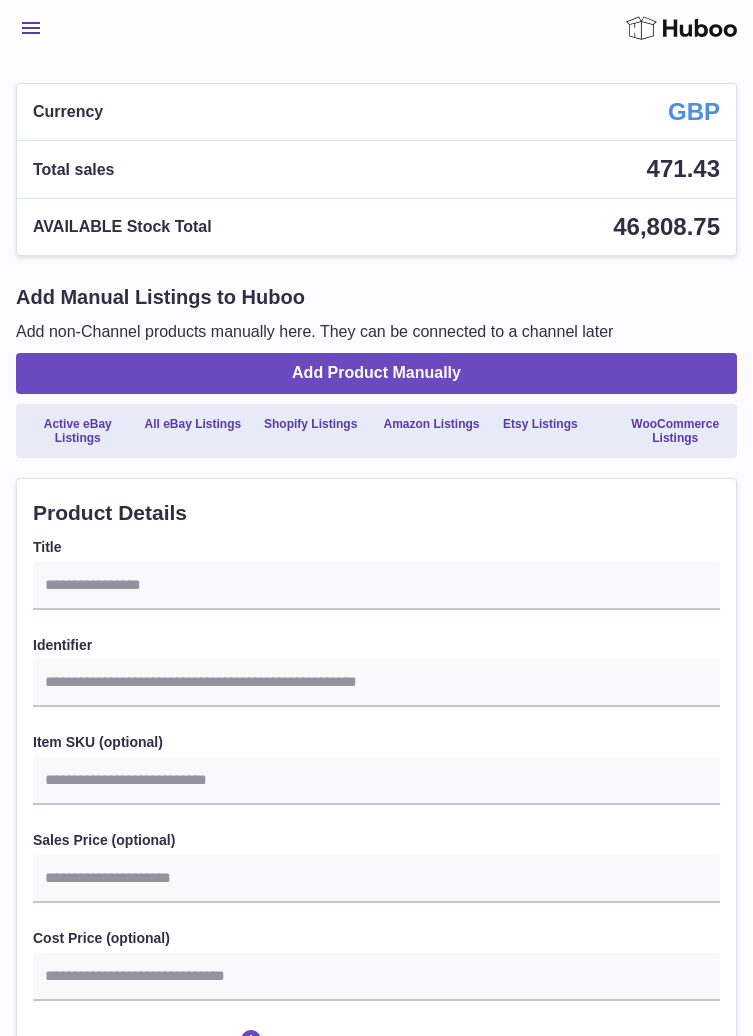 select 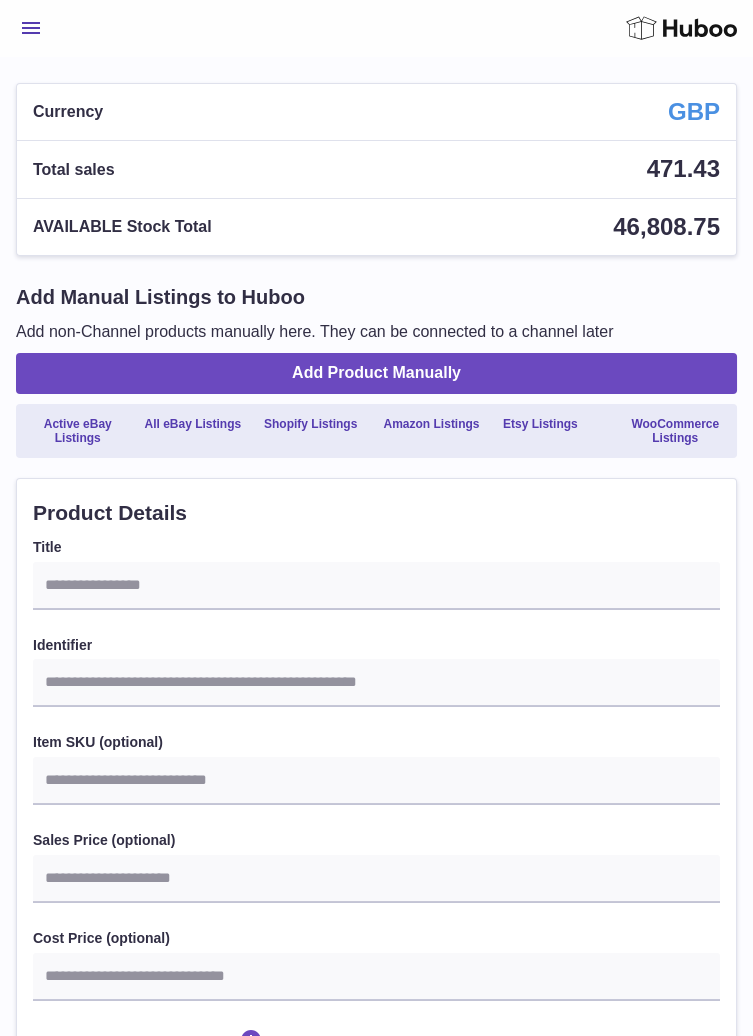scroll, scrollTop: 0, scrollLeft: 0, axis: both 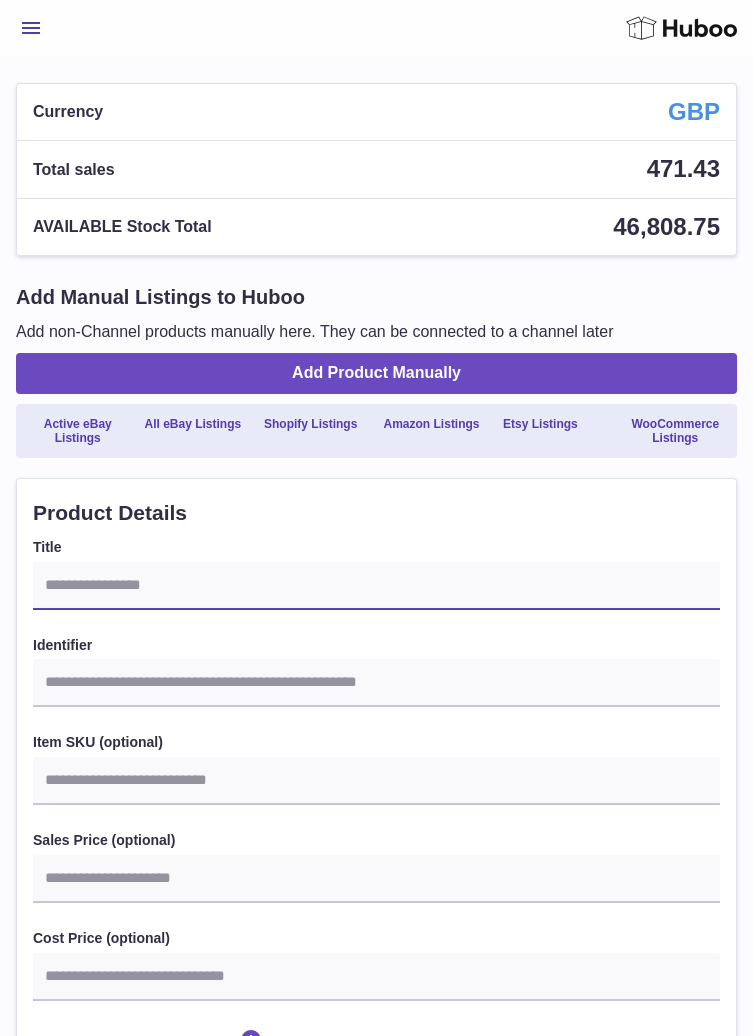 click on "Title" at bounding box center (376, 586) 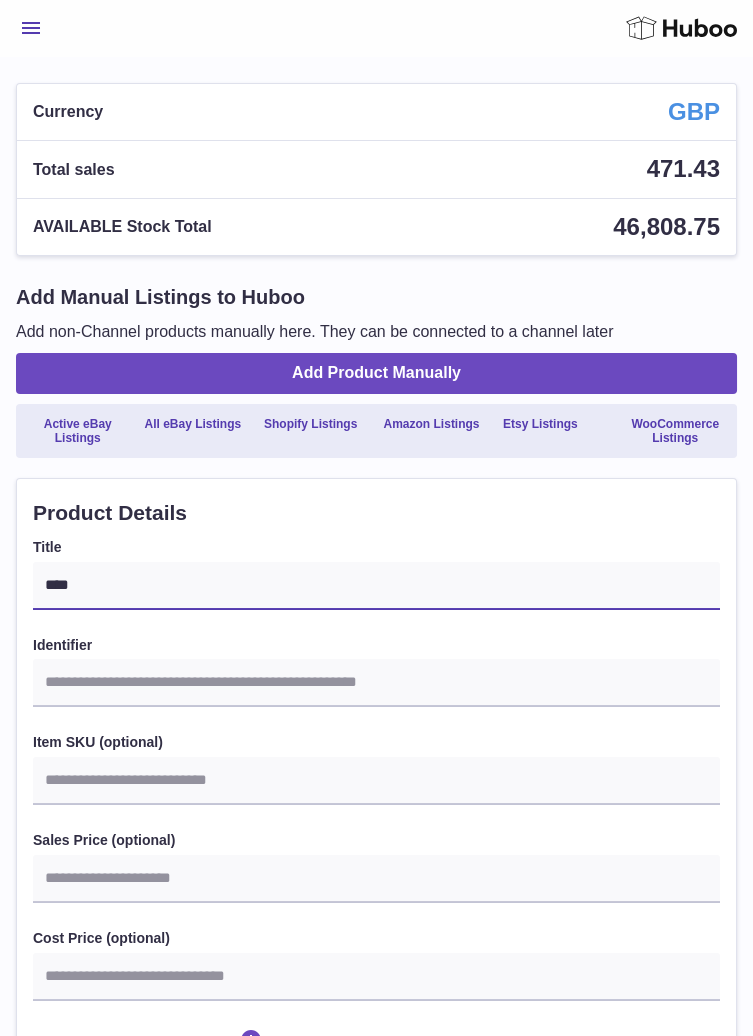type on "****" 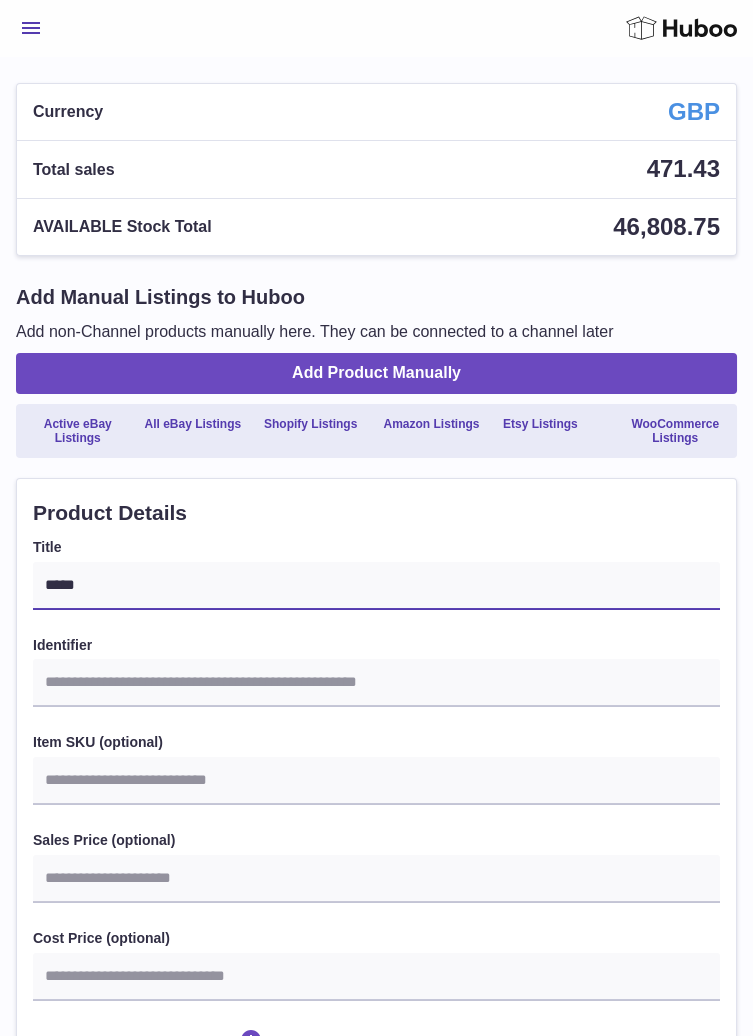 select 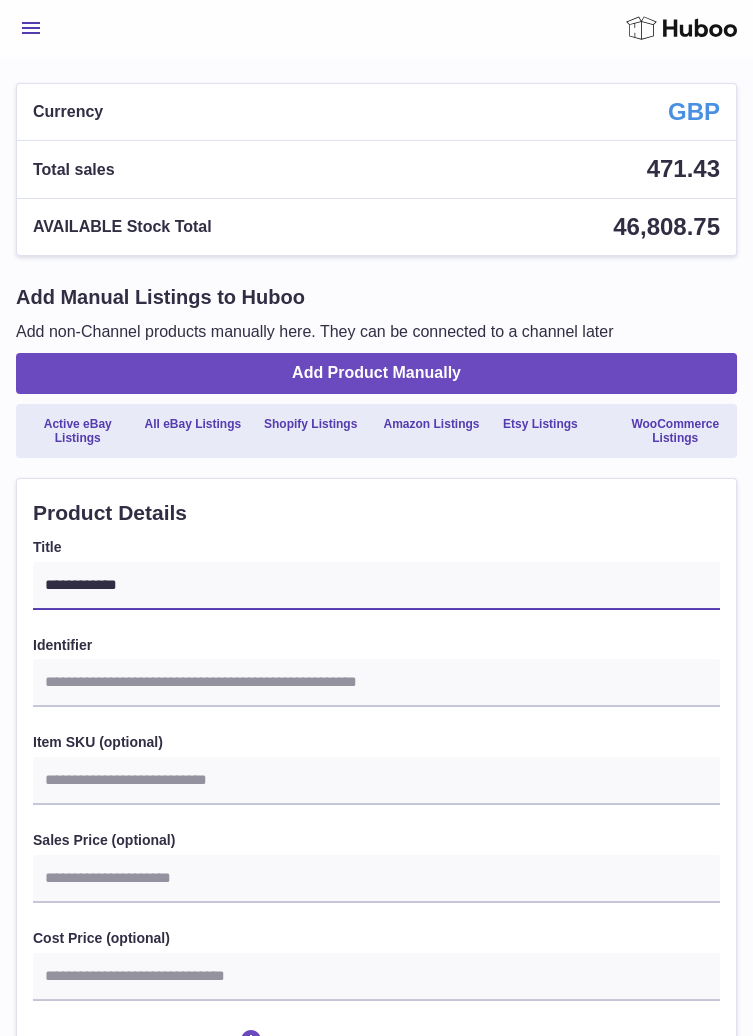 type on "**********" 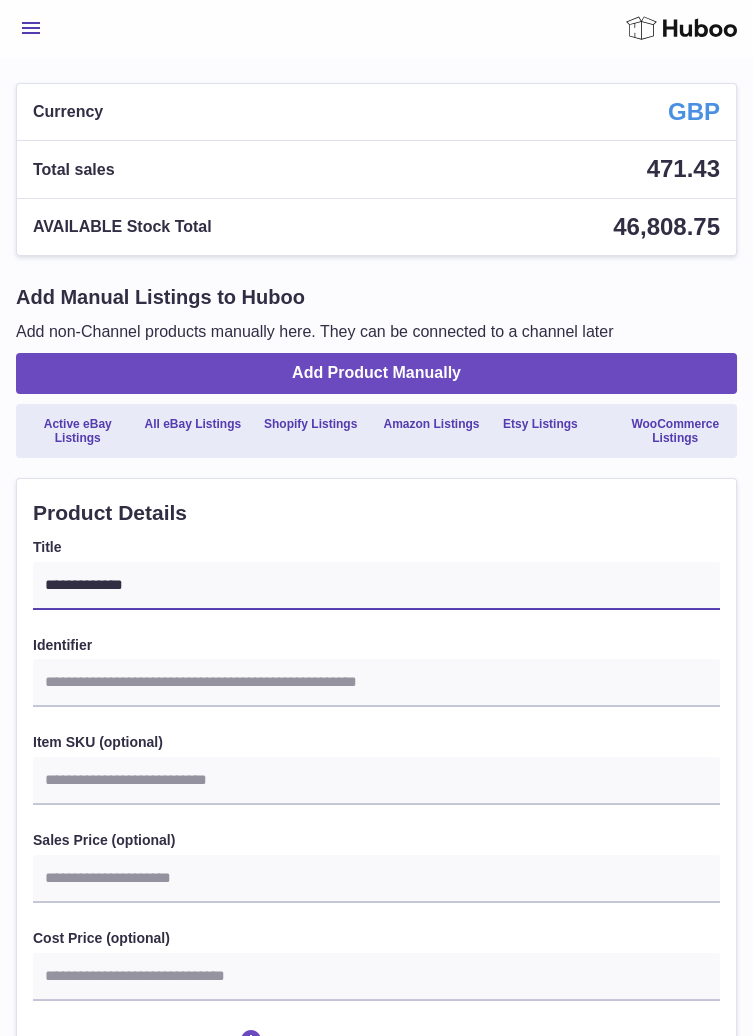 select 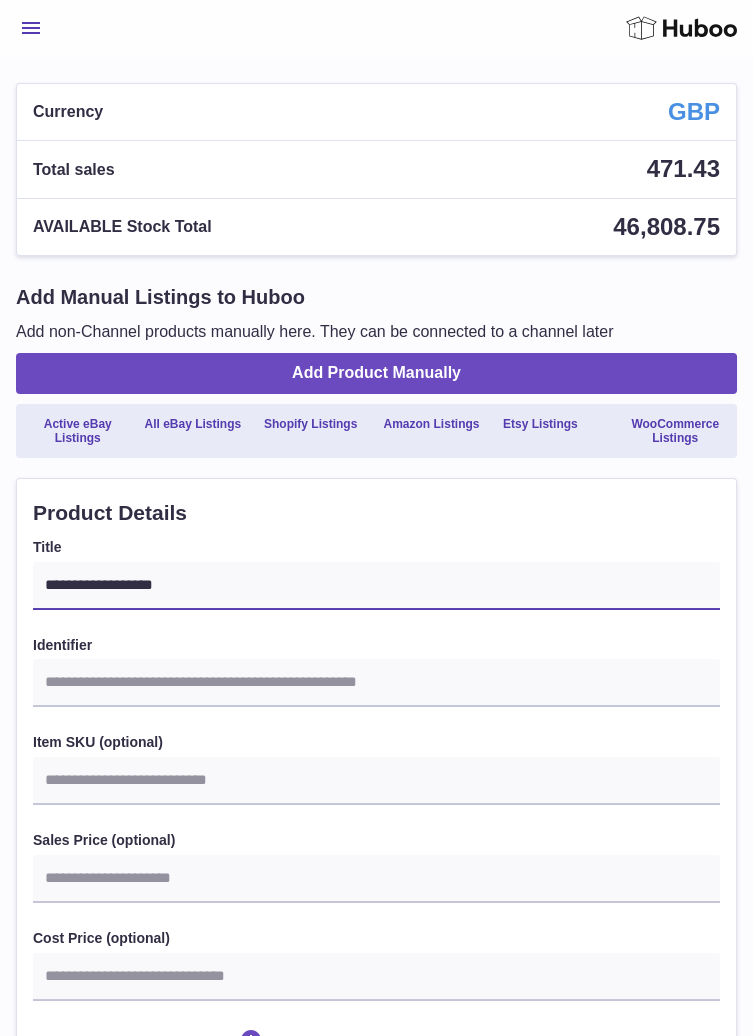 type on "**********" 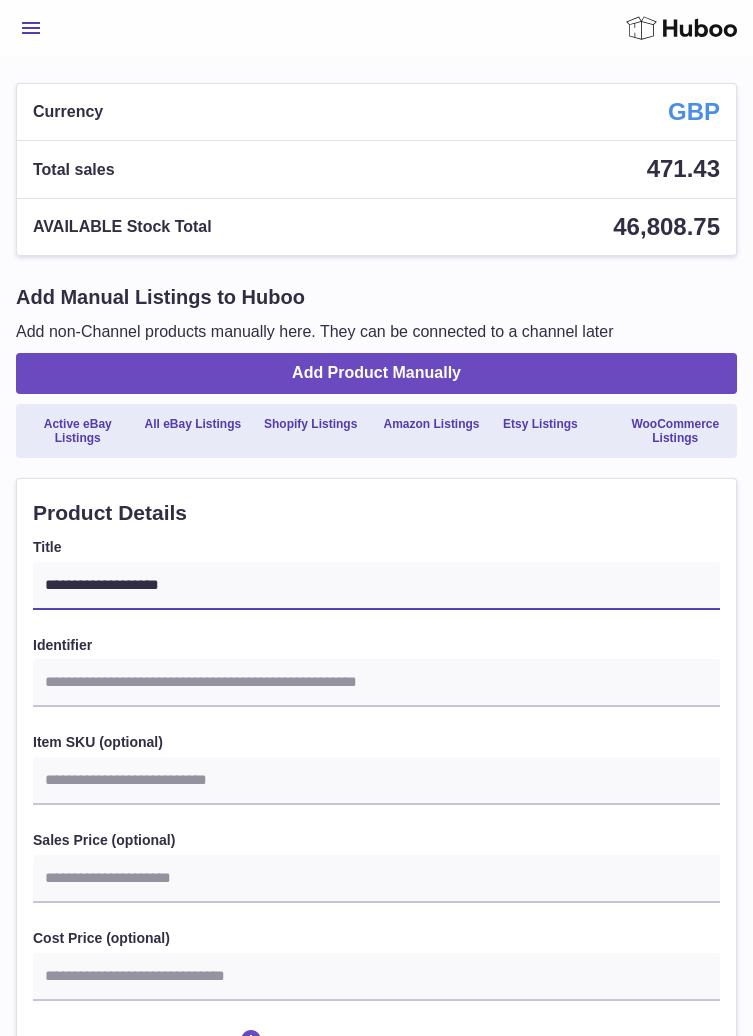 select 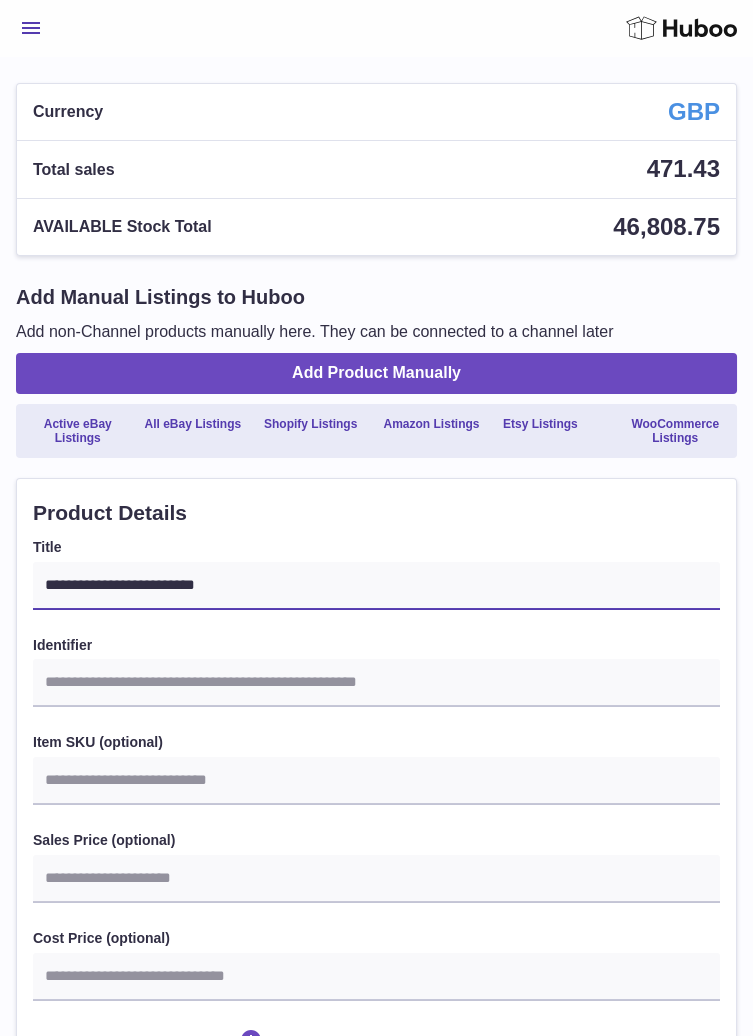 type on "**********" 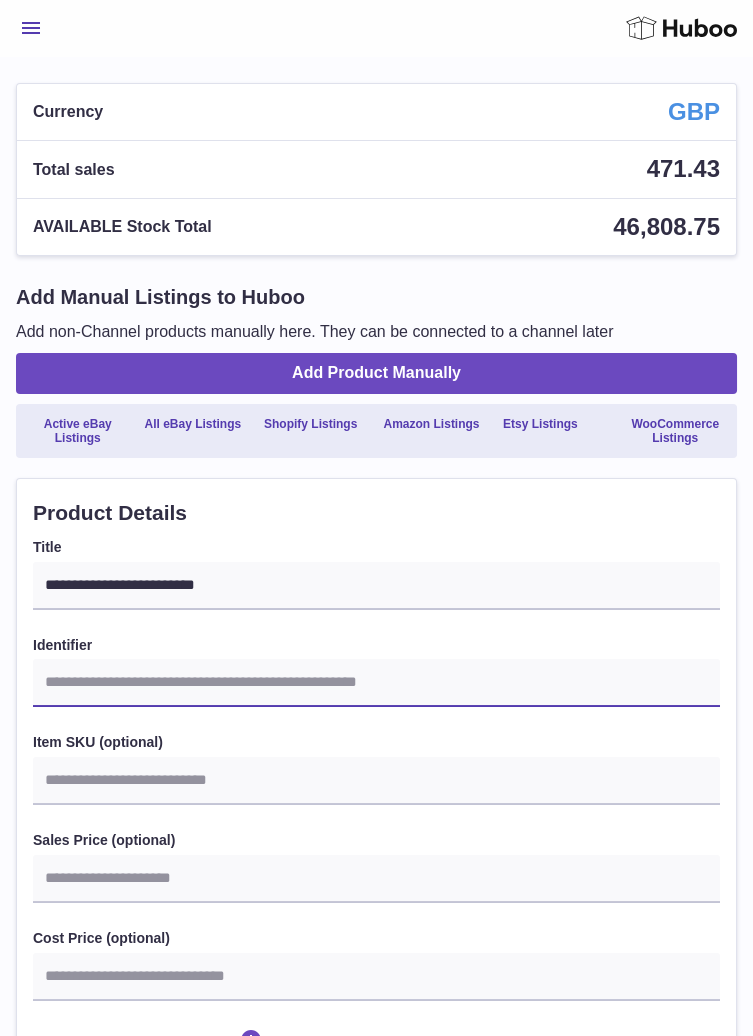select 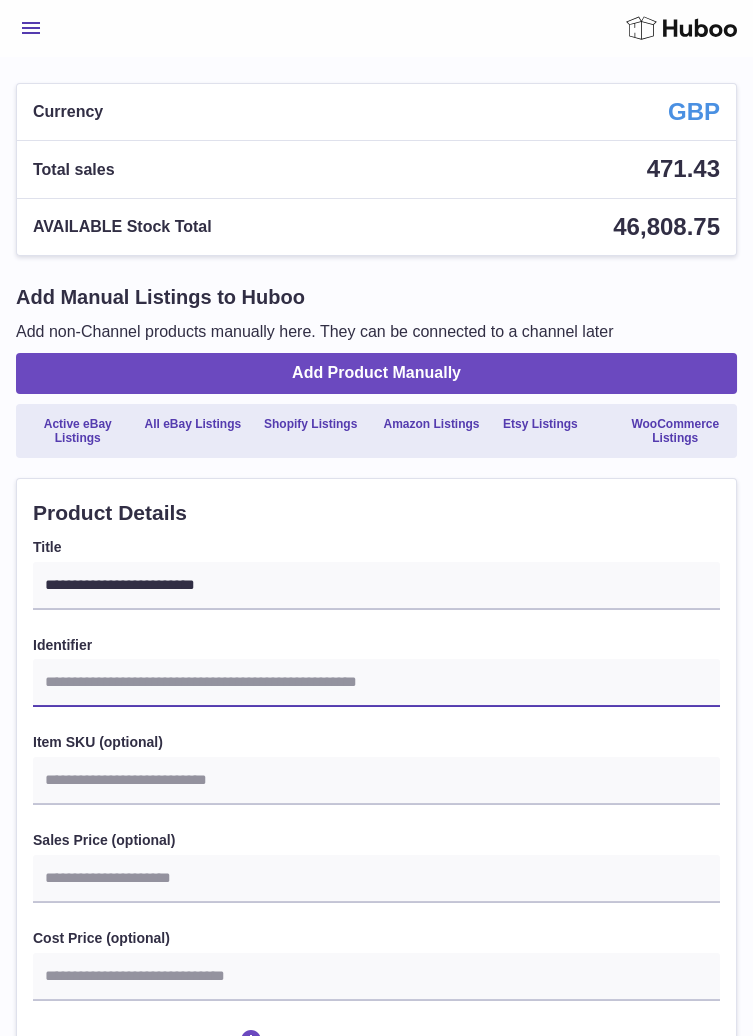 select 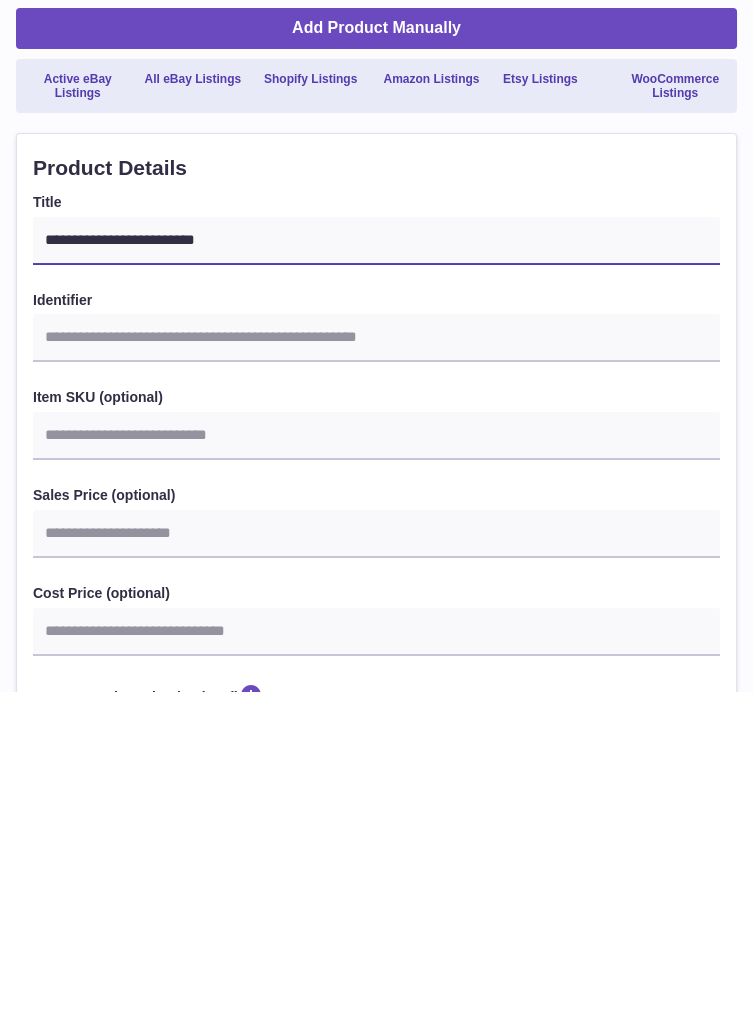 click on "**********" at bounding box center (376, 586) 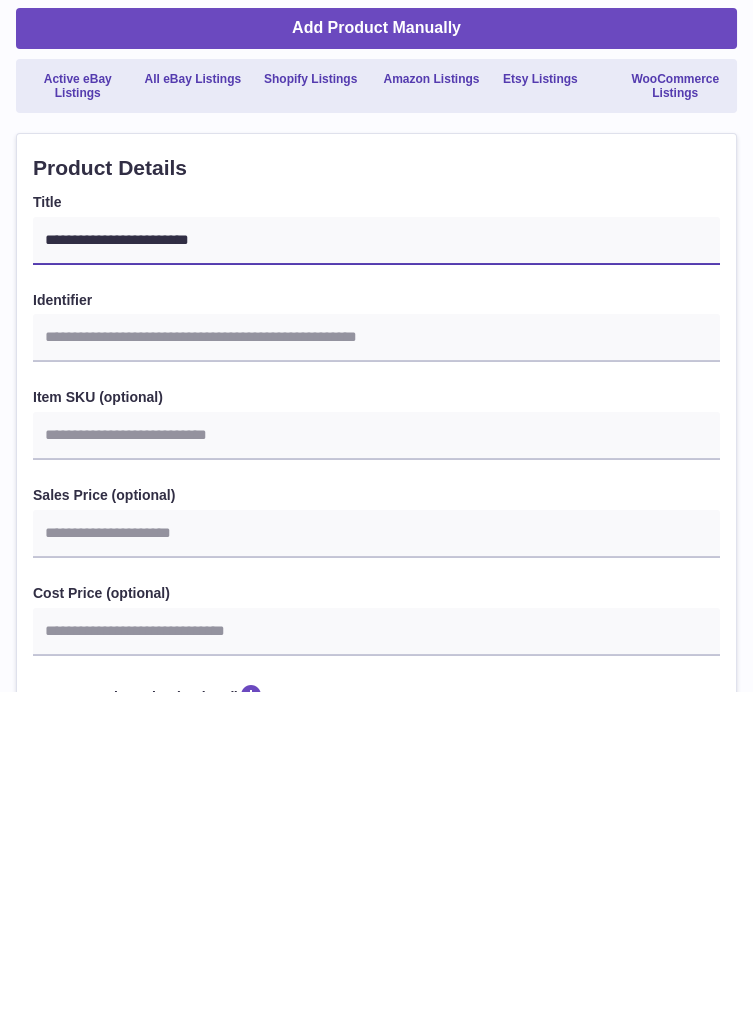 select 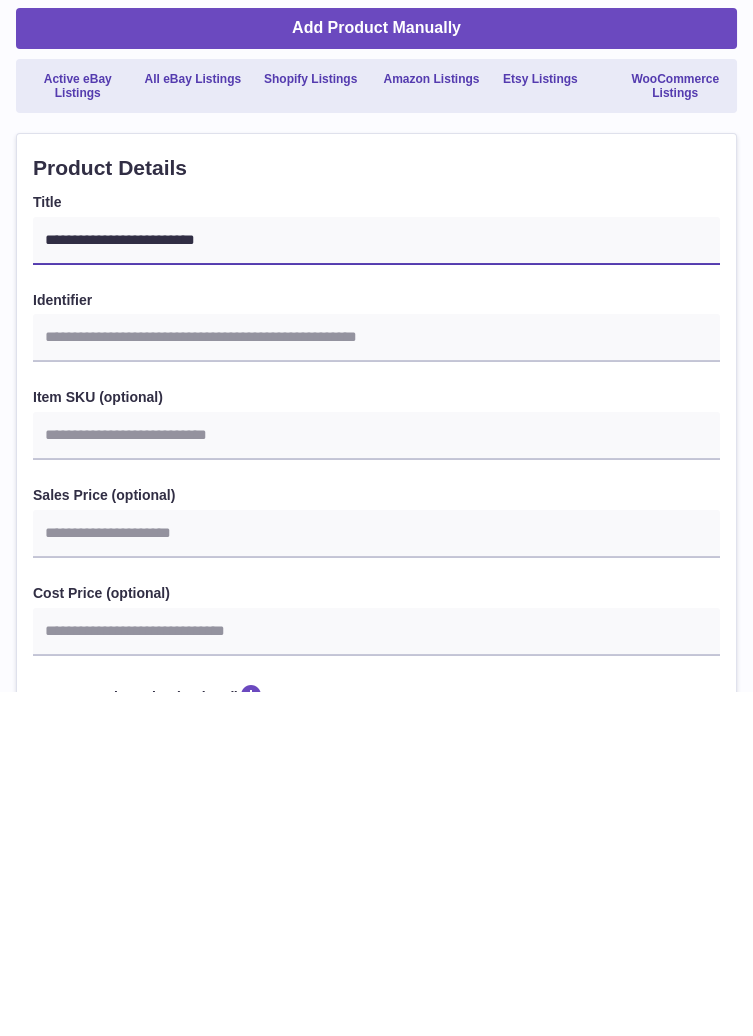 select 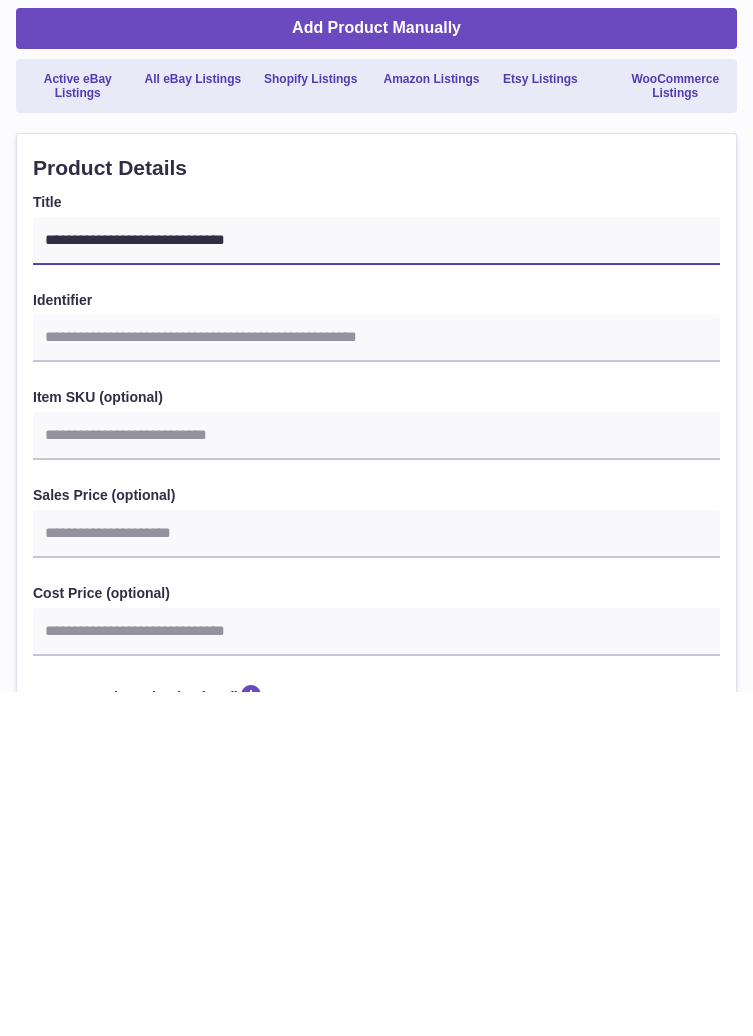 type on "**********" 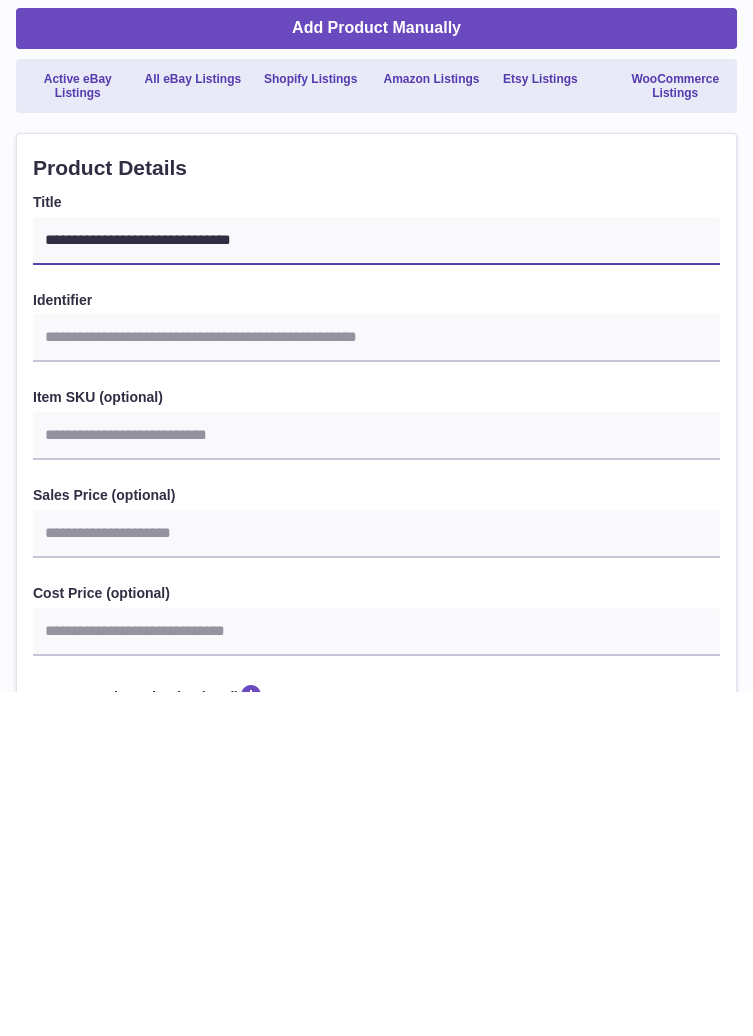 select 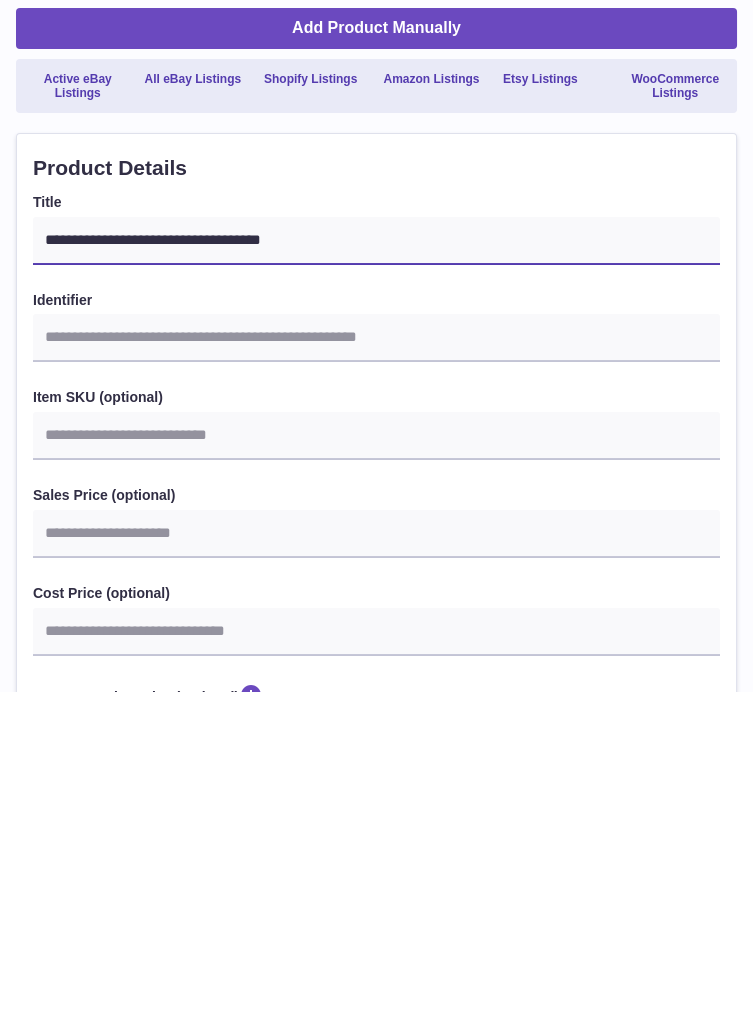 type on "**********" 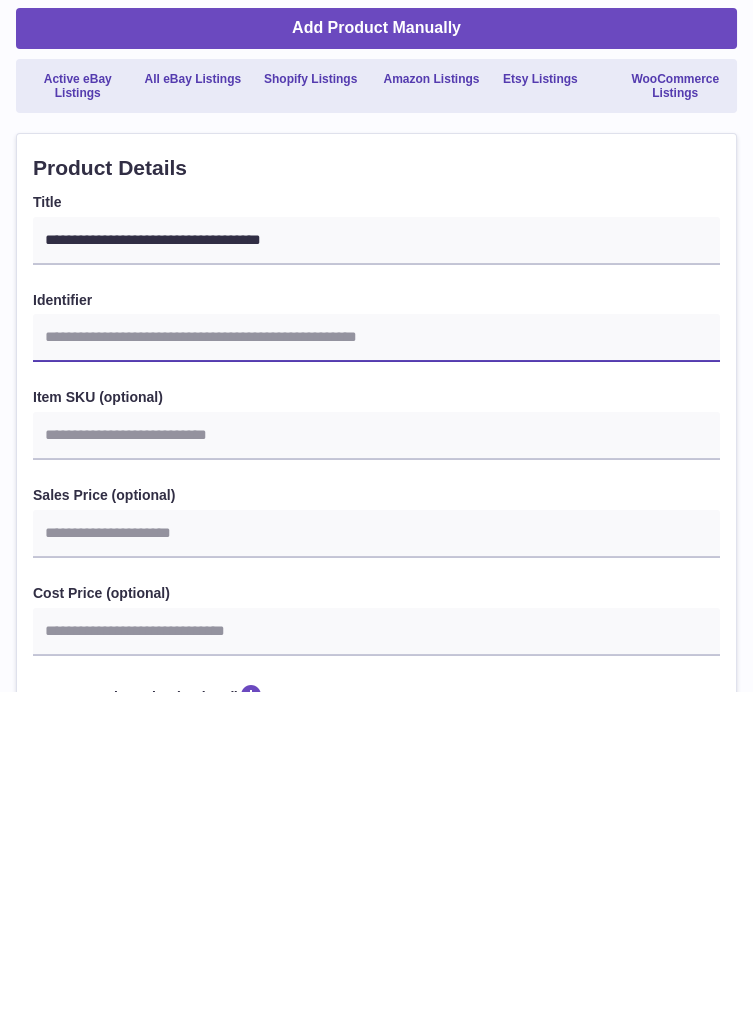 click on "Identifier" at bounding box center (376, 683) 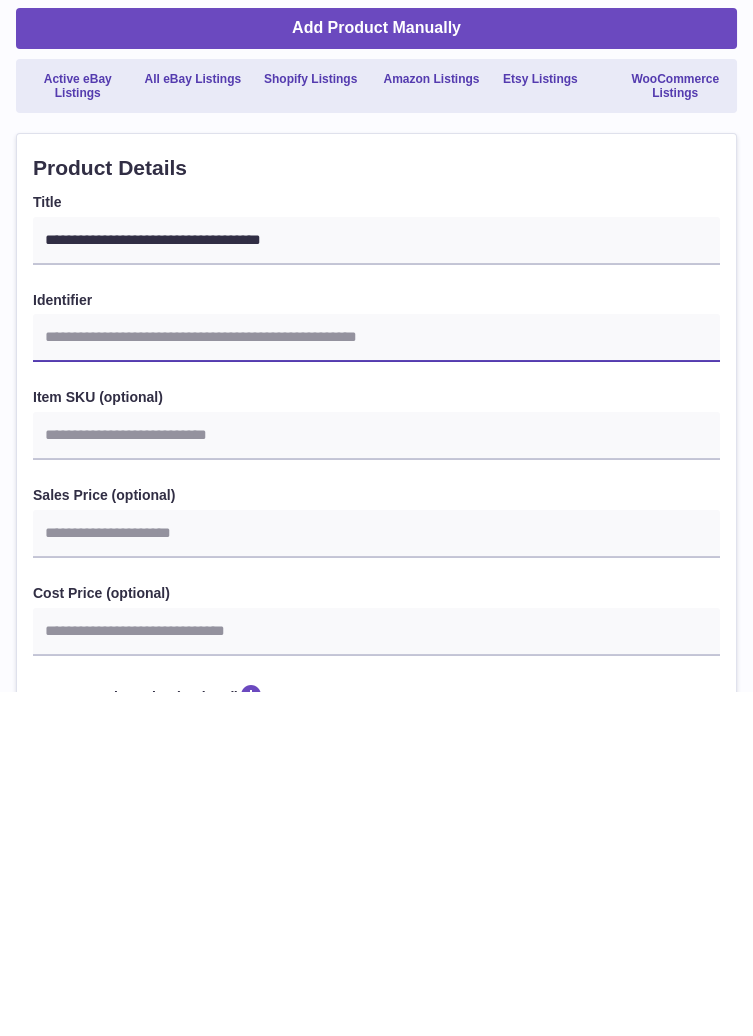 type on "*" 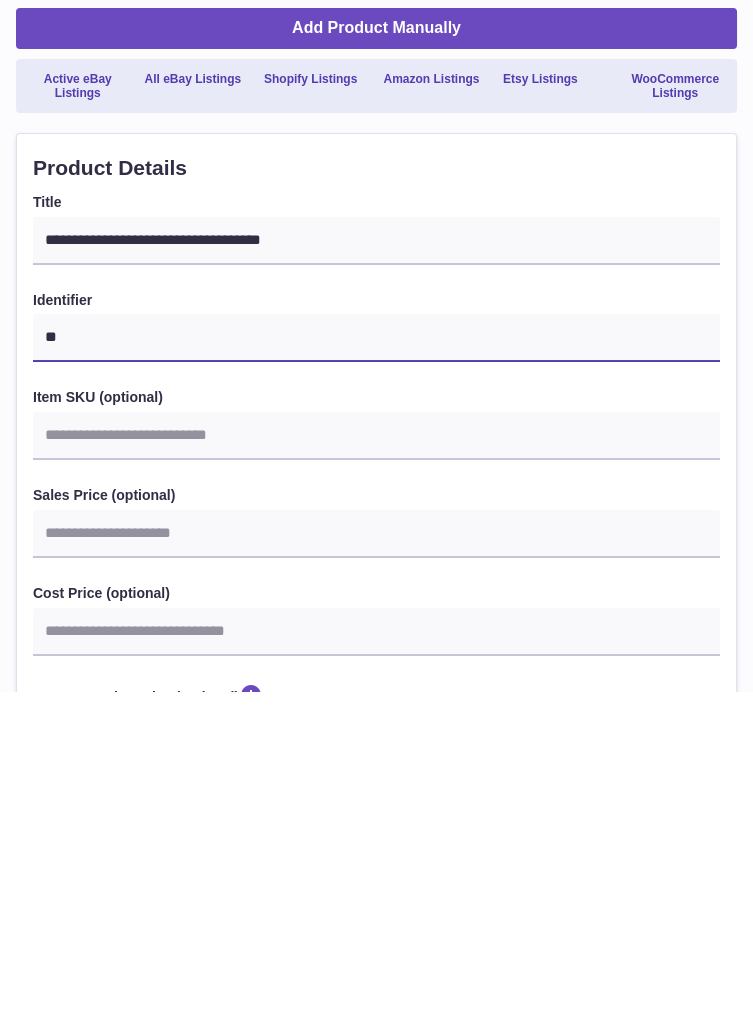 type on "*" 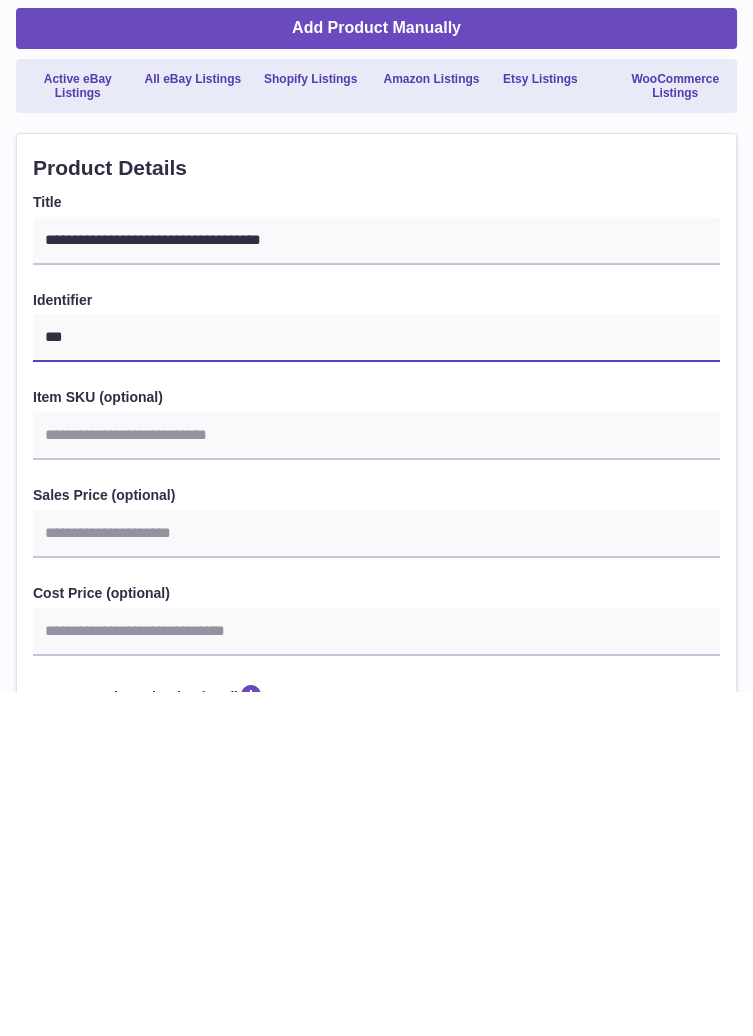type on "****" 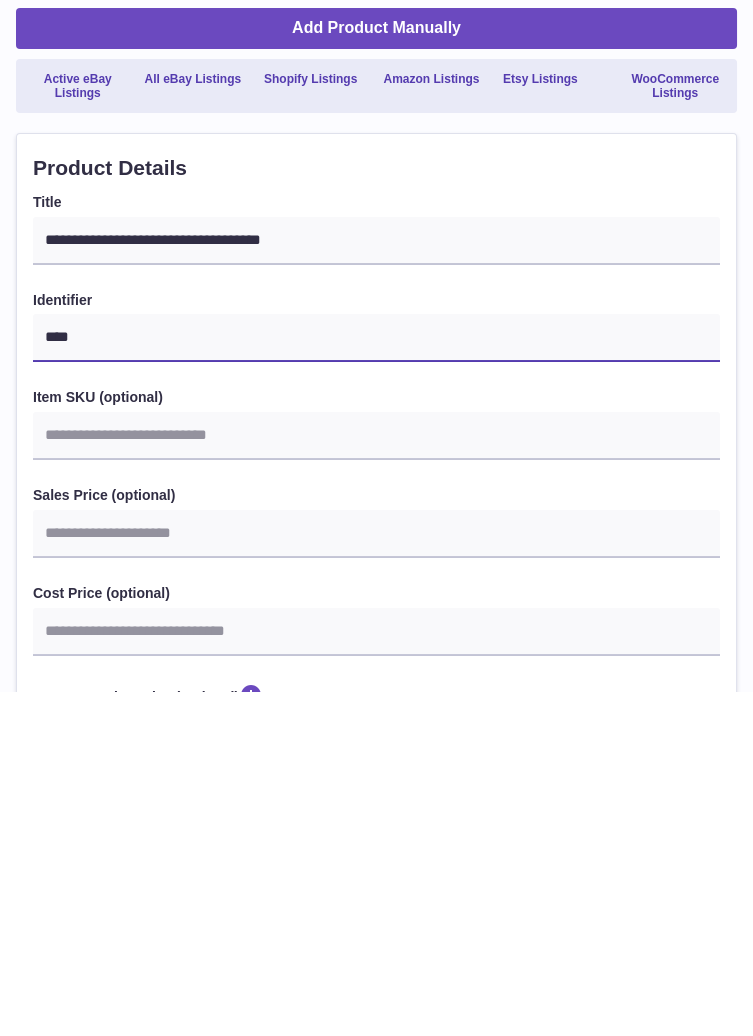 select 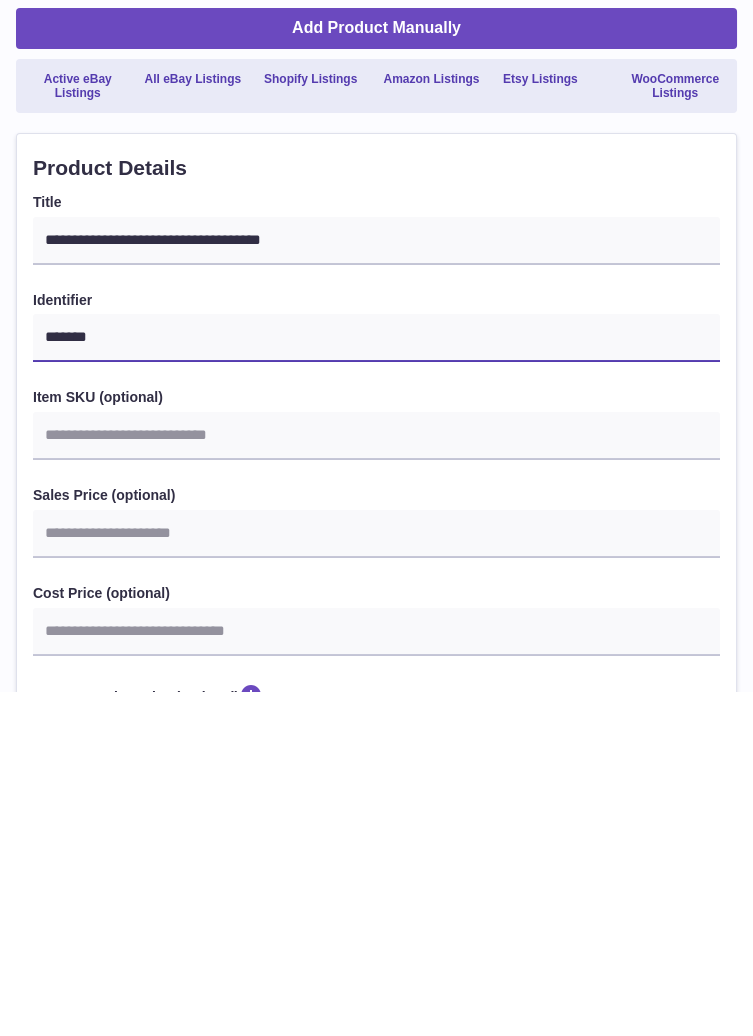 type on "********" 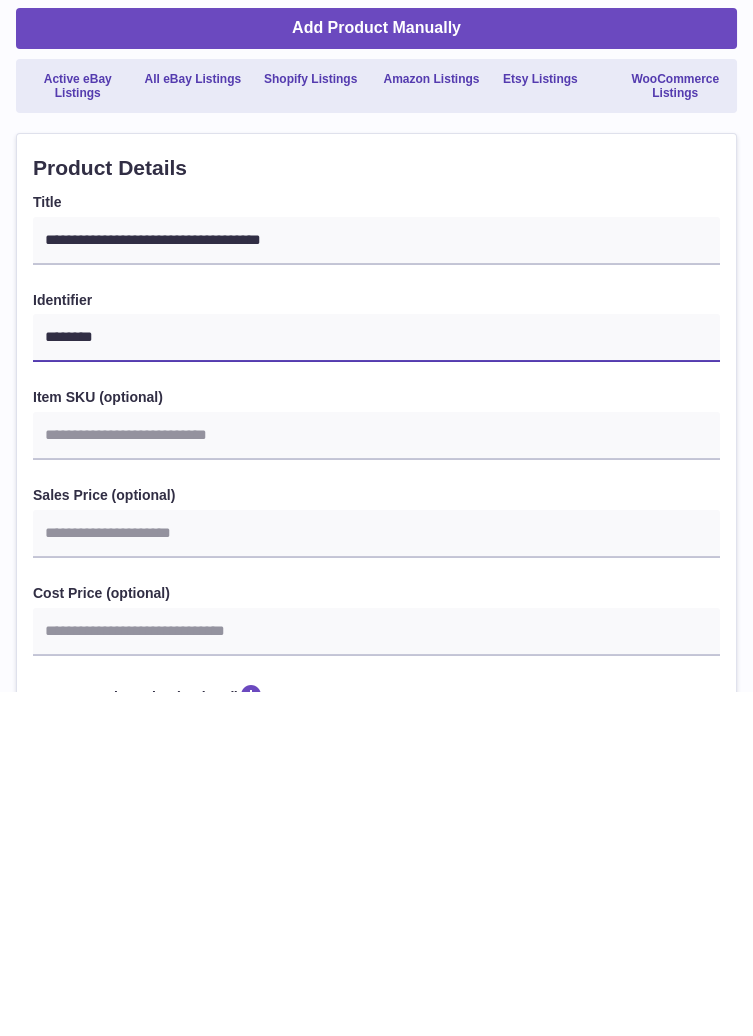 select 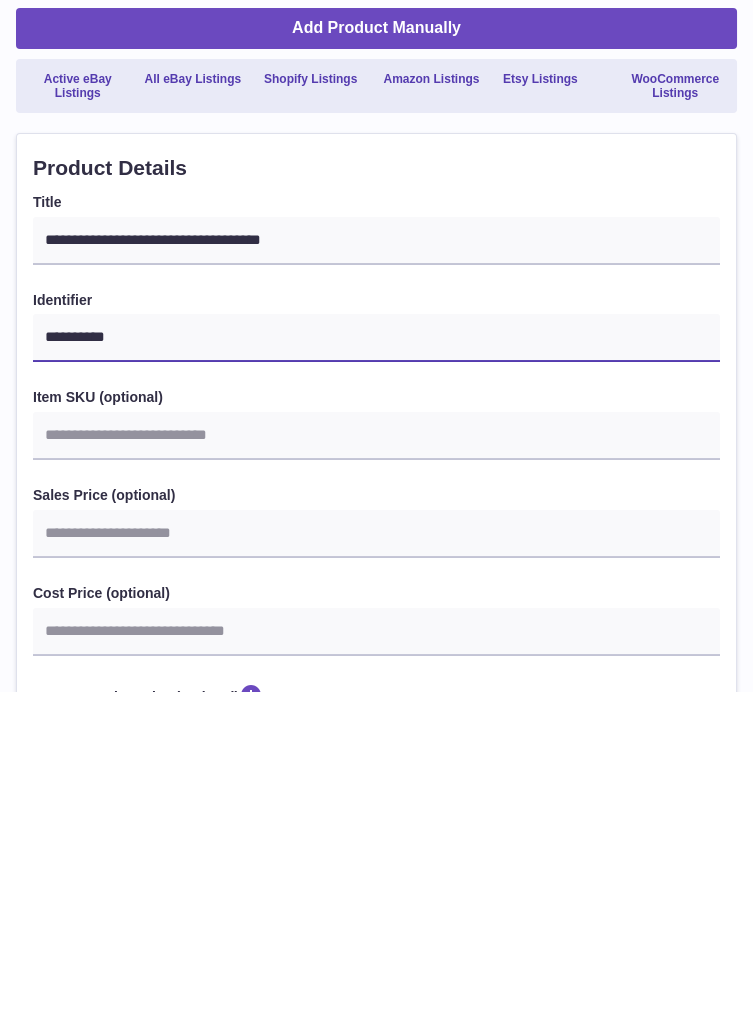 type on "**********" 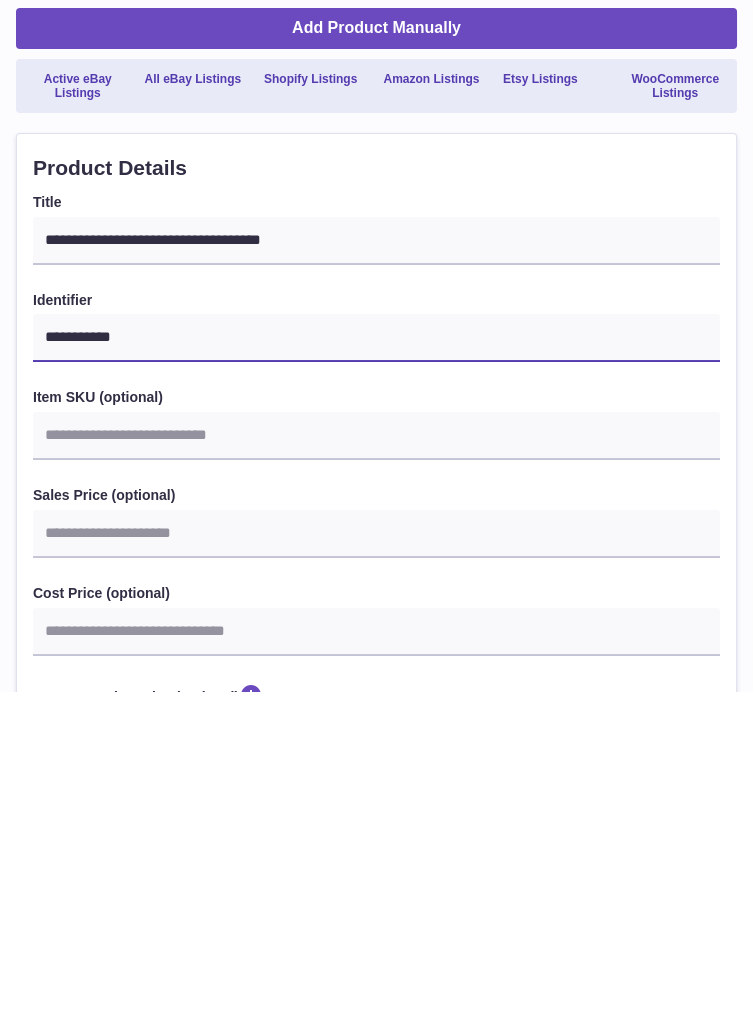 click on "**********" at bounding box center (376, 683) 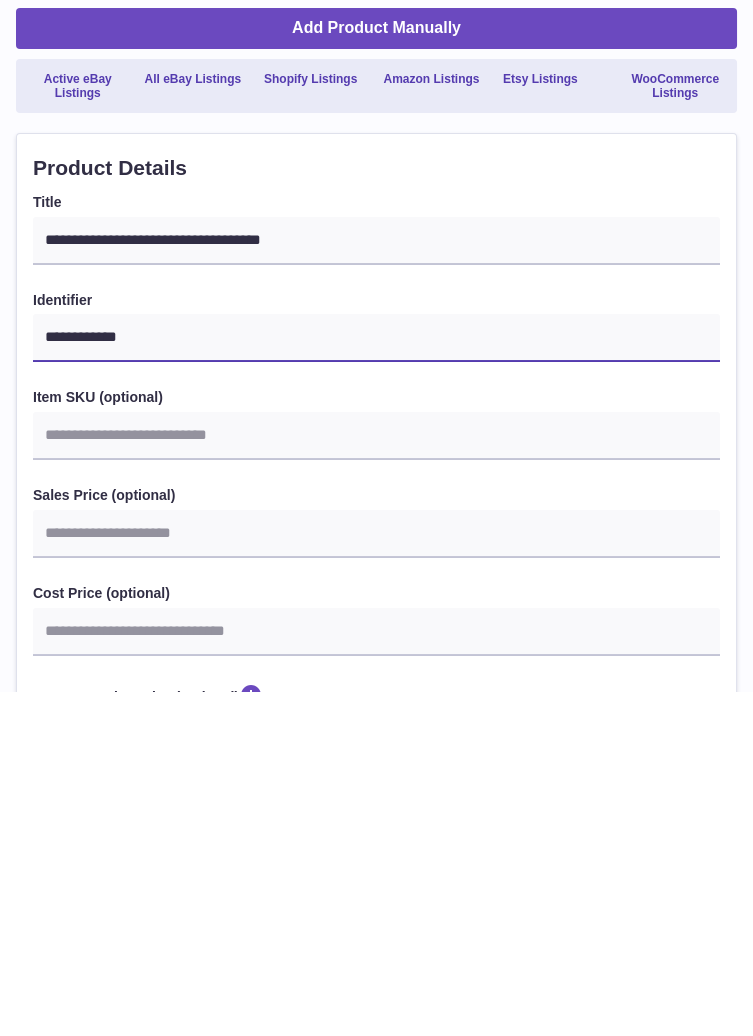 select 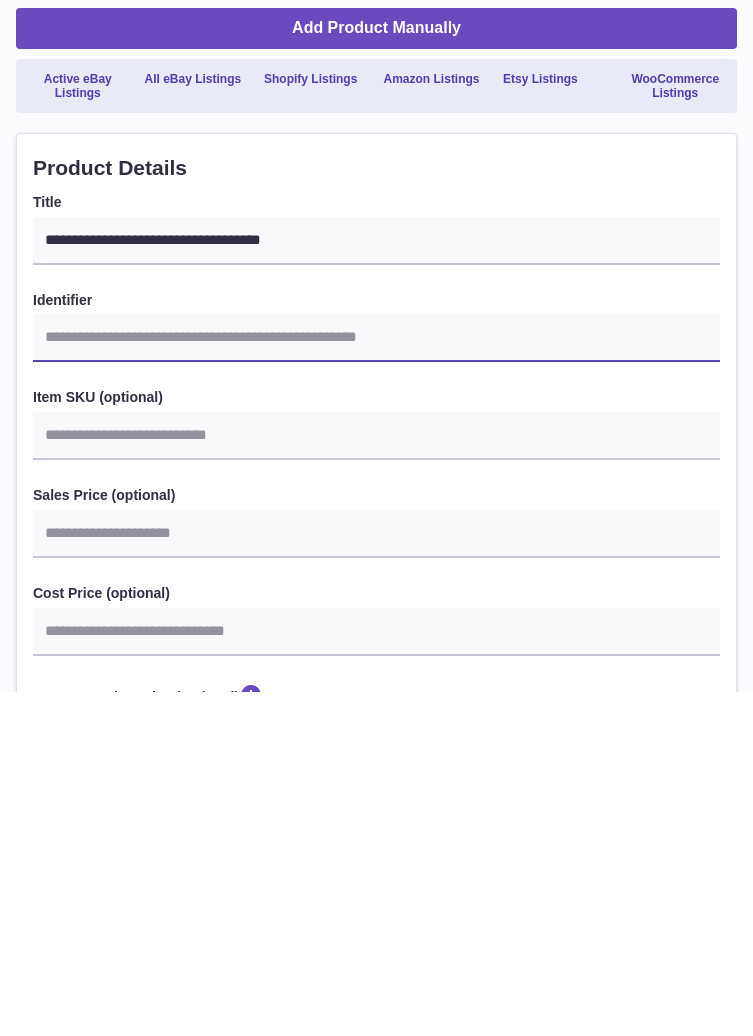 type on "*" 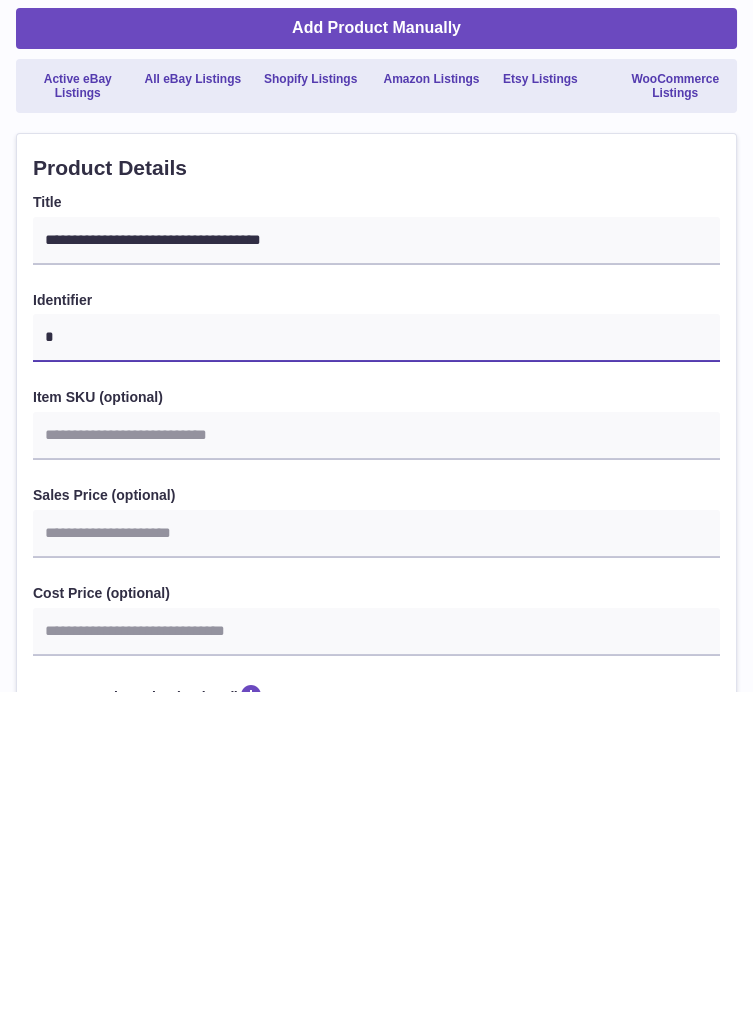 select 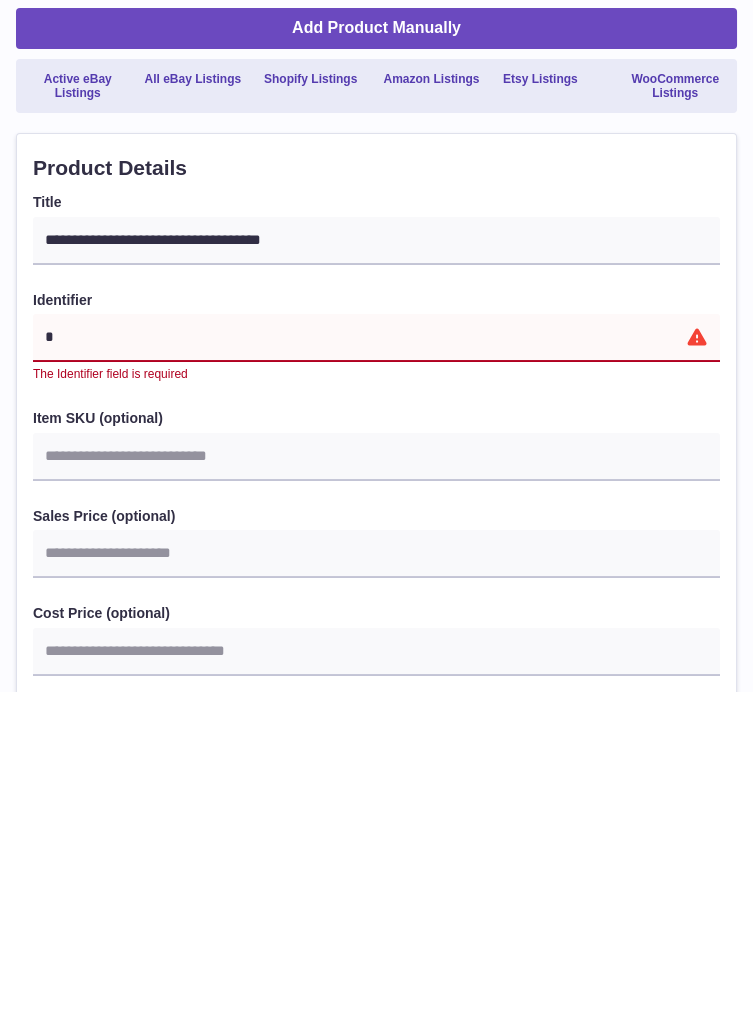 select 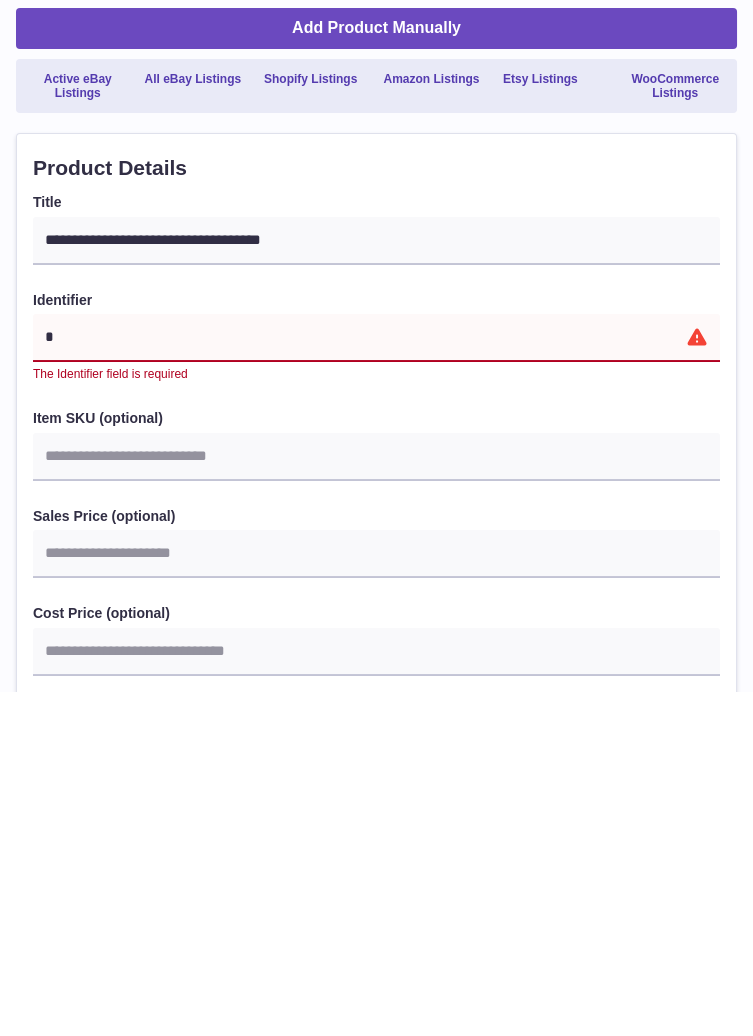 select 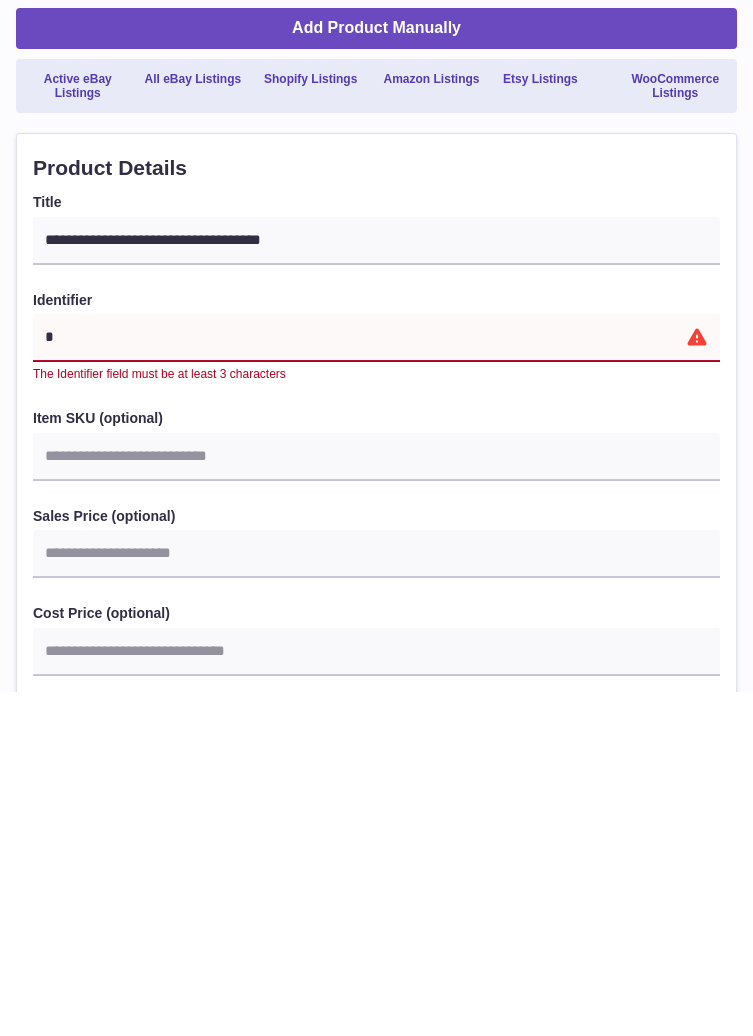 type 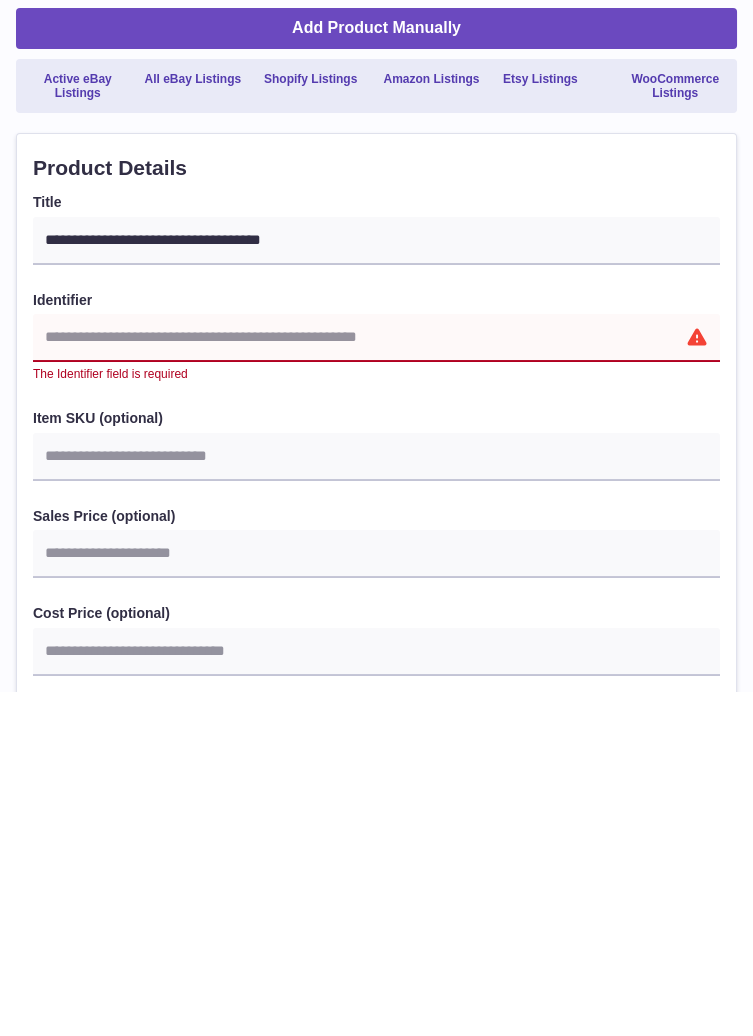 select 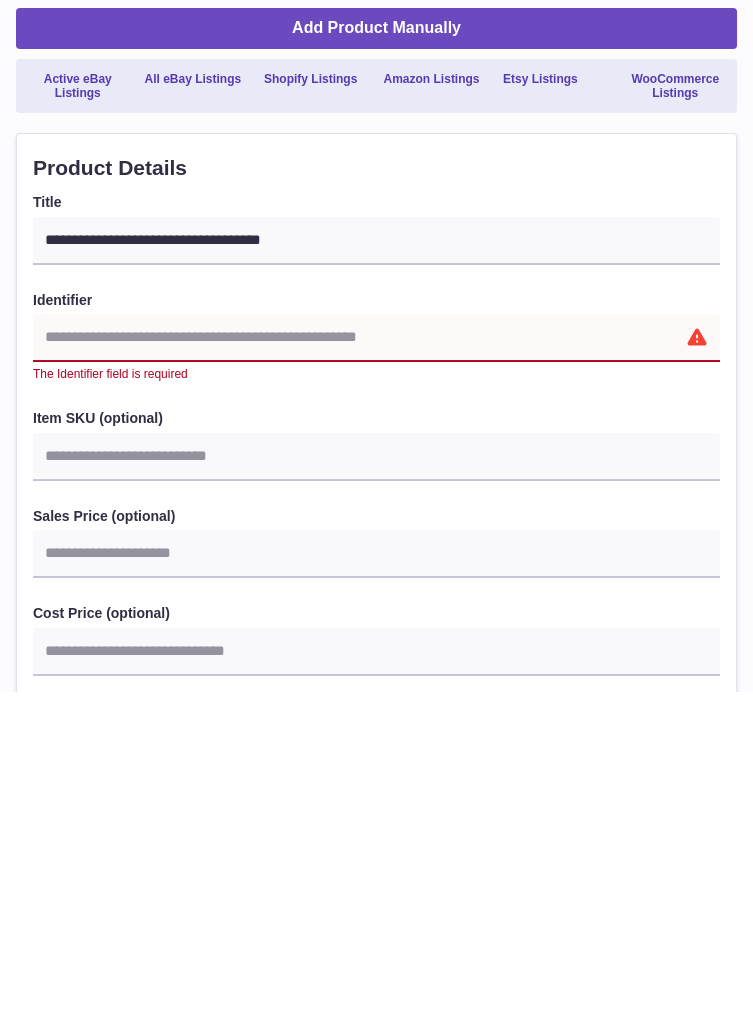 select 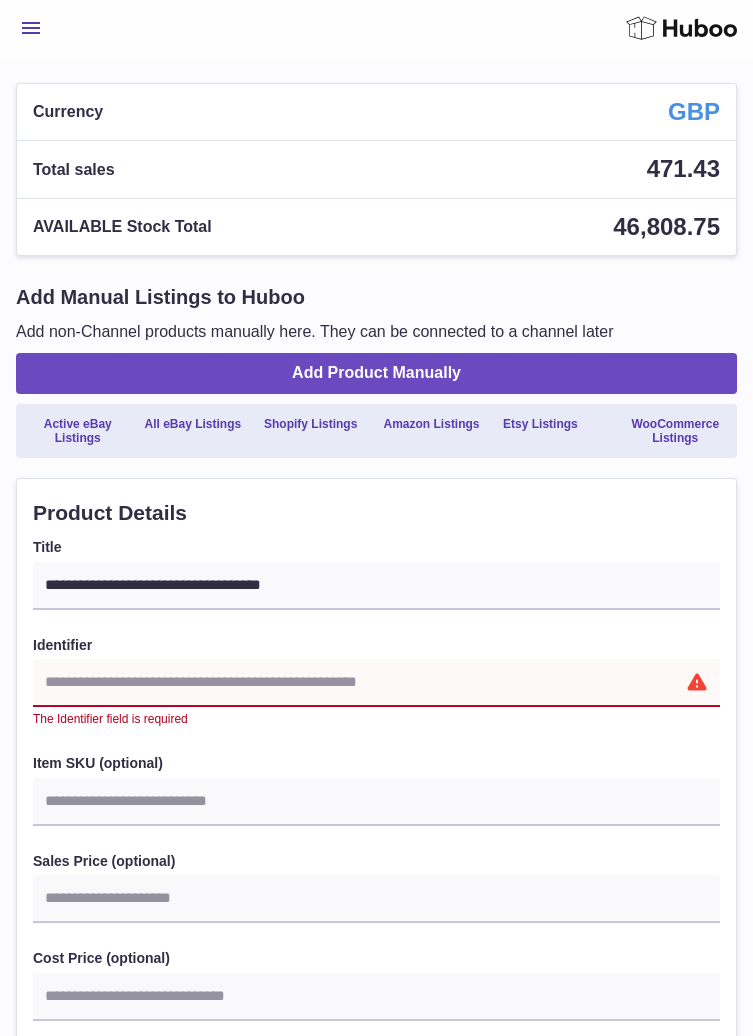 click on "Identifier" at bounding box center (376, 683) 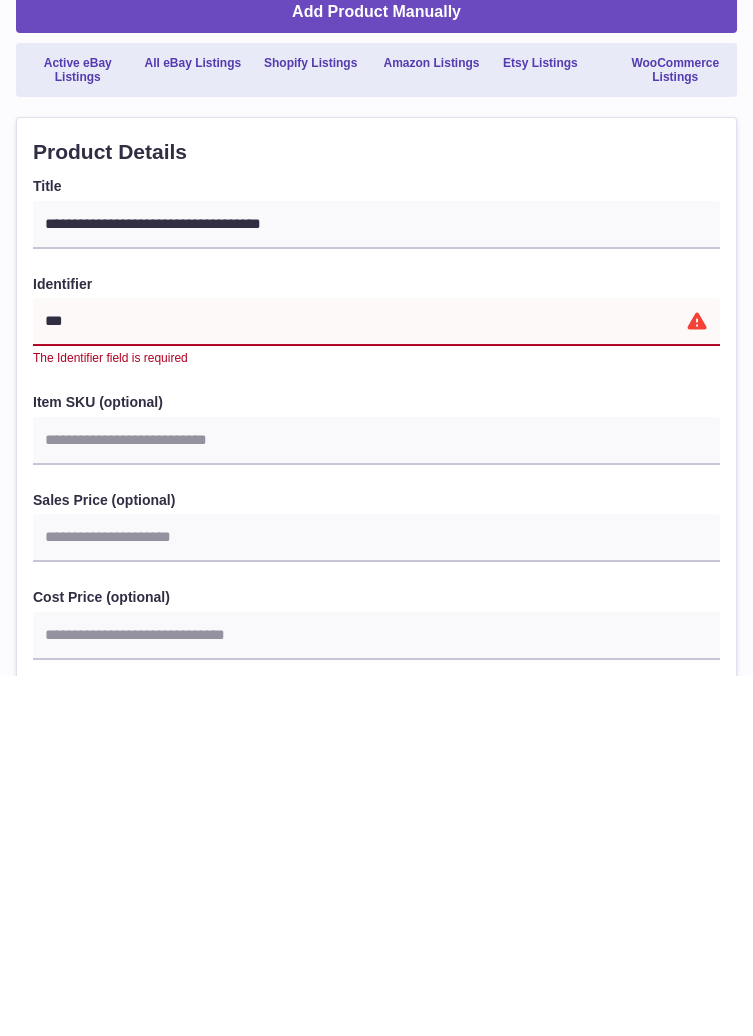 type on "****" 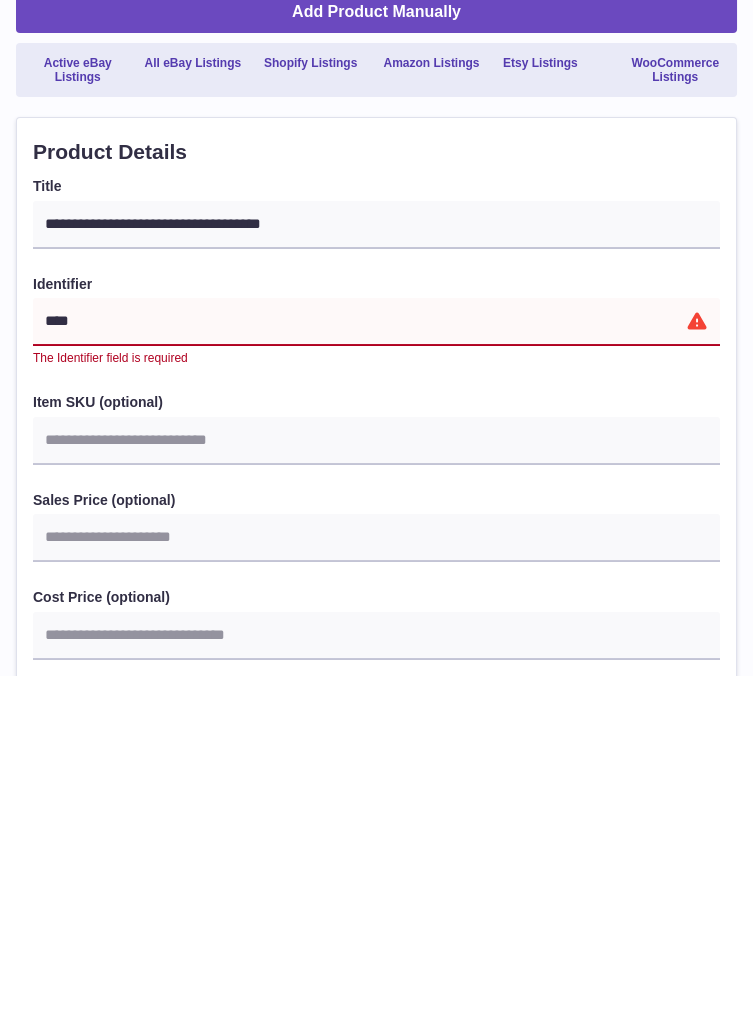 select 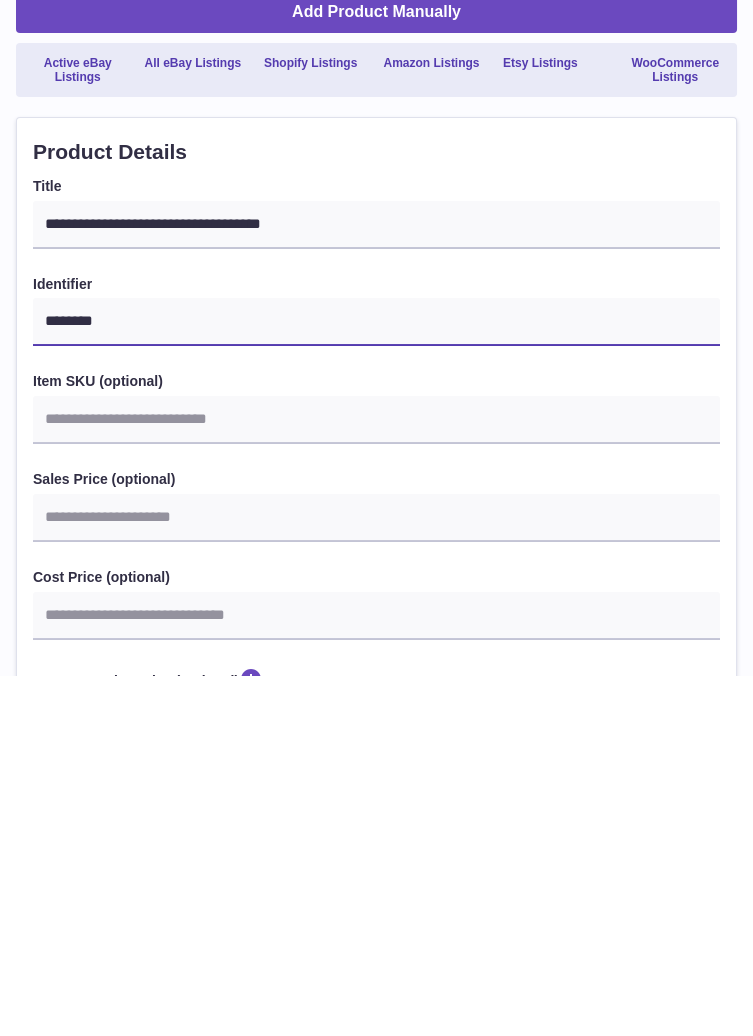type on "*********" 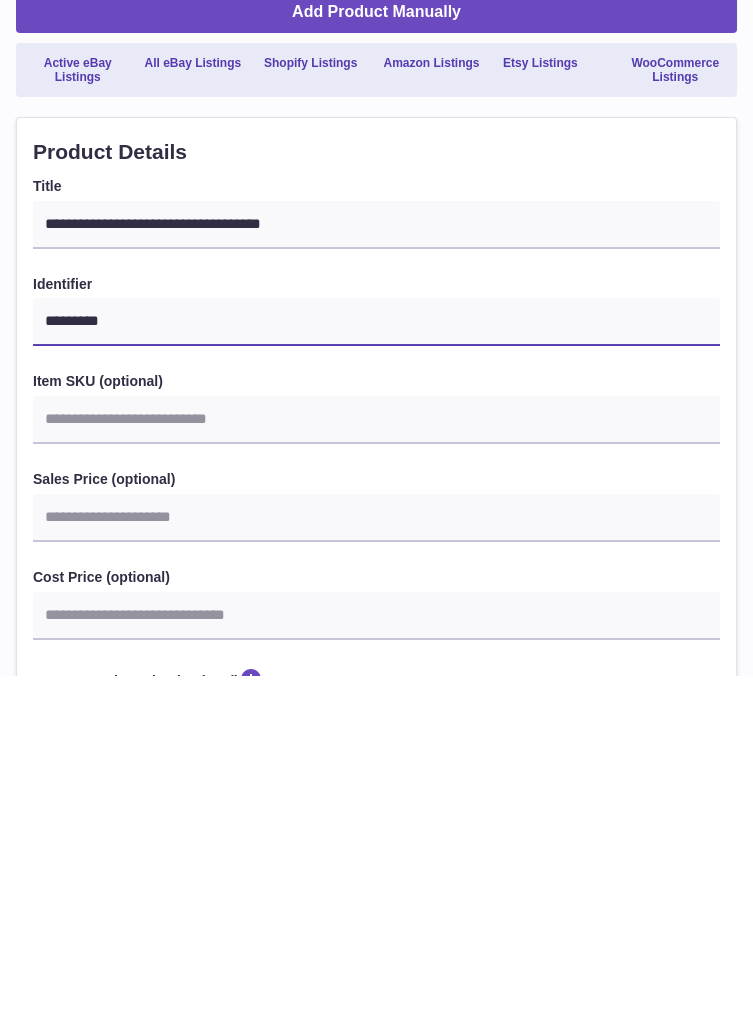 select 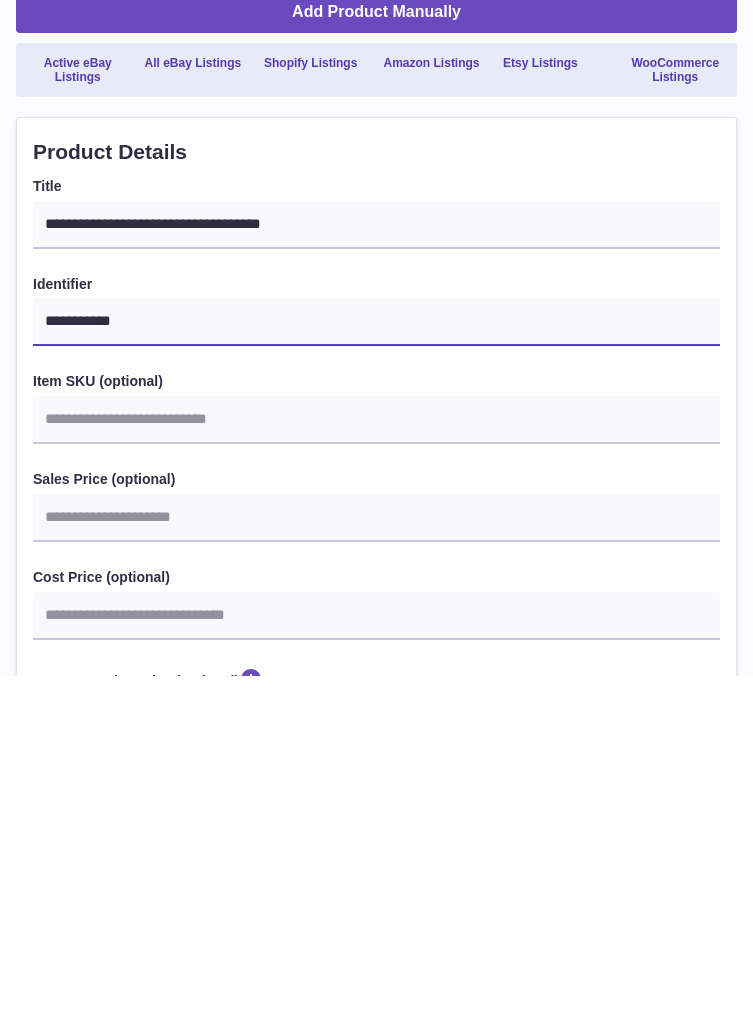 type on "**********" 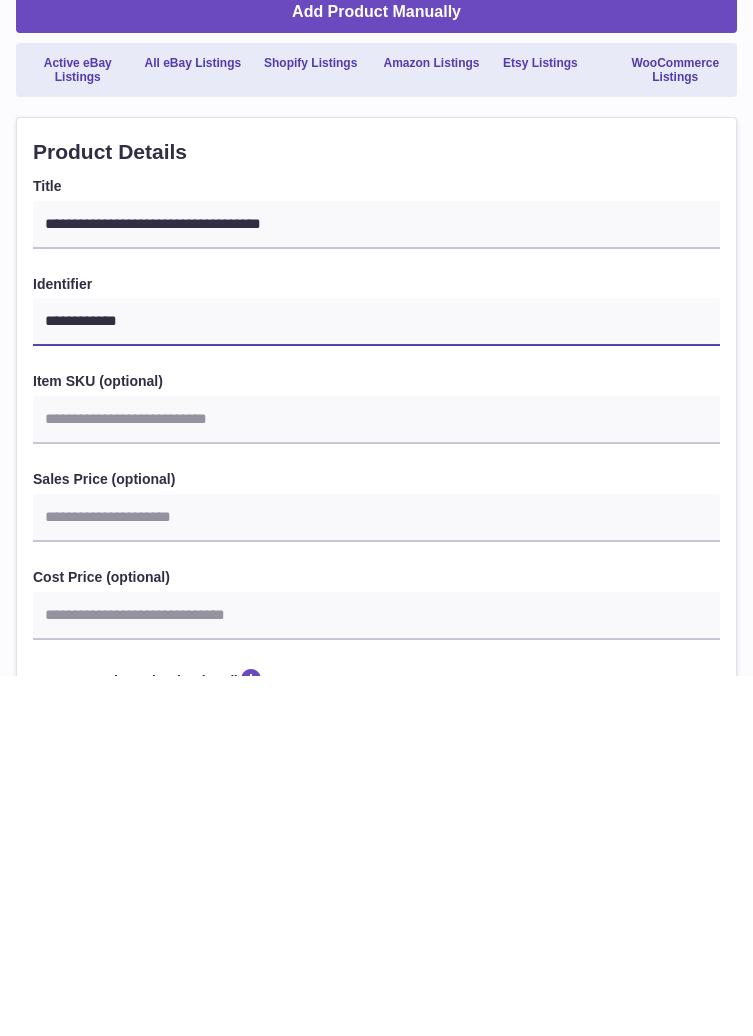 click on "**********" at bounding box center (376, 683) 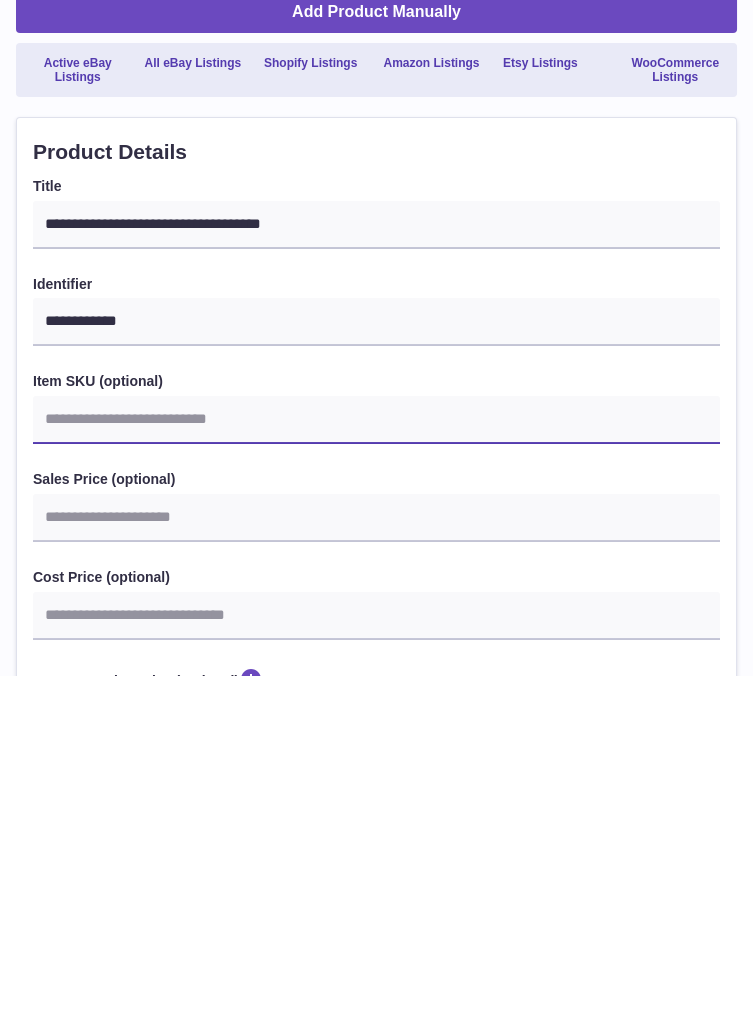 click on "Item SKU (optional)" at bounding box center (376, 781) 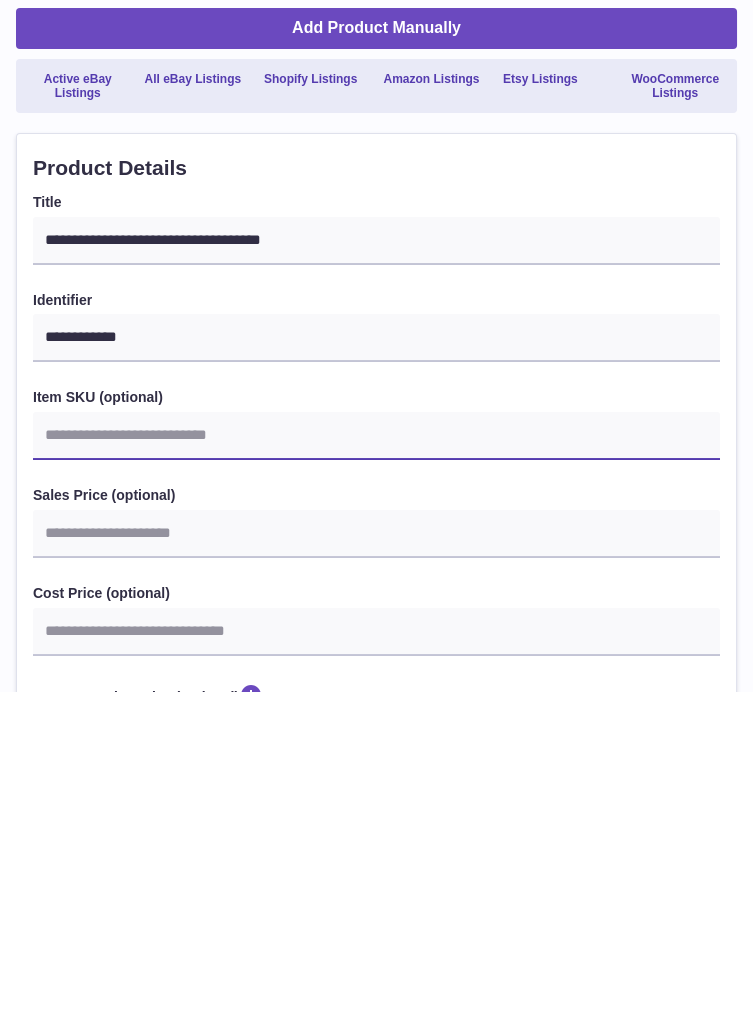type on "**********" 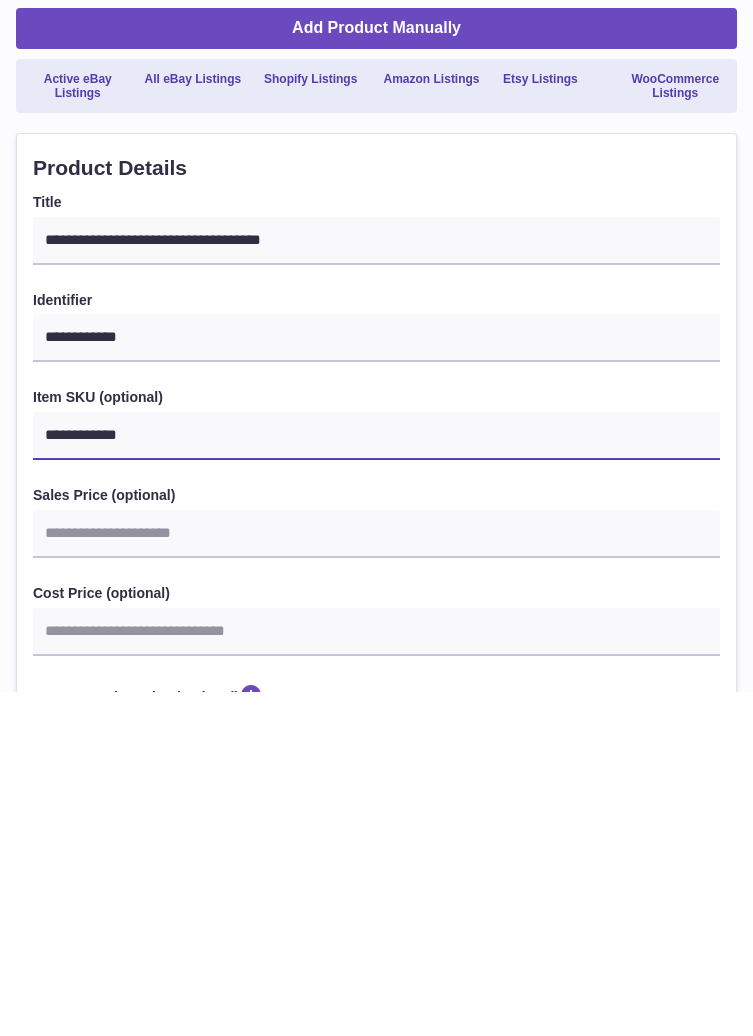 select 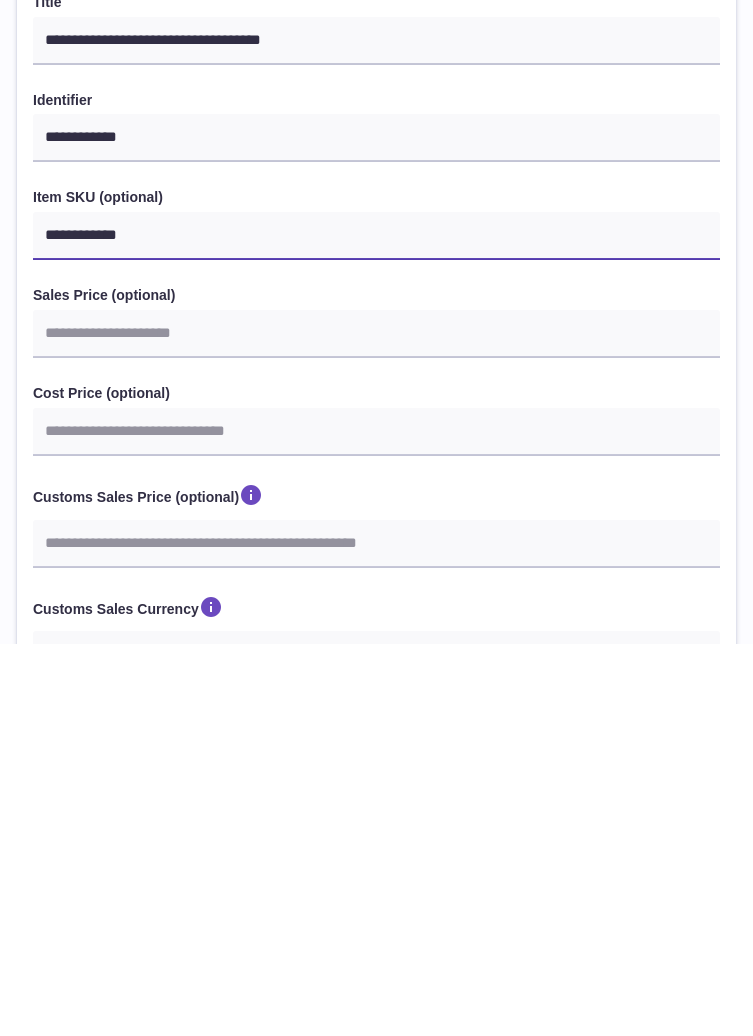 scroll, scrollTop: 152, scrollLeft: 0, axis: vertical 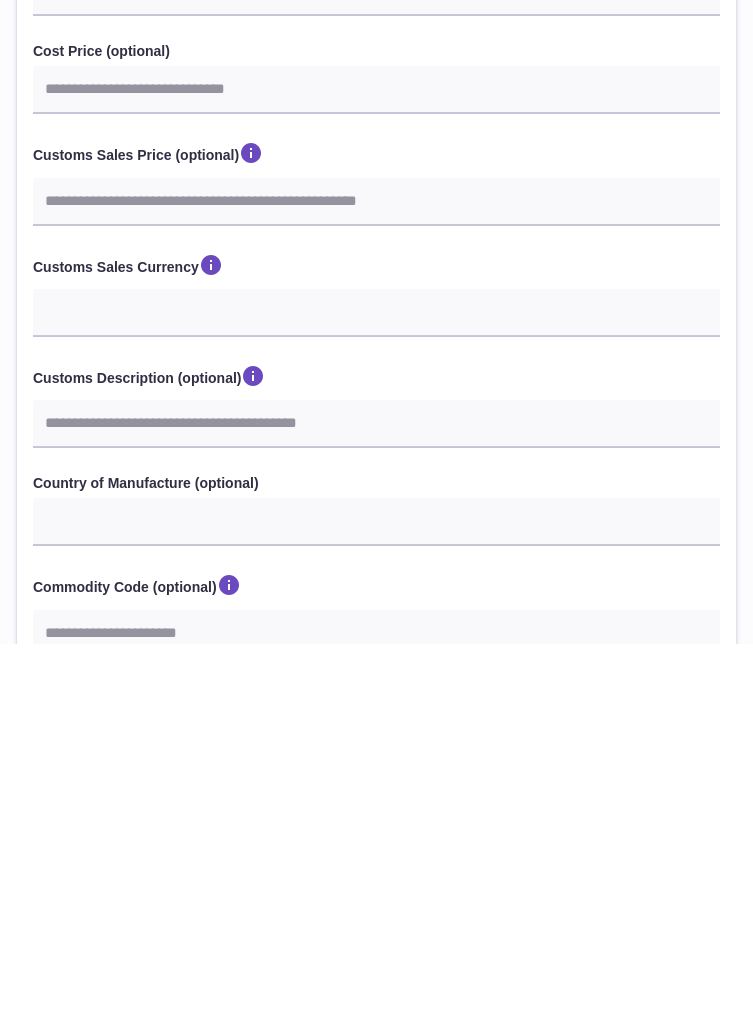 type on "**********" 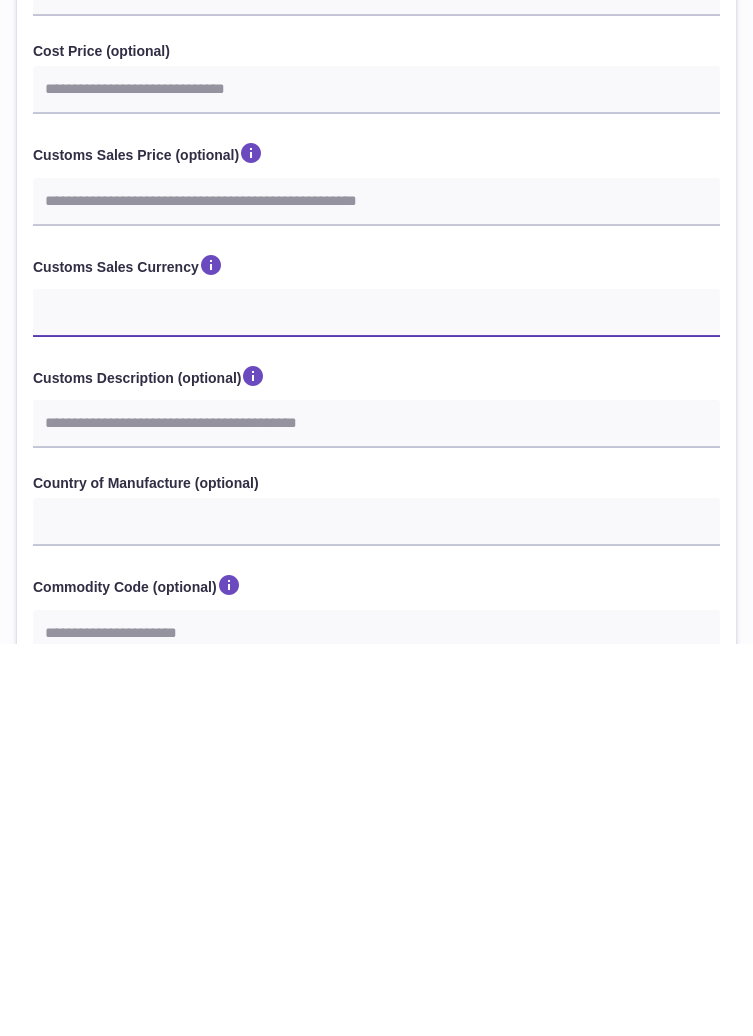 click on "*** ***" at bounding box center [376, 706] 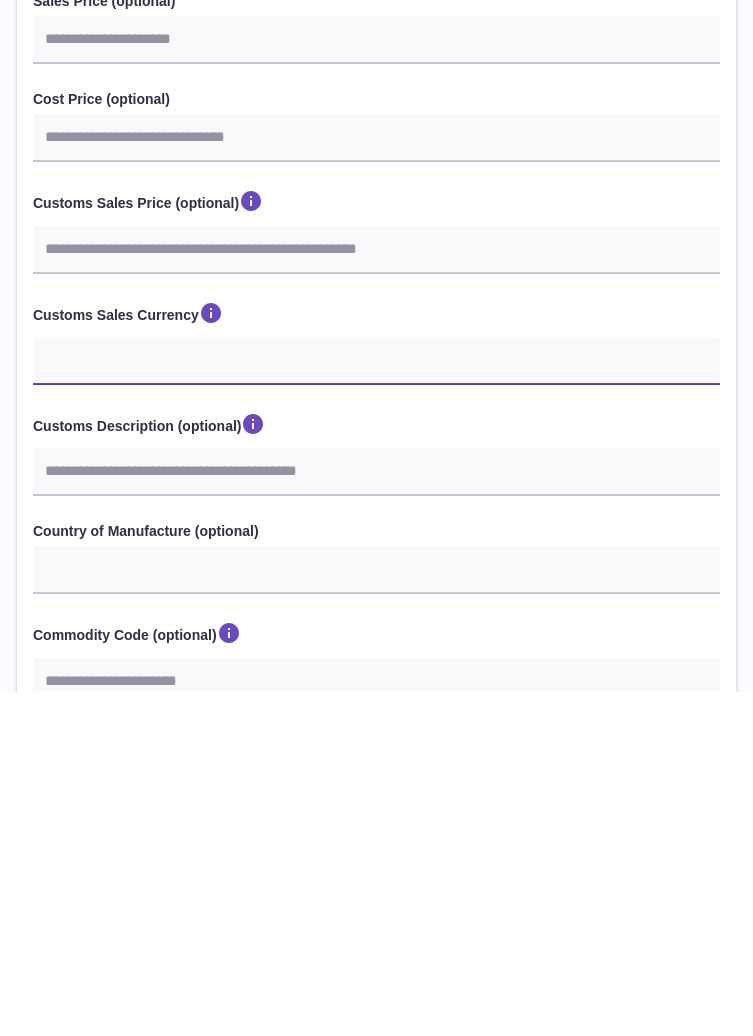 scroll, scrollTop: 494, scrollLeft: 0, axis: vertical 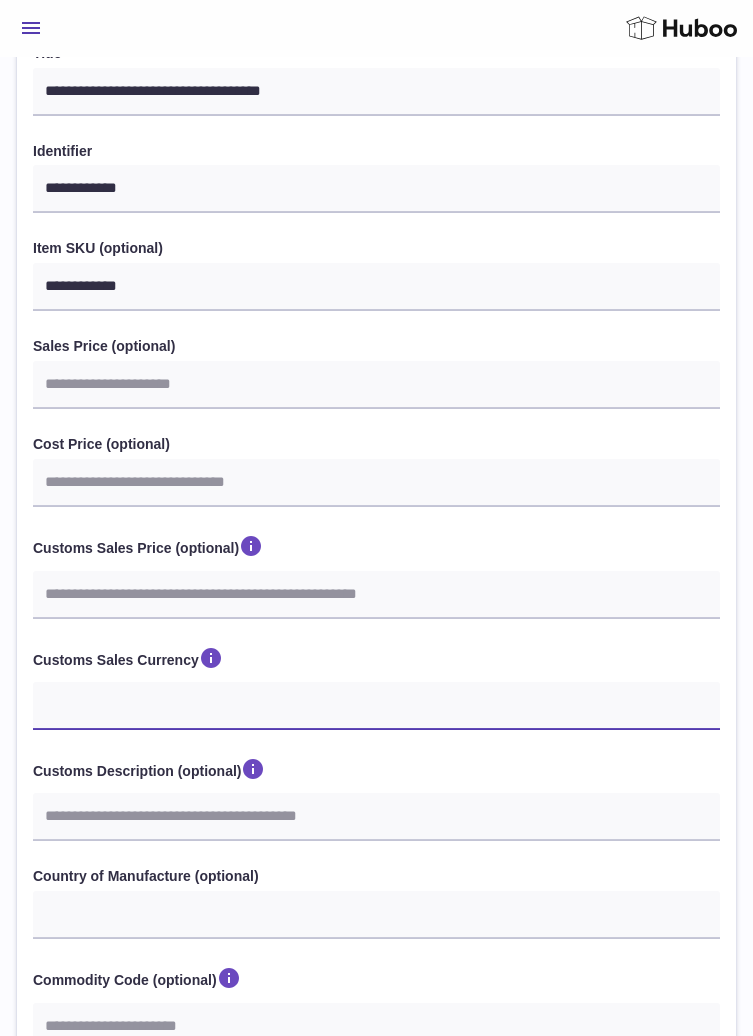 select on "***" 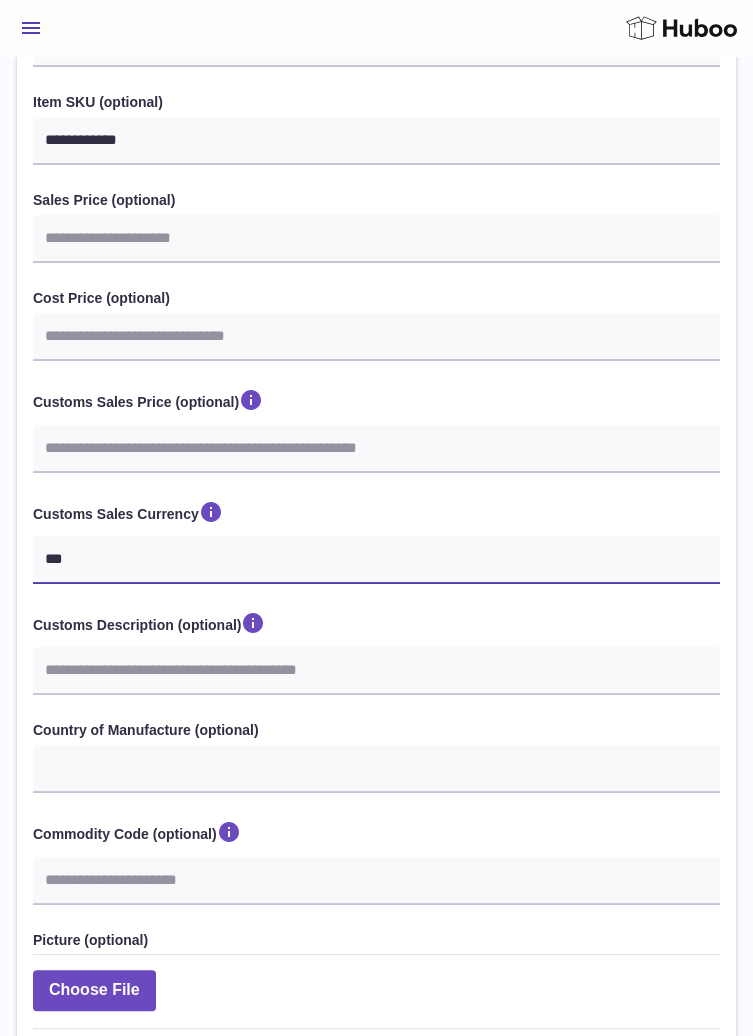 scroll, scrollTop: 792, scrollLeft: 0, axis: vertical 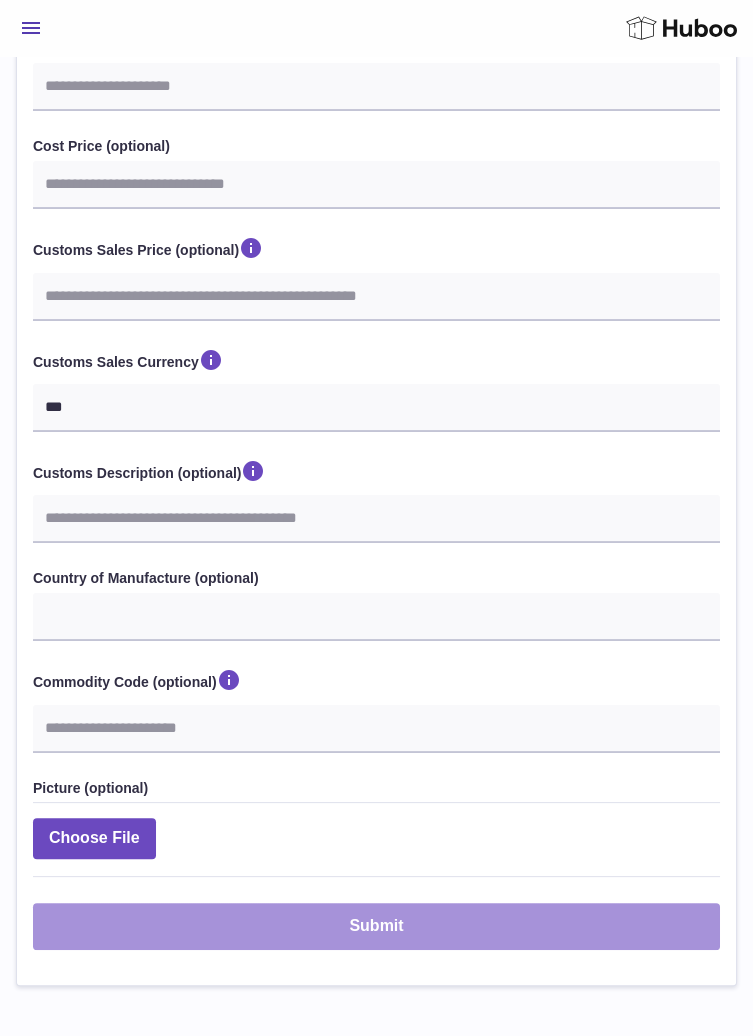 click on "Submit" at bounding box center [376, 926] 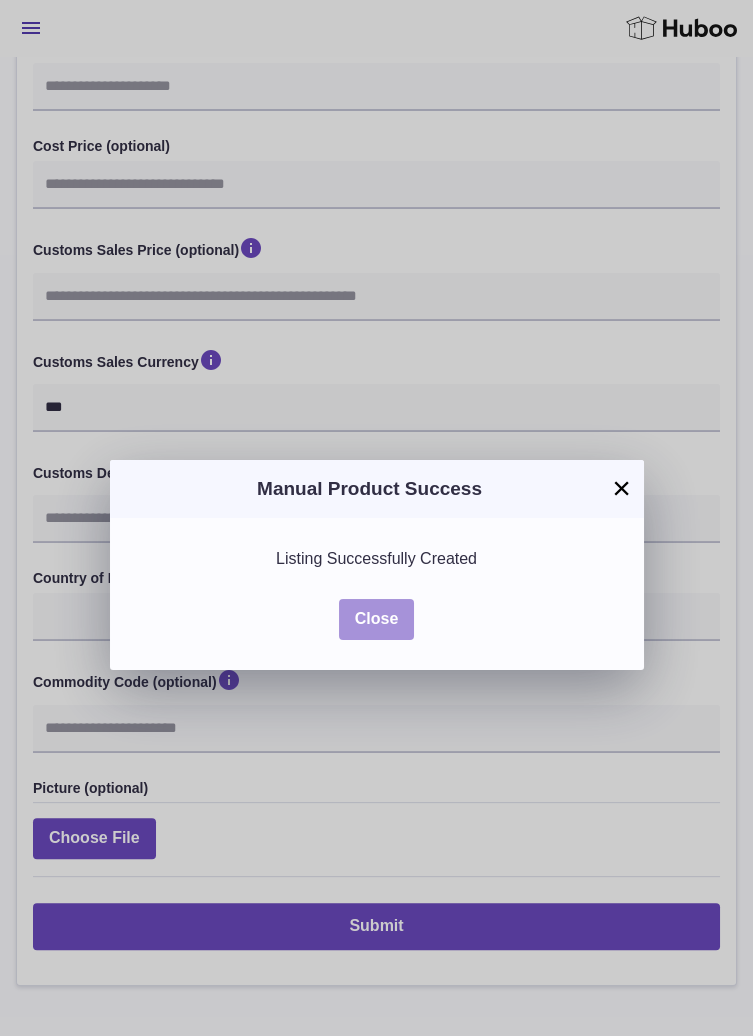 click on "Close" at bounding box center [377, 619] 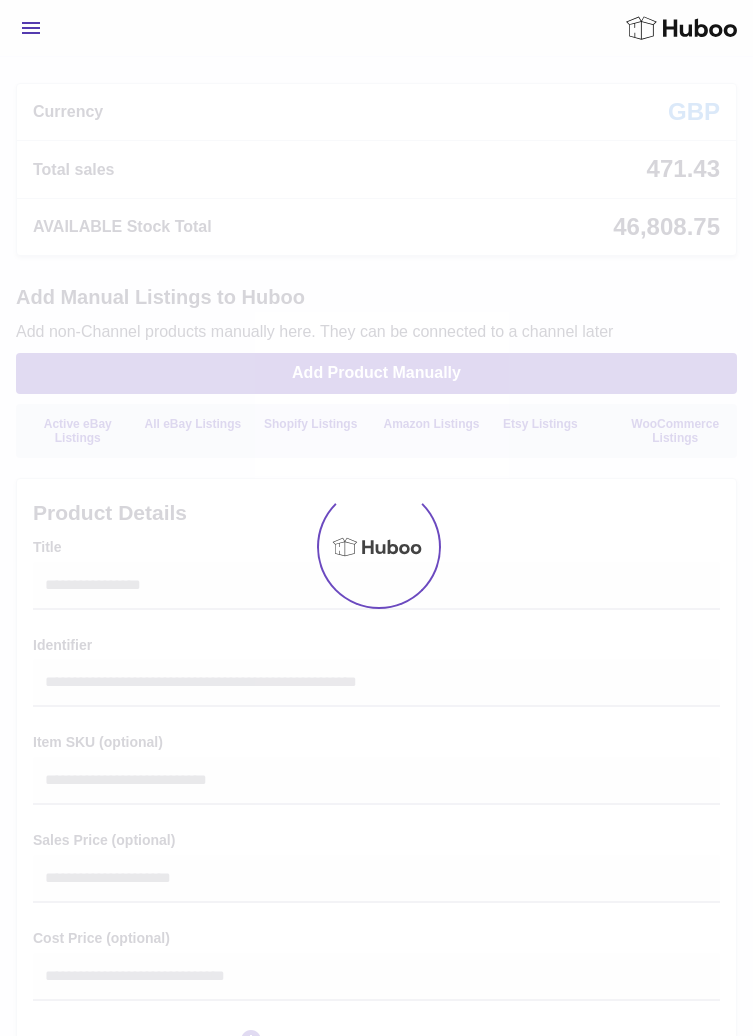 select 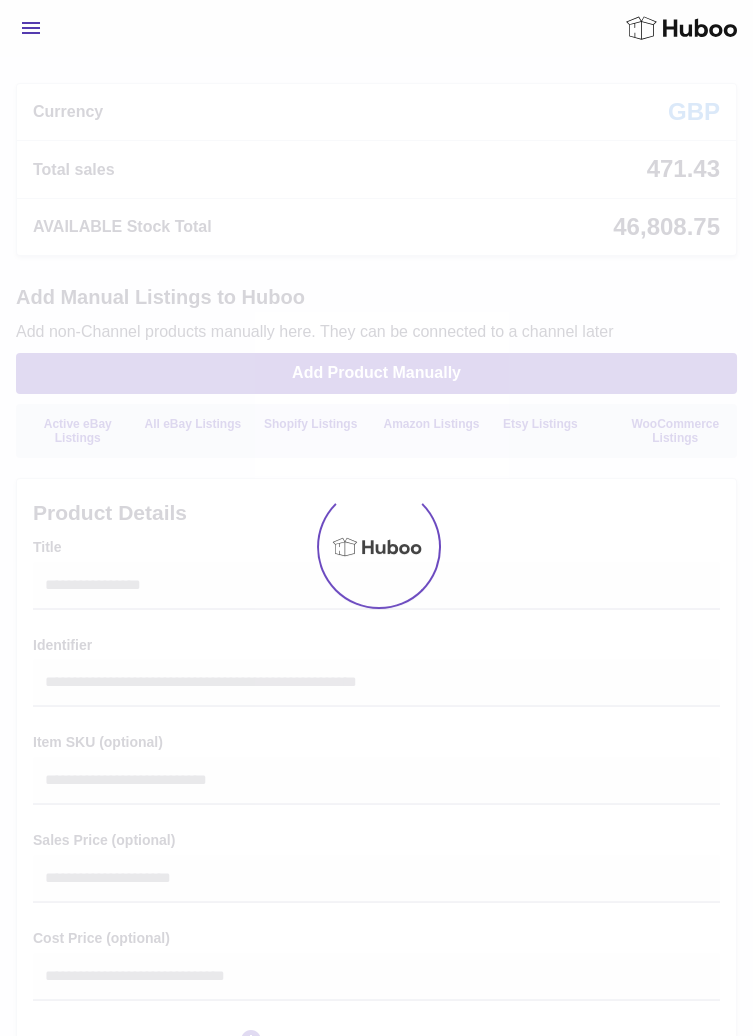 scroll, scrollTop: 0, scrollLeft: 0, axis: both 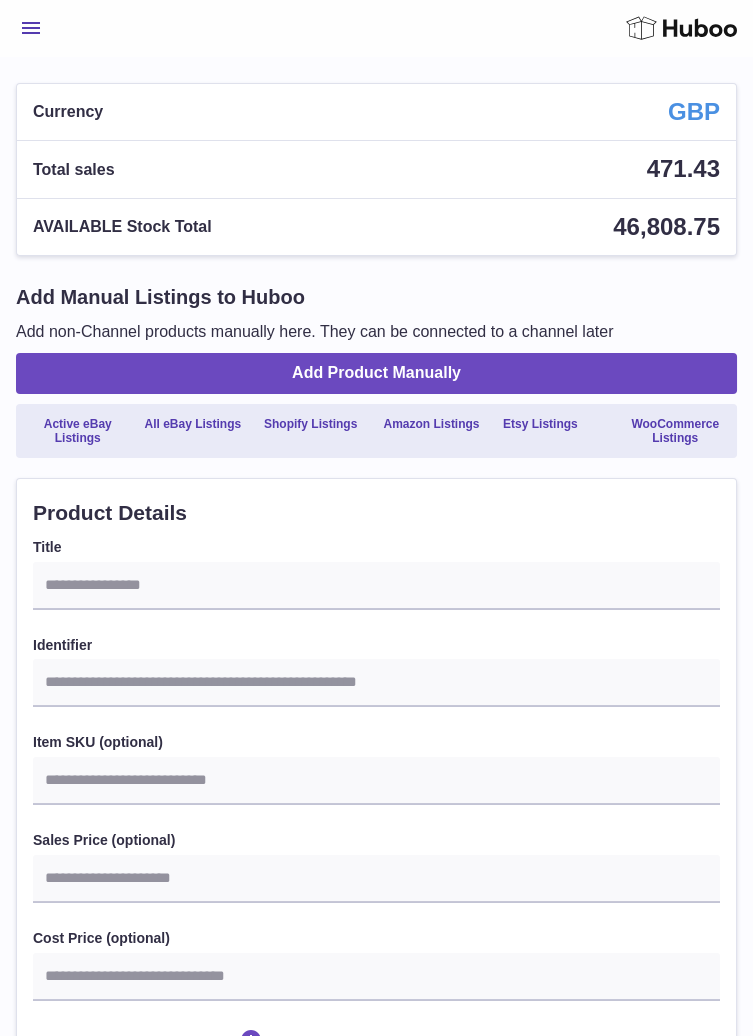 click on "Menu" at bounding box center [31, 28] 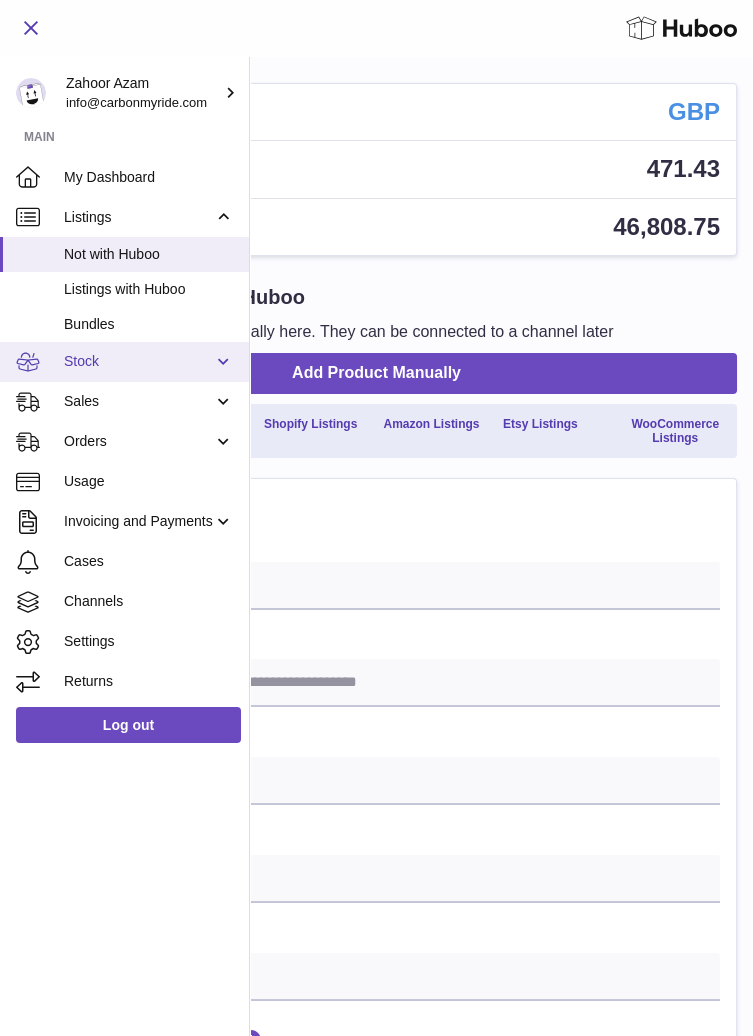 click on "Stock" at bounding box center (124, 362) 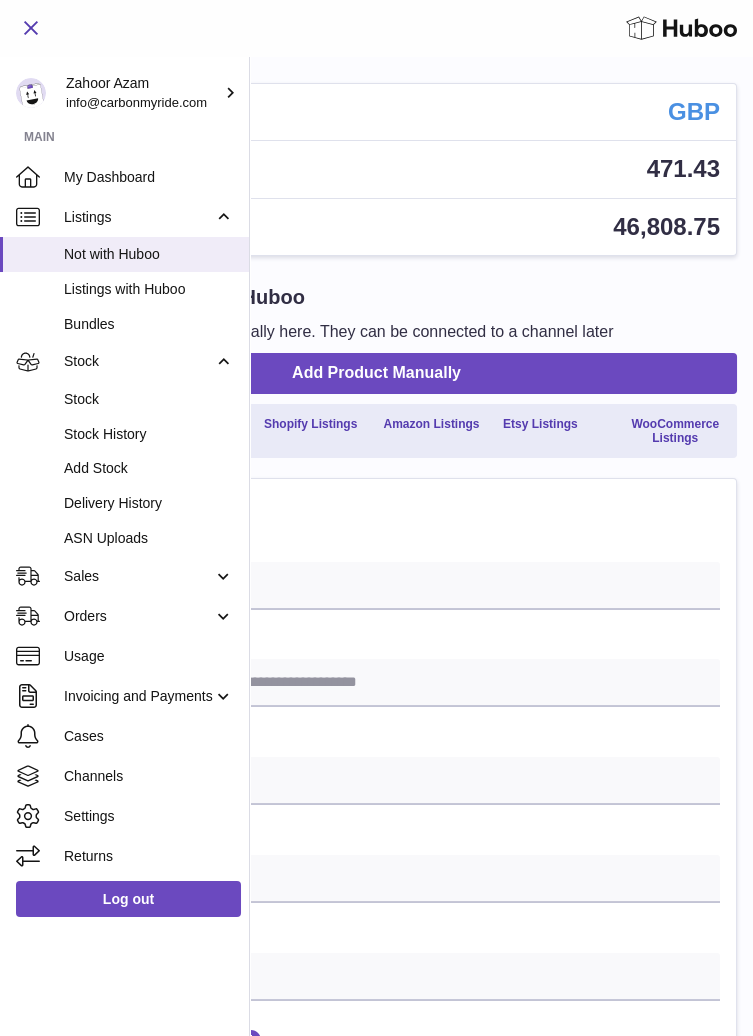 click on "Product Details" at bounding box center (376, 513) 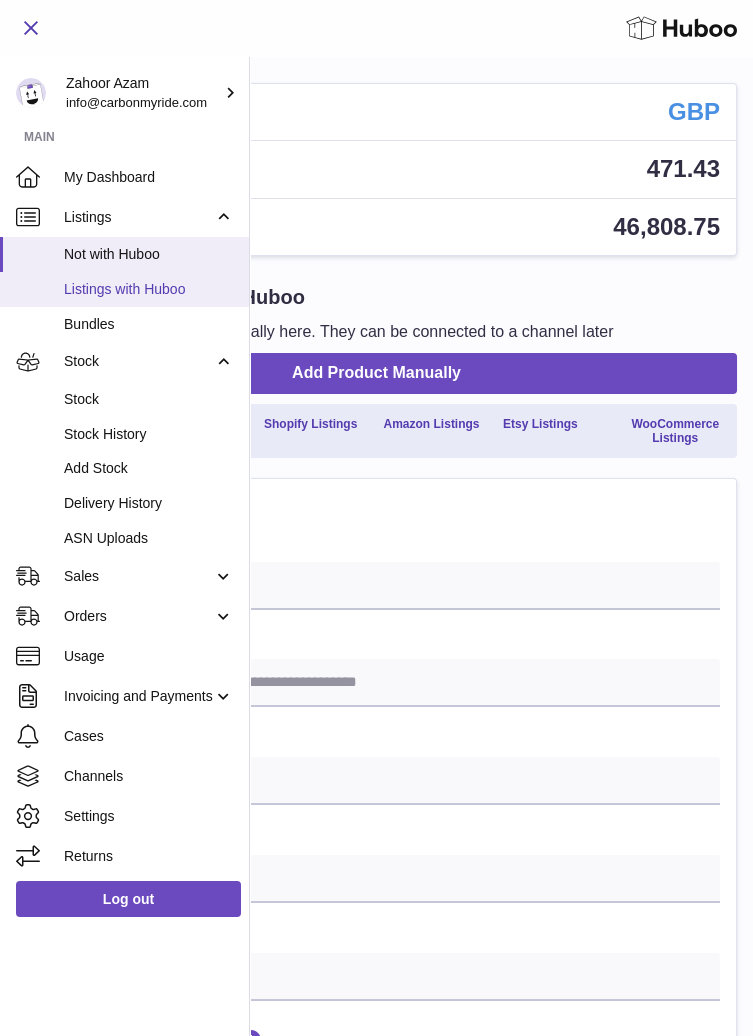 click on "Listings with Huboo" at bounding box center [149, 289] 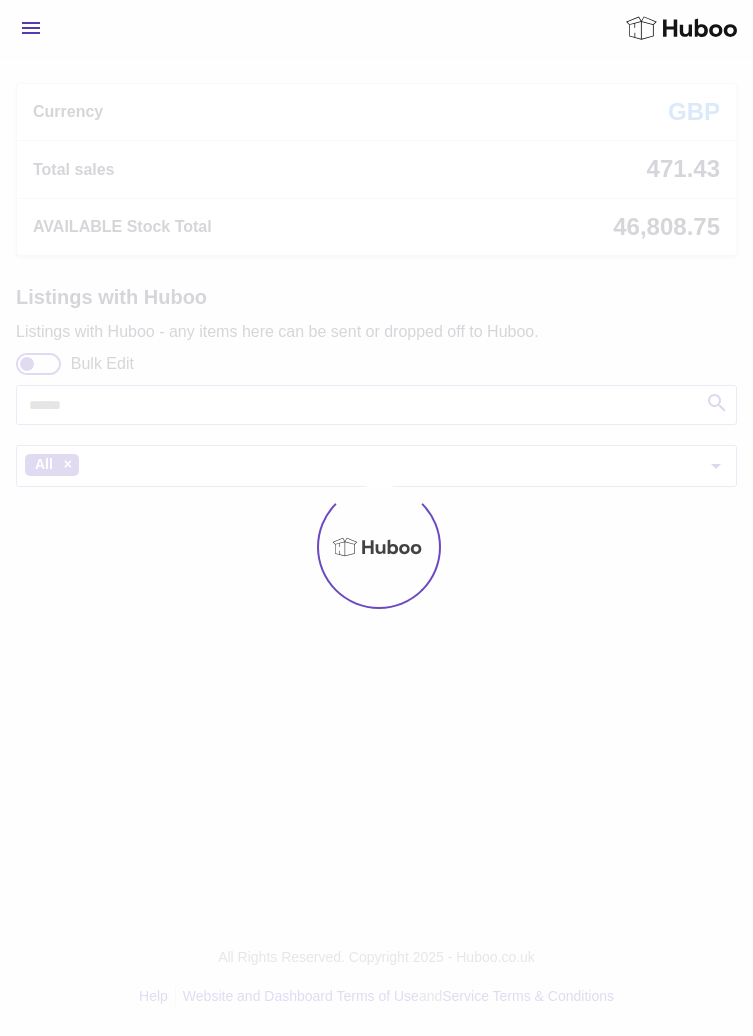 scroll, scrollTop: 0, scrollLeft: 0, axis: both 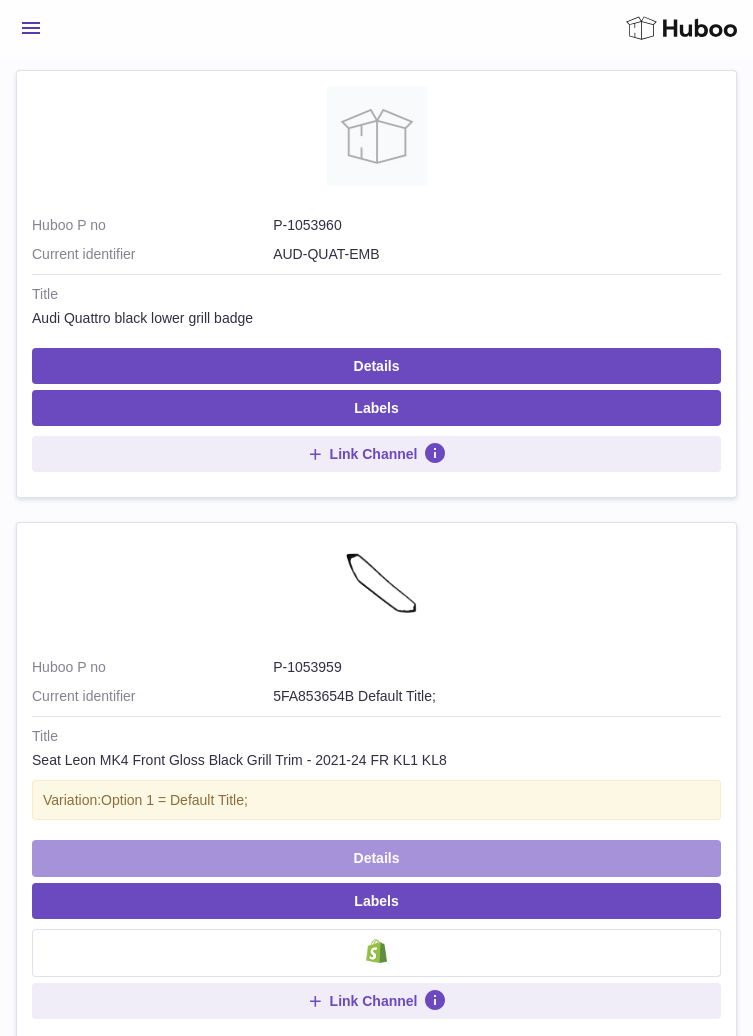 click on "Details" at bounding box center (376, 858) 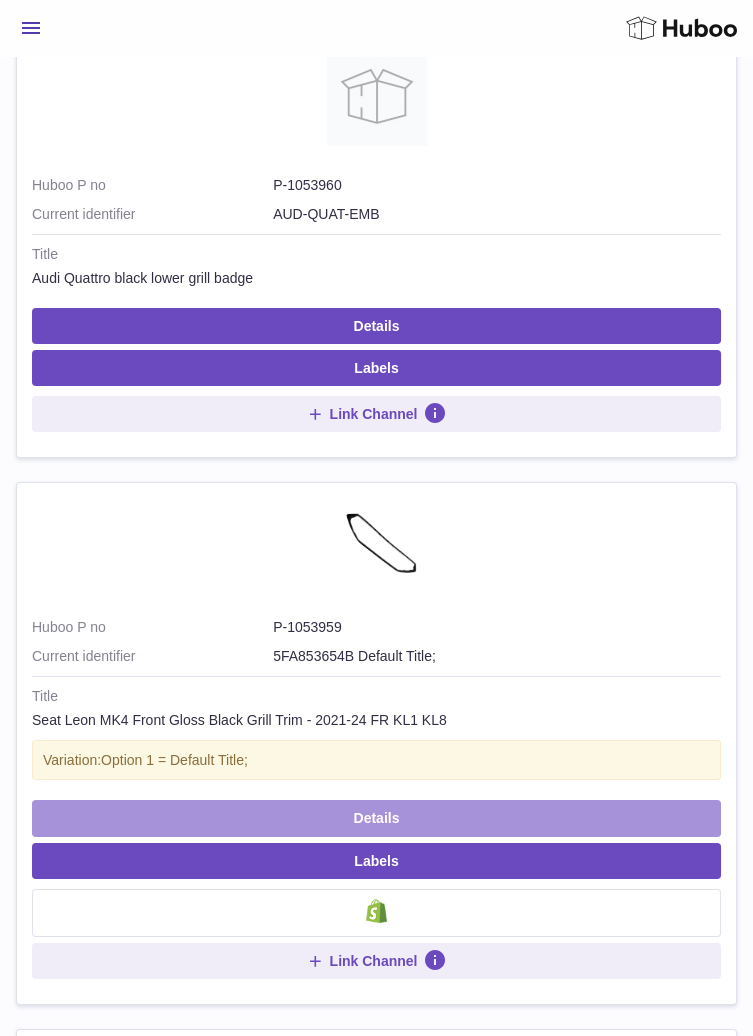 scroll, scrollTop: 533, scrollLeft: 0, axis: vertical 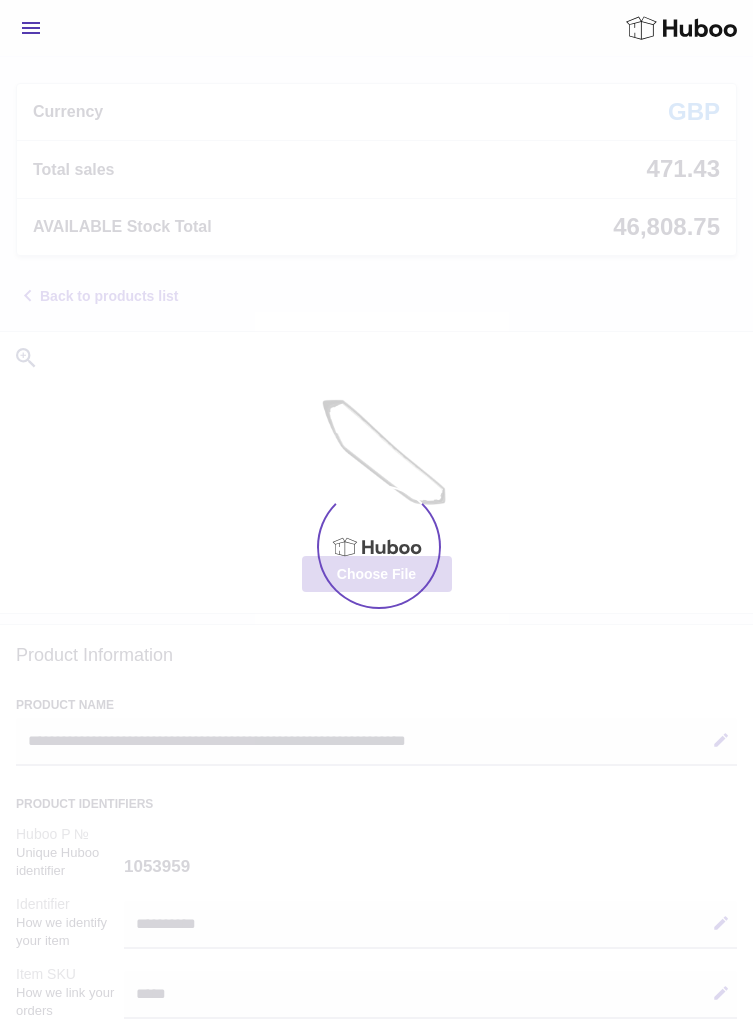 select 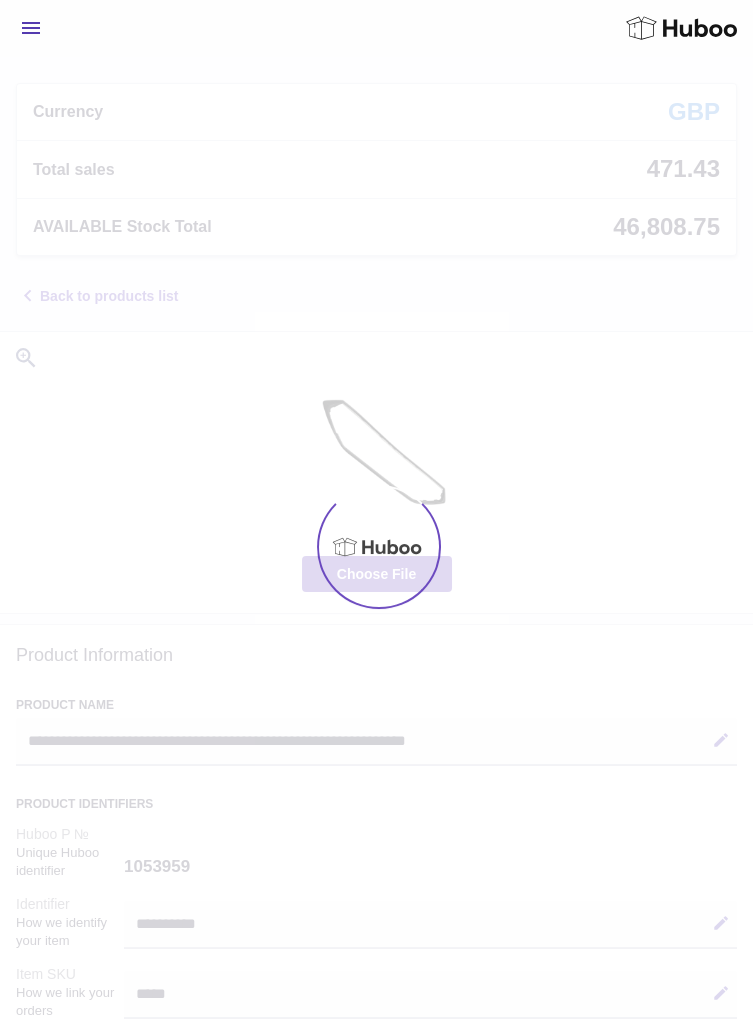 scroll, scrollTop: 0, scrollLeft: 0, axis: both 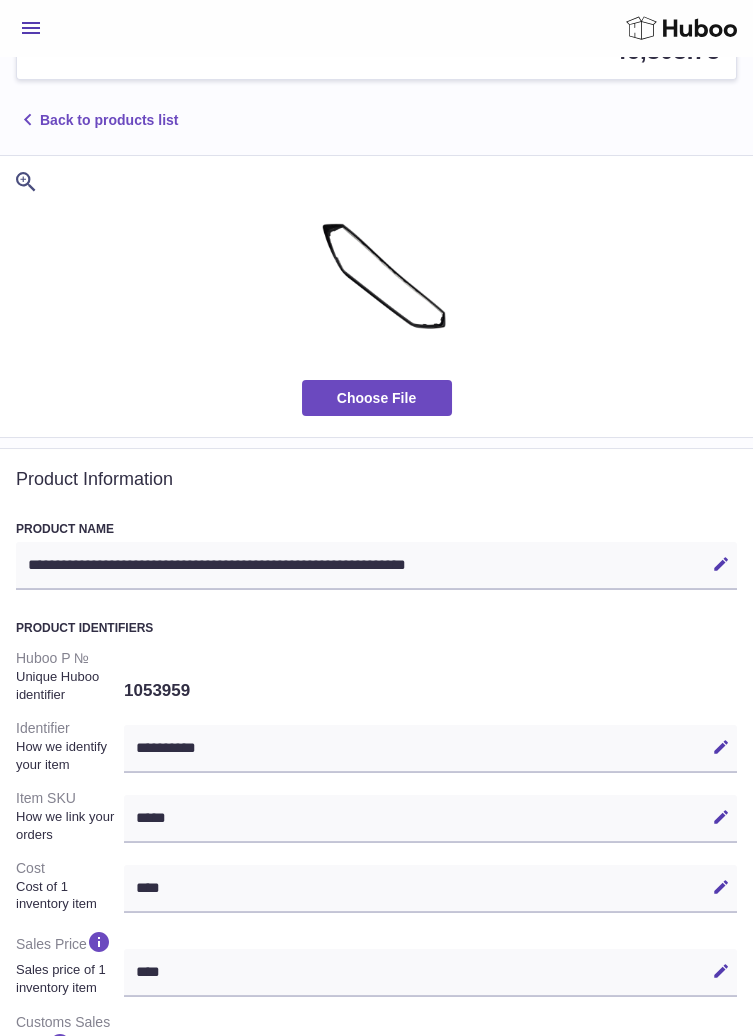 click on "**********" at bounding box center [430, 749] 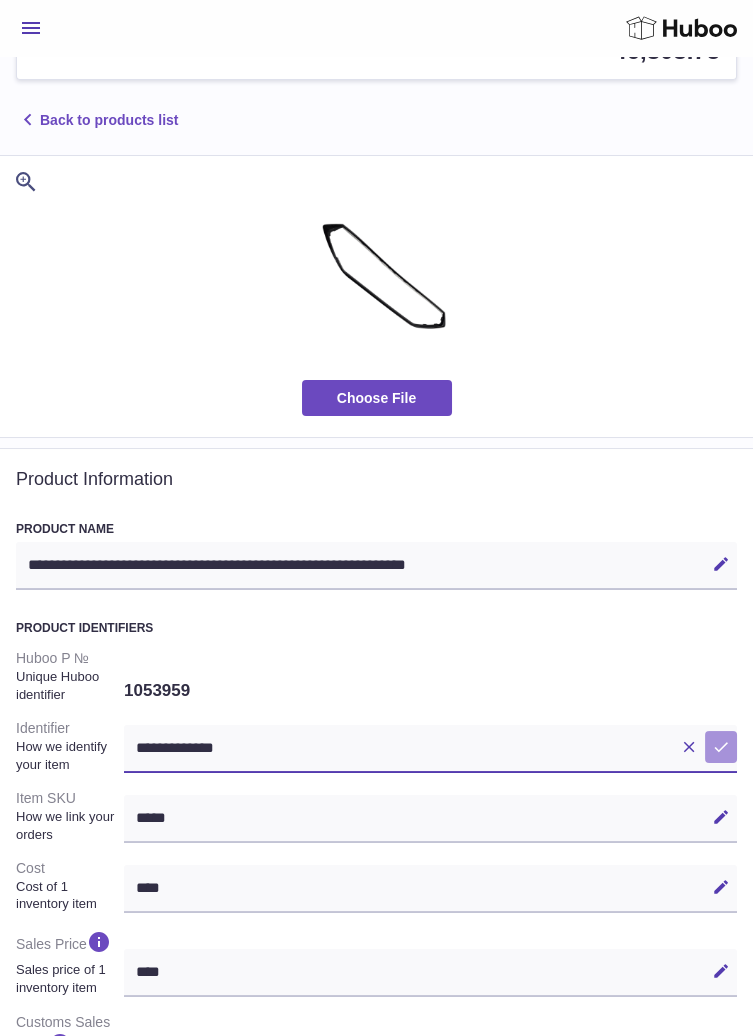 type on "**********" 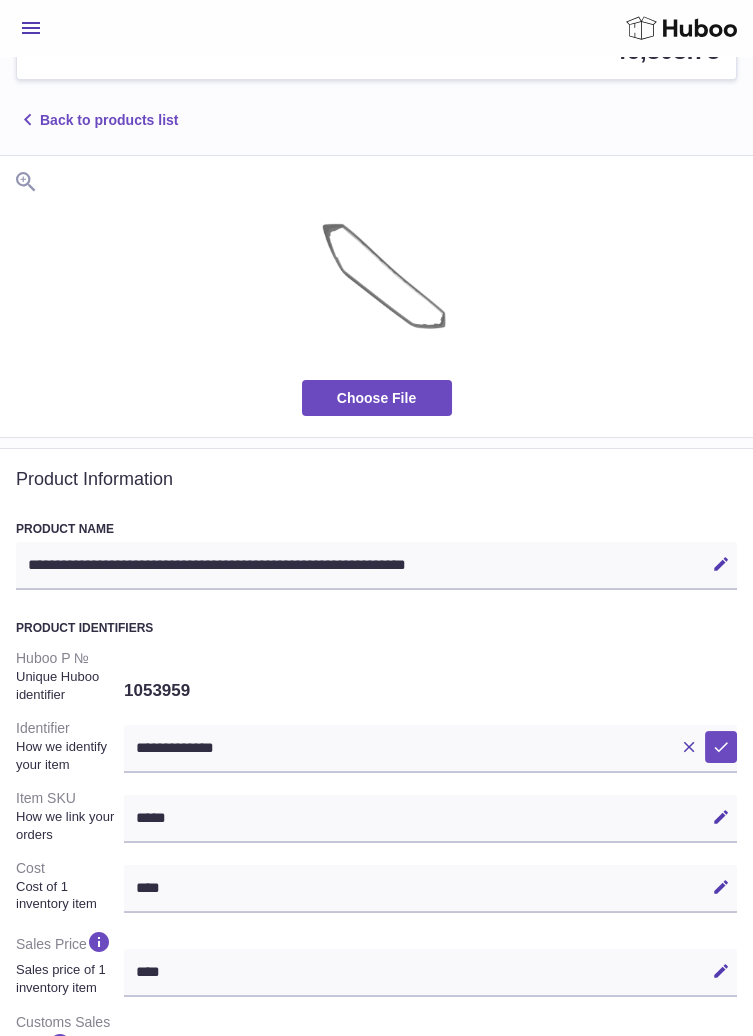 click at bounding box center [376, 276] 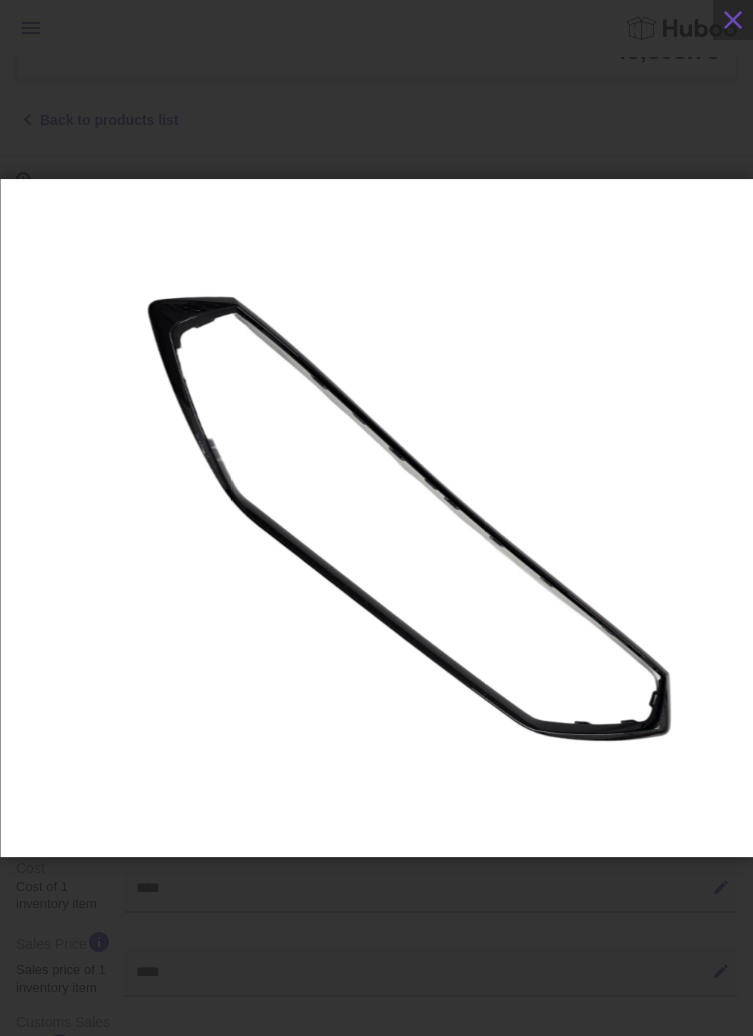 click at bounding box center [376, 518] 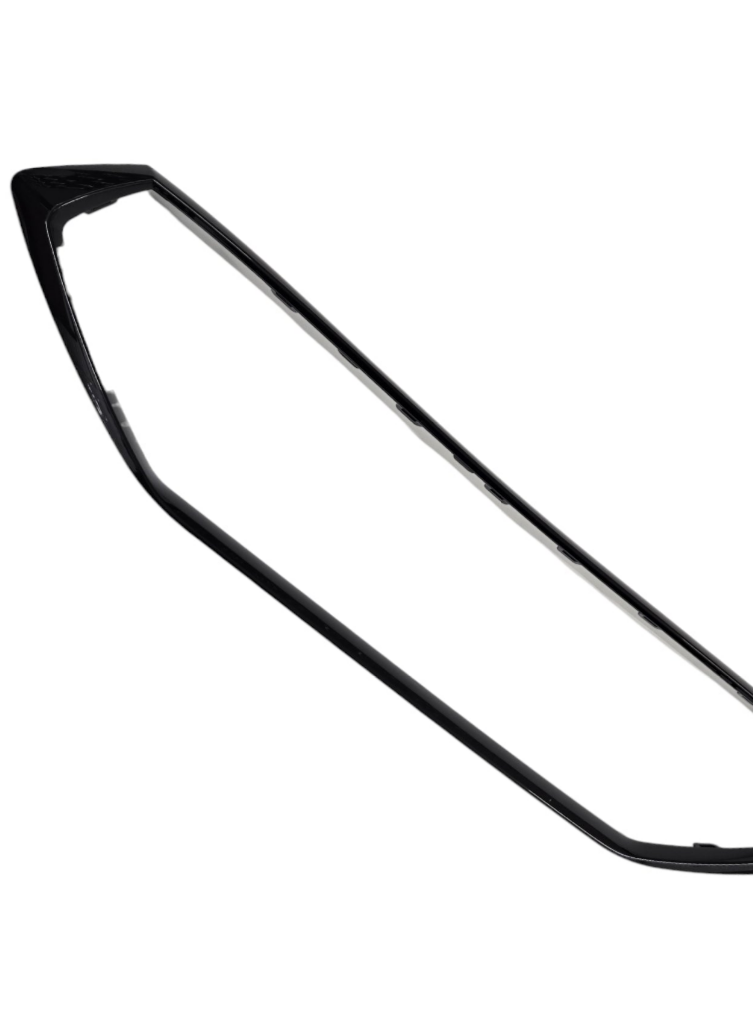 click at bounding box center [376, 518] 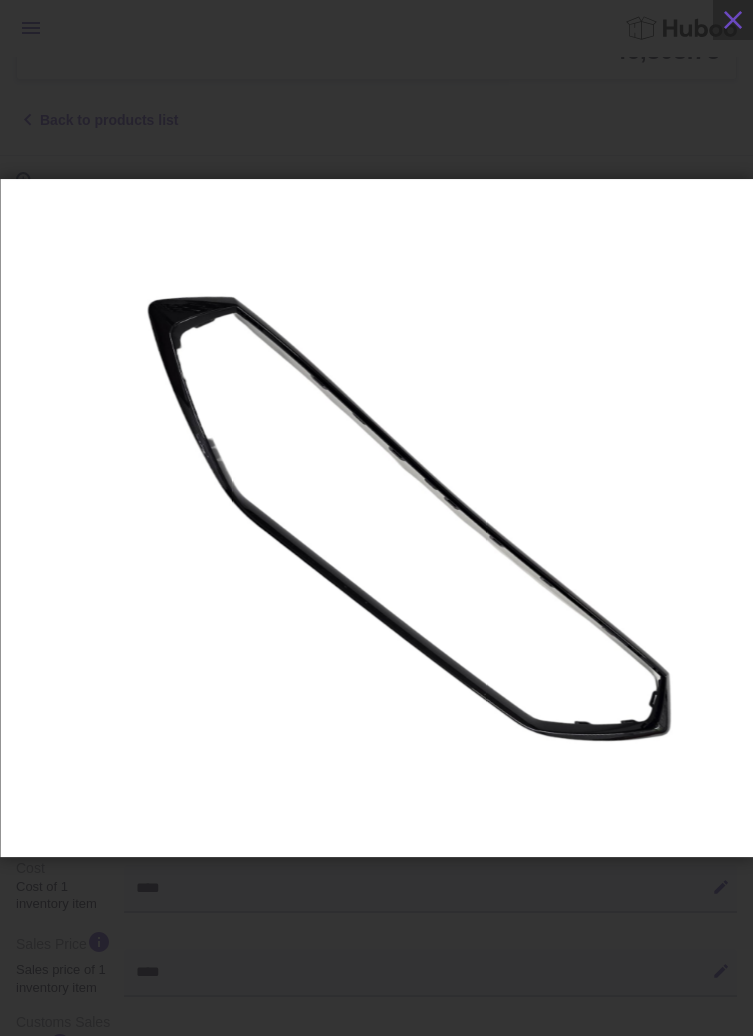 click at bounding box center (376, 518) 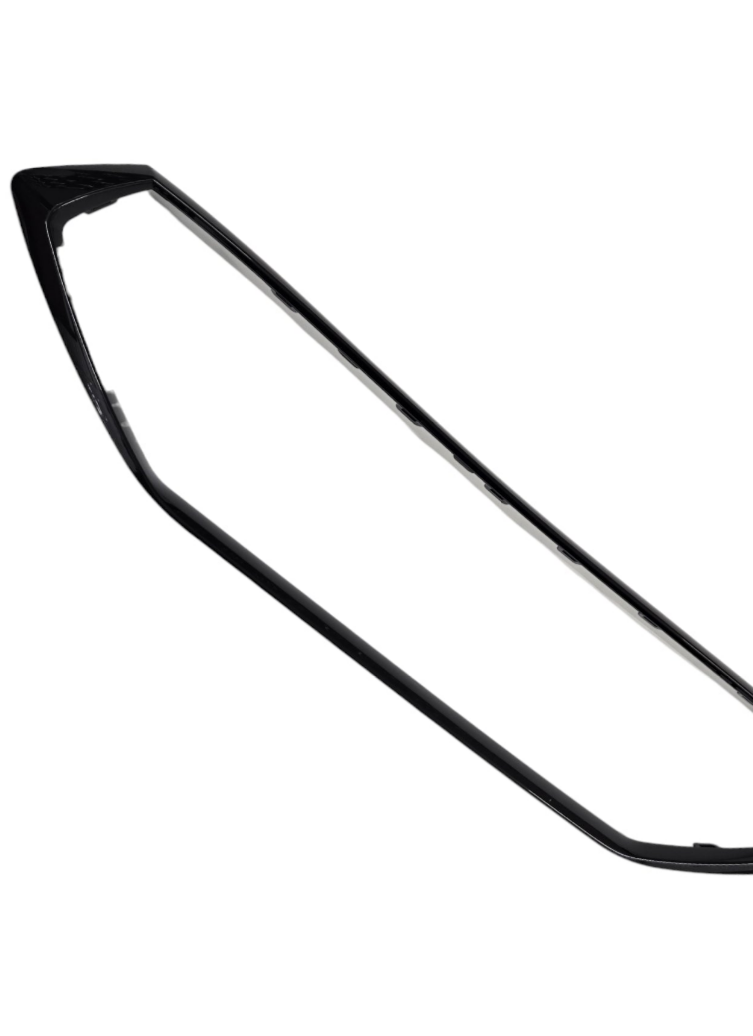 click at bounding box center [376, 518] 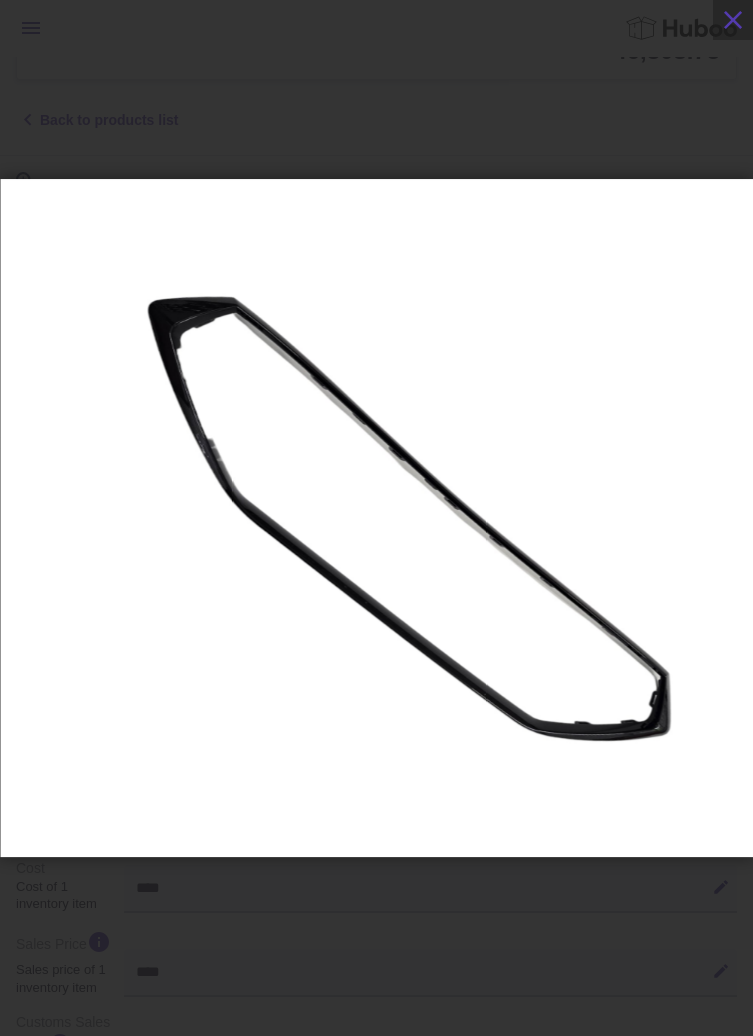 click 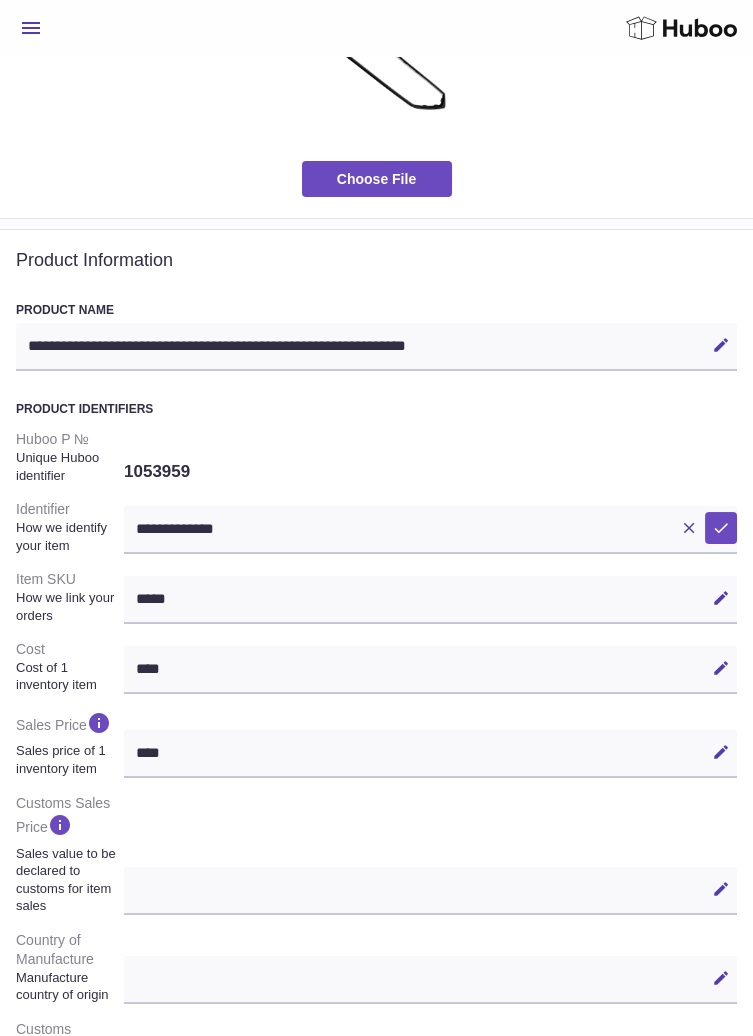scroll, scrollTop: 0, scrollLeft: 0, axis: both 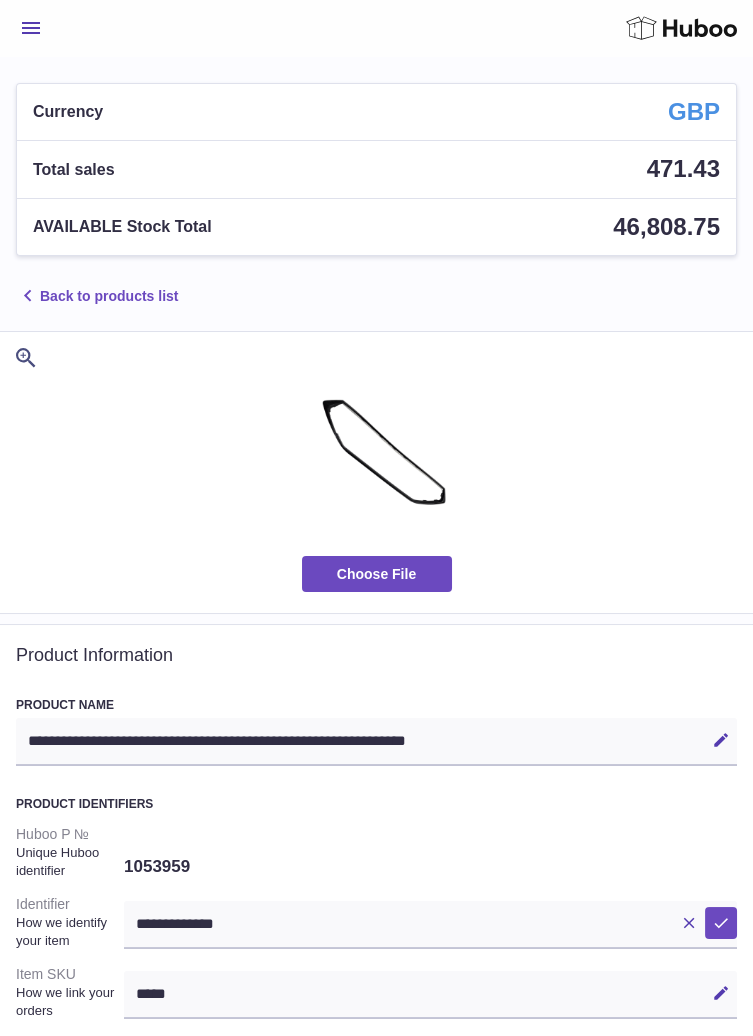 click on "Menu" at bounding box center [31, 28] 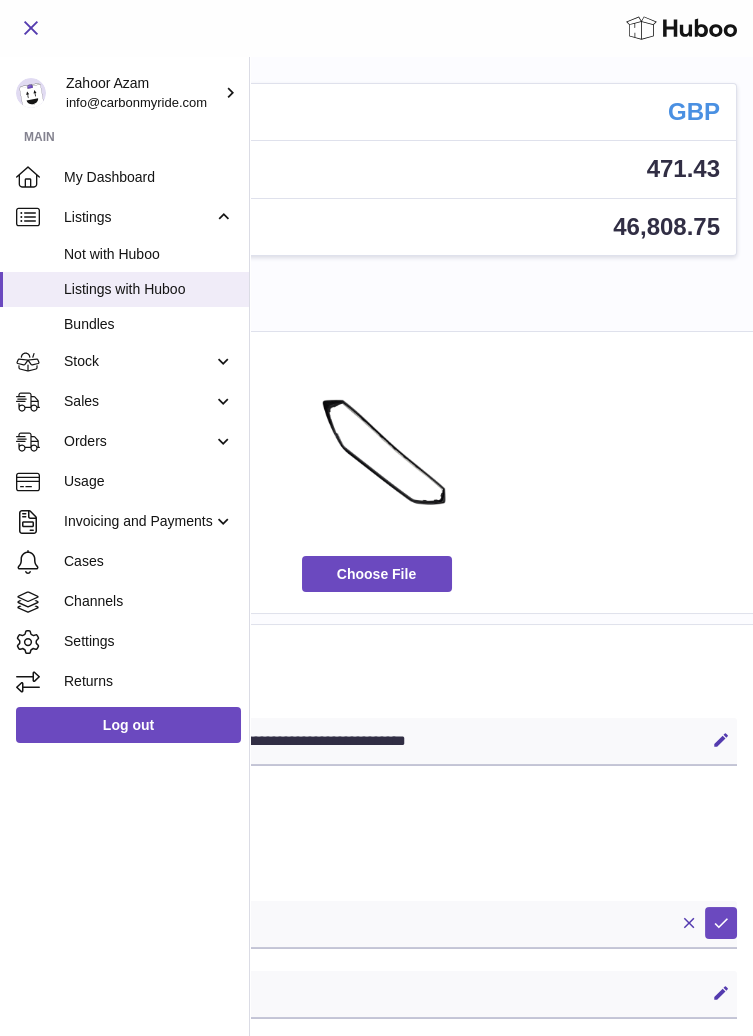 click on "**********" at bounding box center [376, 742] 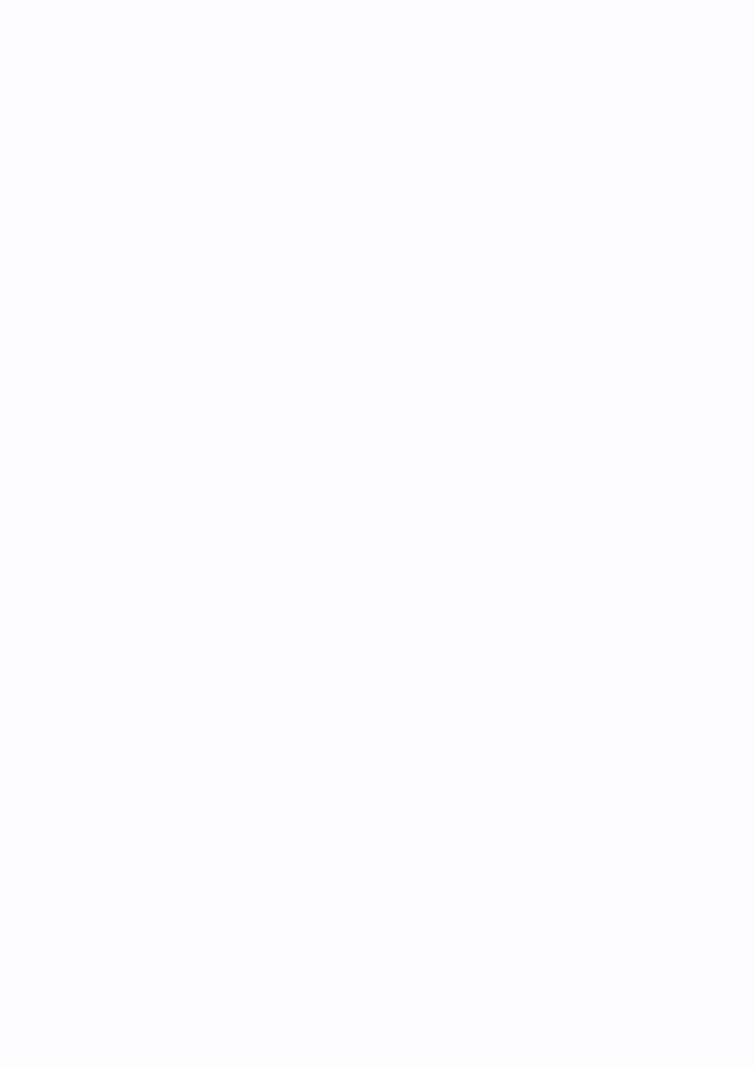 scroll, scrollTop: 0, scrollLeft: 0, axis: both 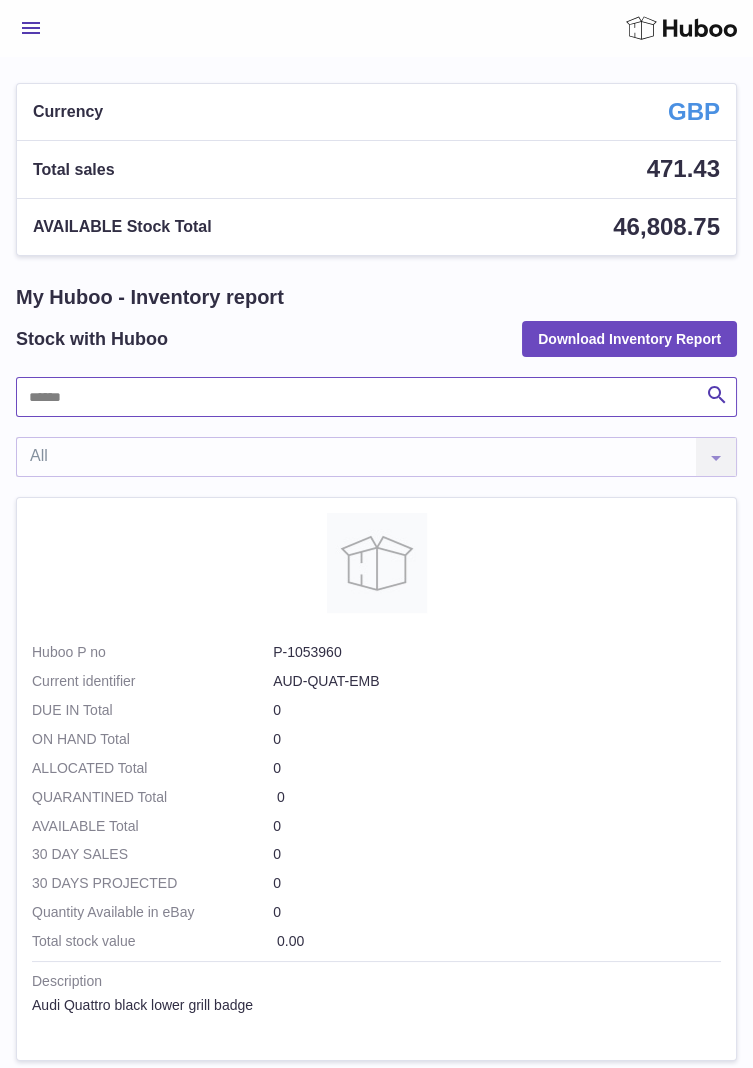 click at bounding box center (376, 397) 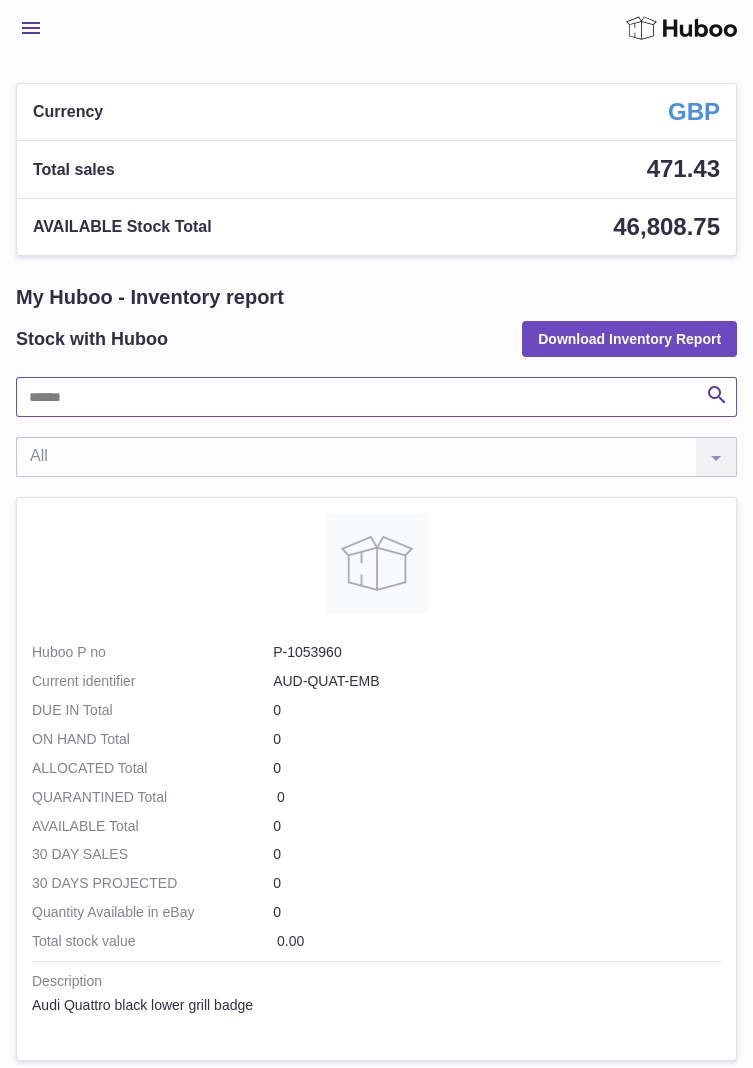 type on "*****" 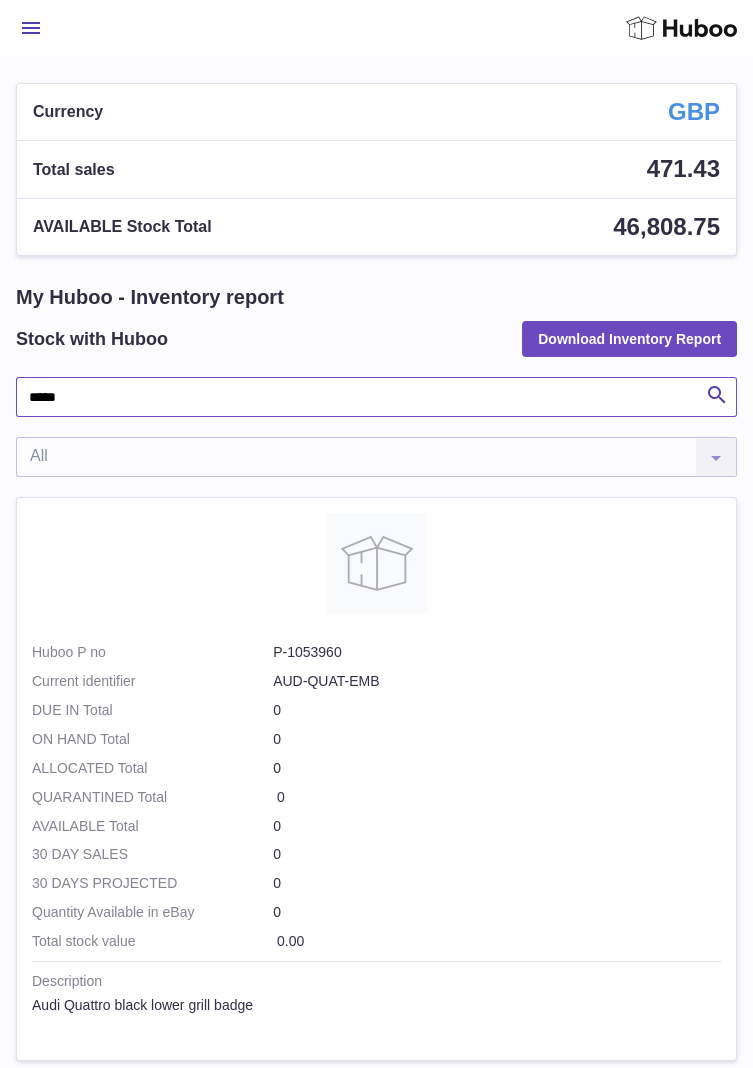 type on "*****" 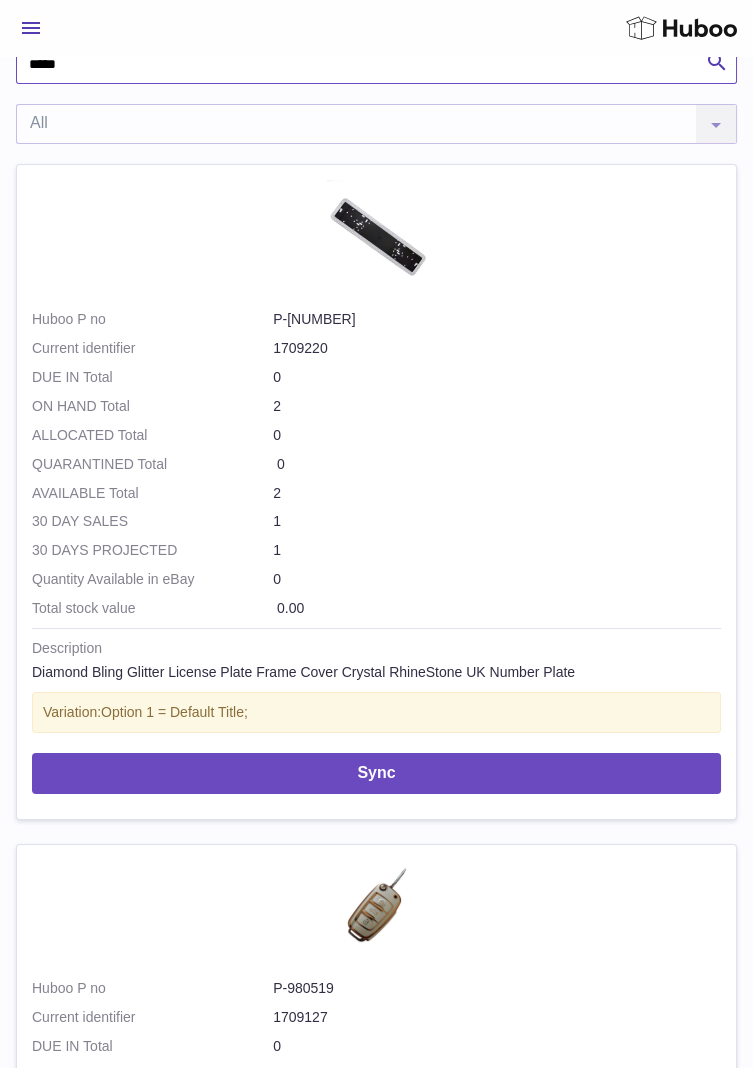 scroll, scrollTop: 0, scrollLeft: 0, axis: both 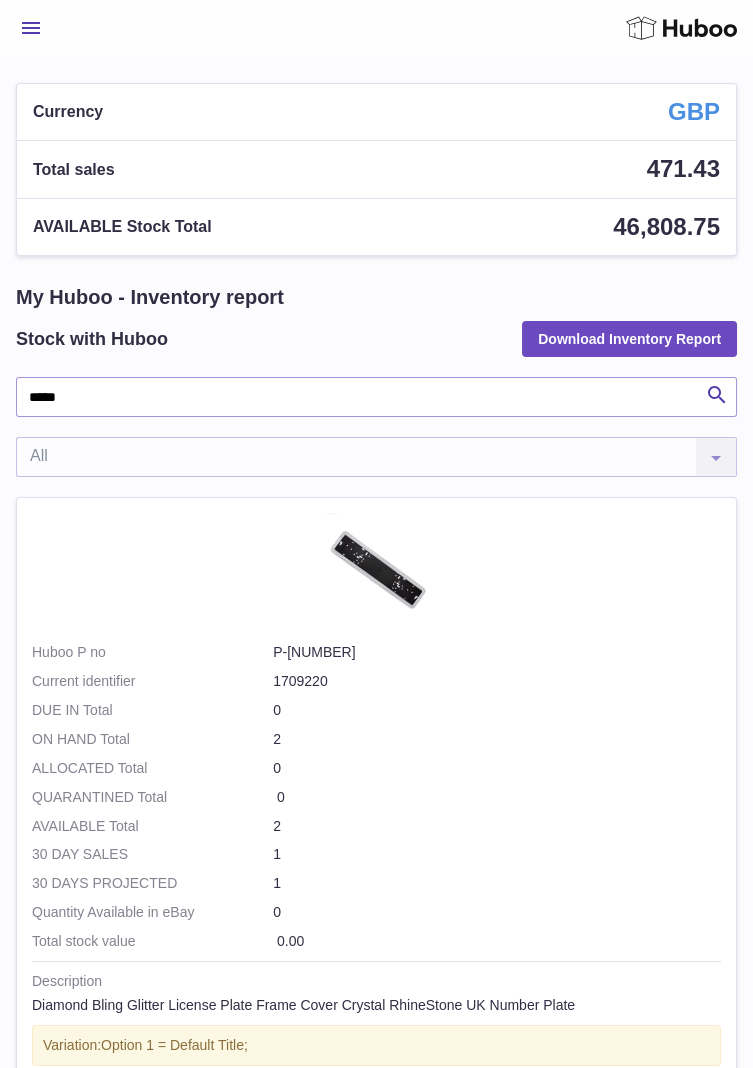 click on "Menu" at bounding box center (31, 28) 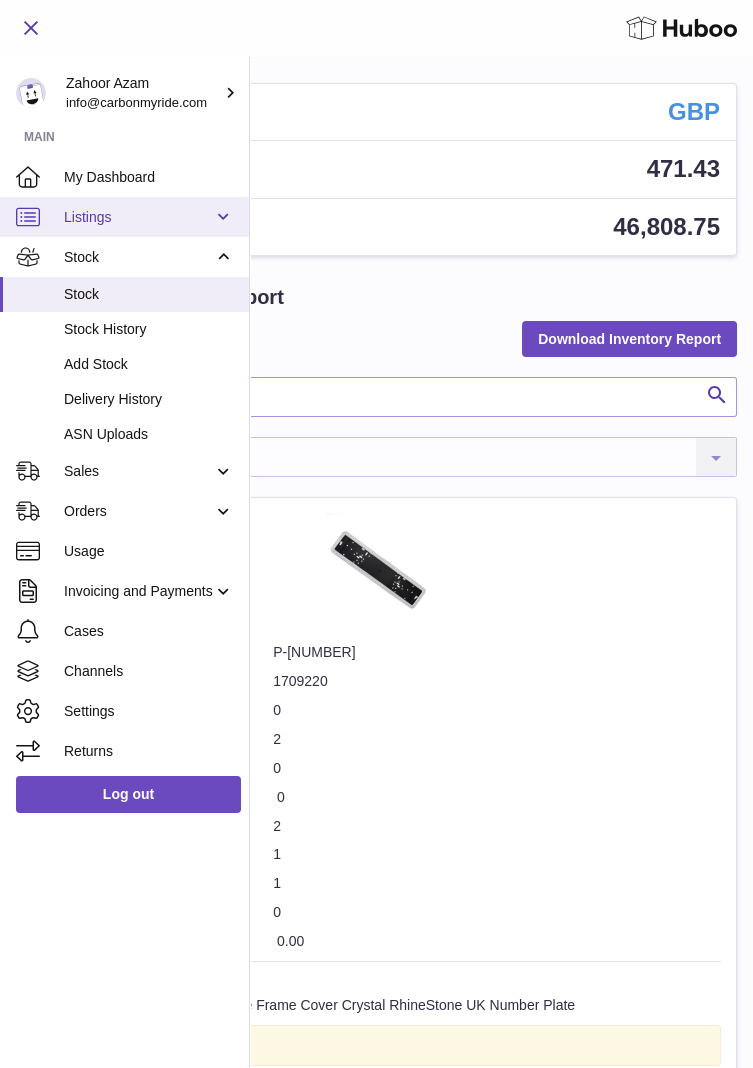 click on "Listings" at bounding box center [124, 217] 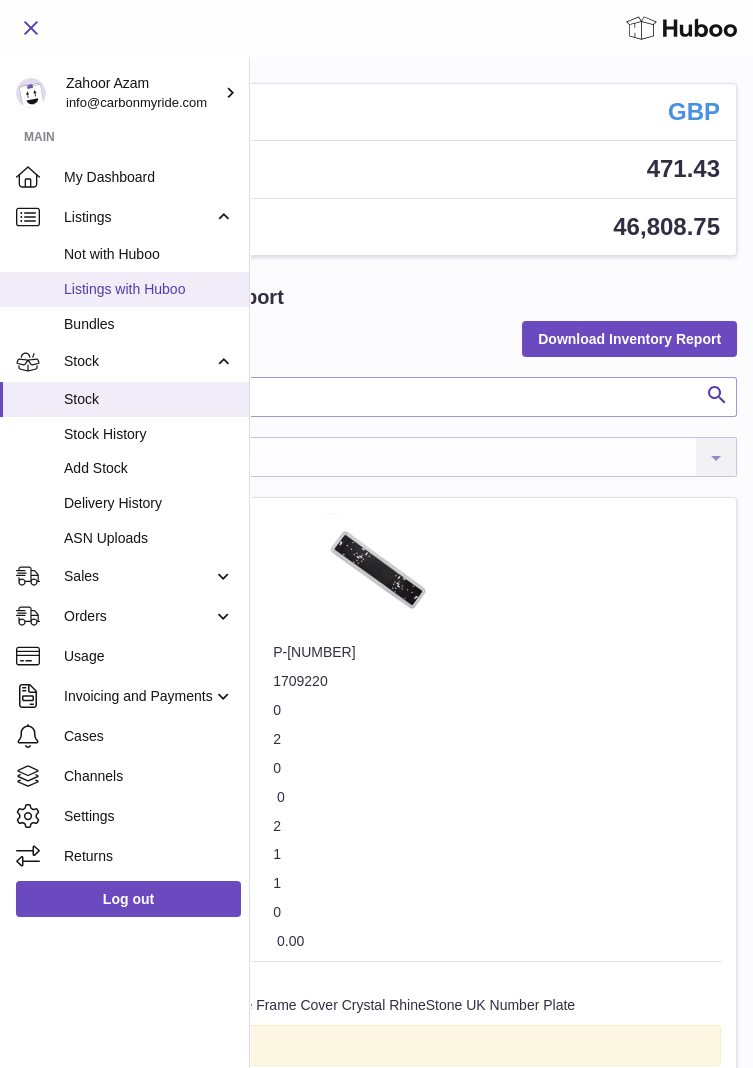 click on "Listings with Huboo" at bounding box center [149, 289] 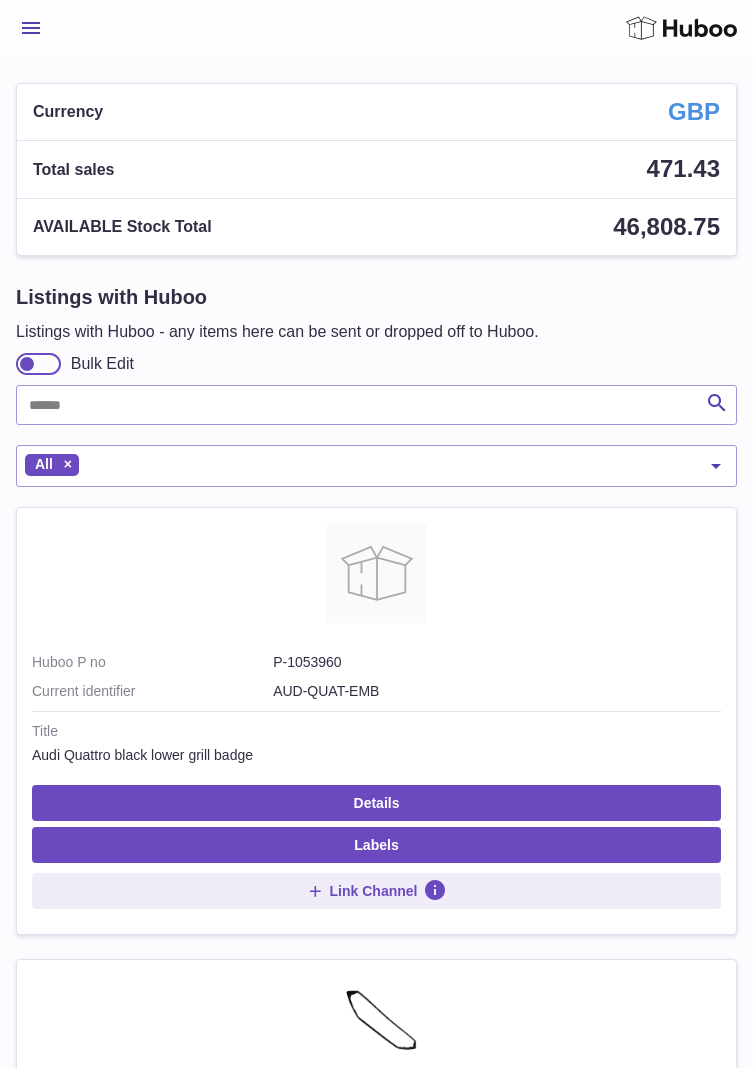 scroll, scrollTop: 0, scrollLeft: 0, axis: both 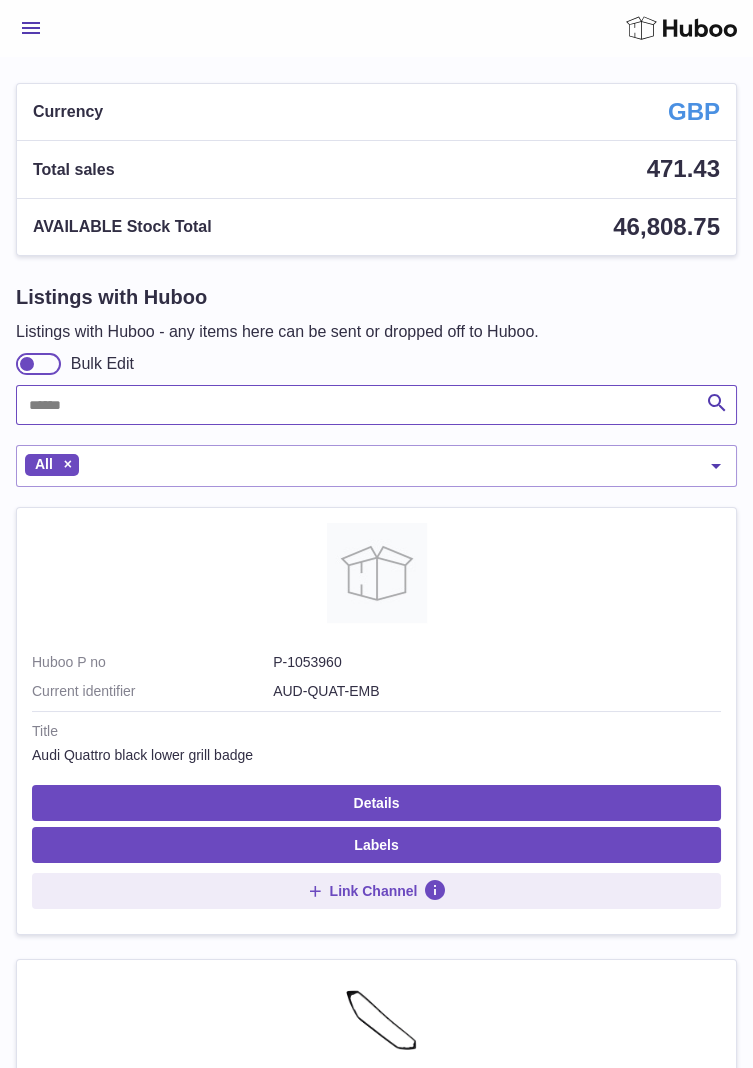 click at bounding box center [376, 405] 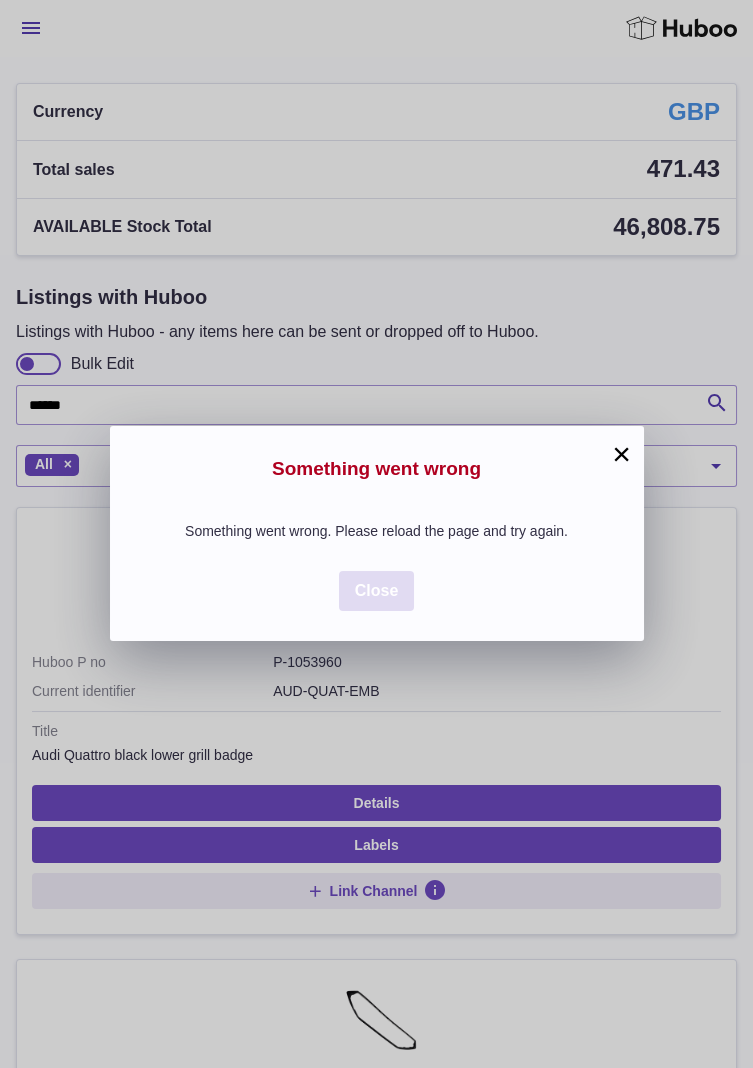 click on "Close" at bounding box center (377, 591) 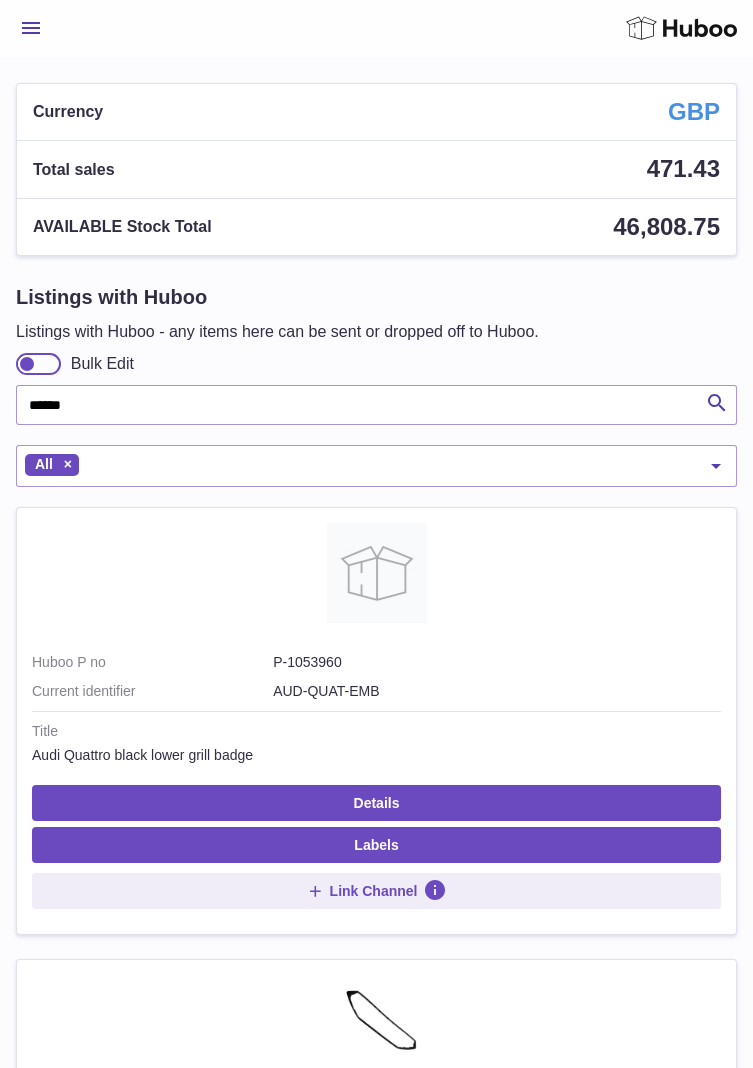 click at bounding box center [717, 403] 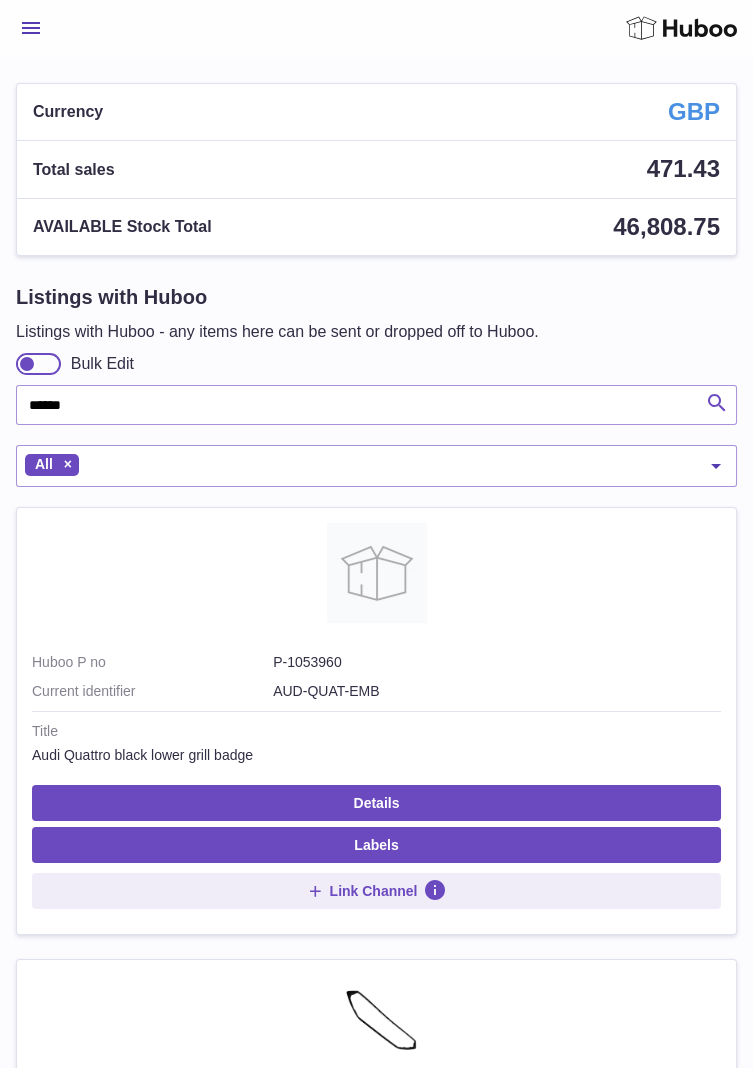 click at bounding box center [717, 403] 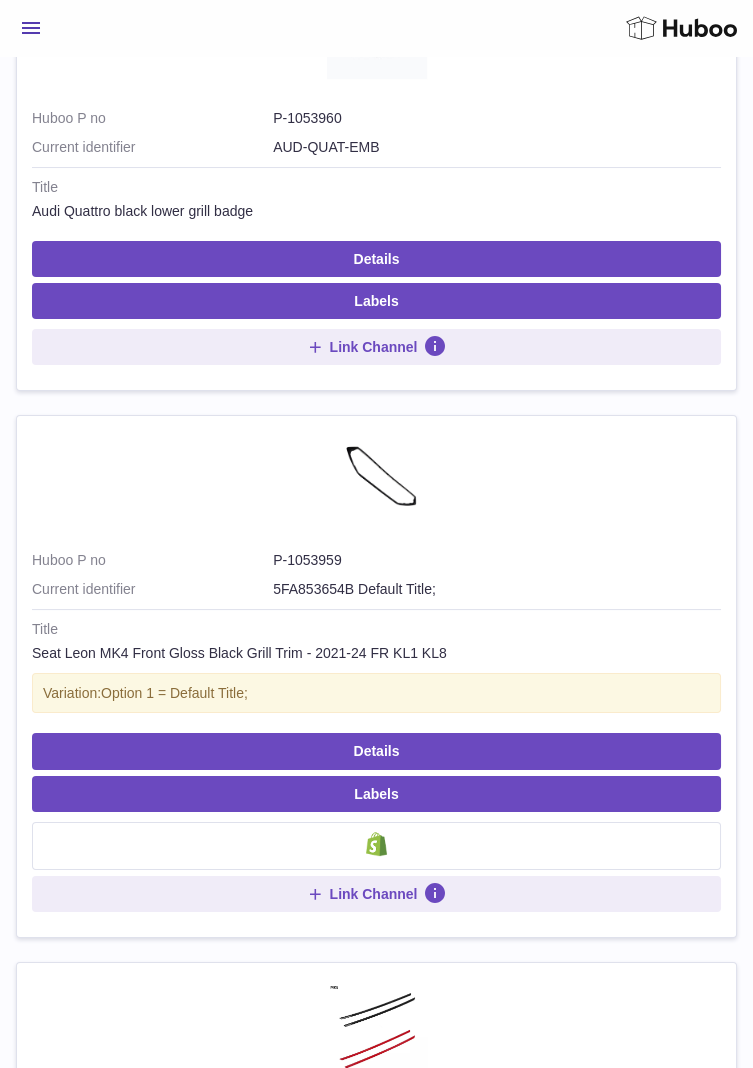 scroll, scrollTop: 0, scrollLeft: 0, axis: both 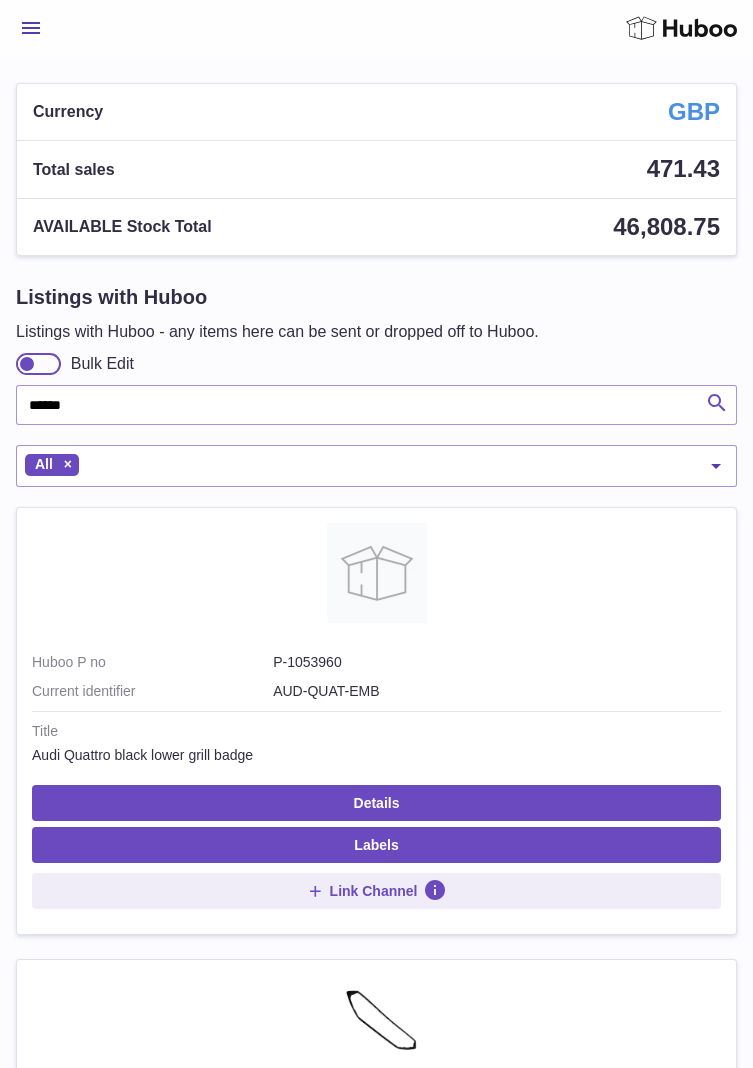 click at bounding box center [717, 403] 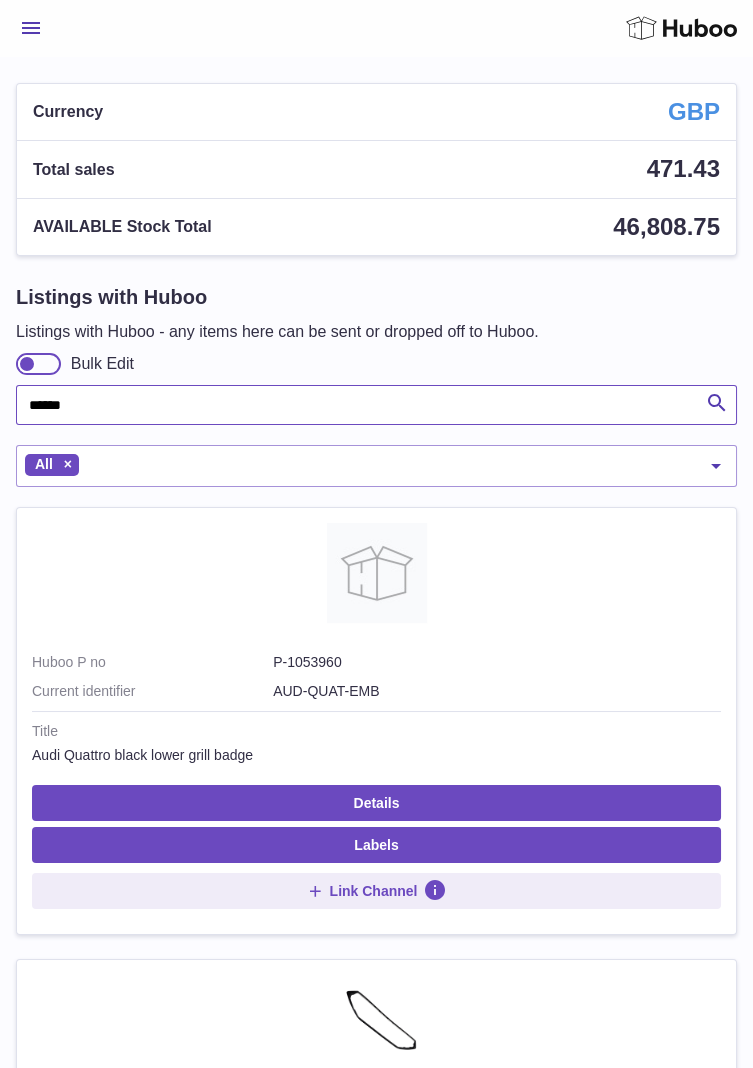 click on "******" at bounding box center [376, 405] 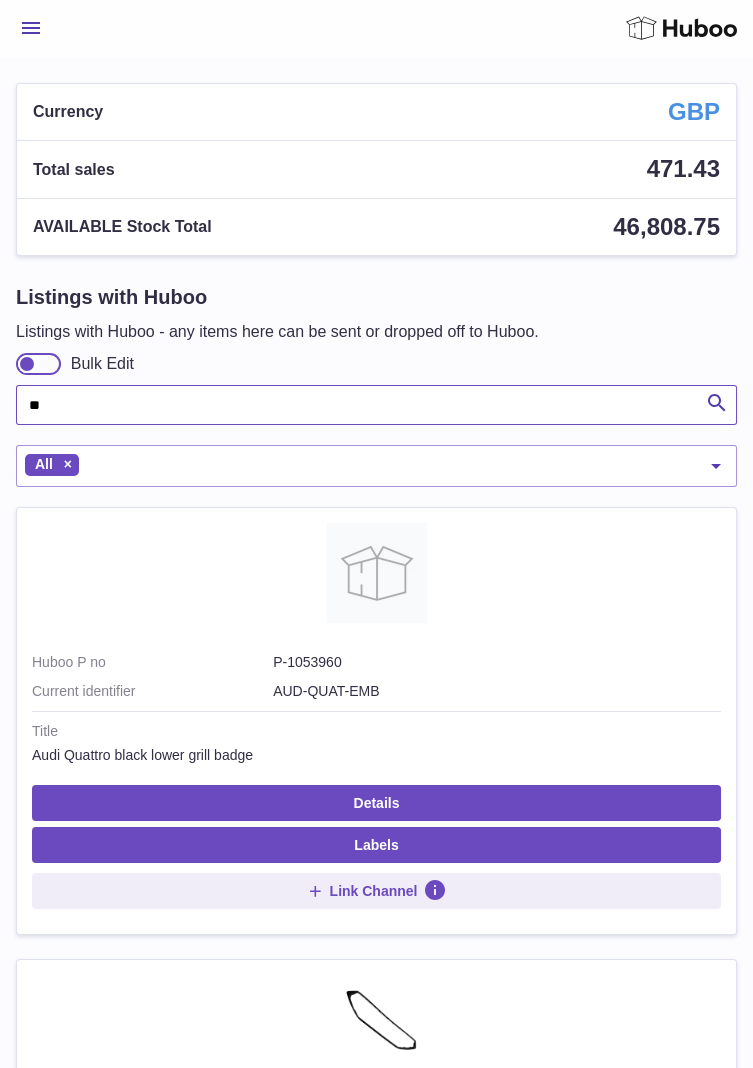 type on "*" 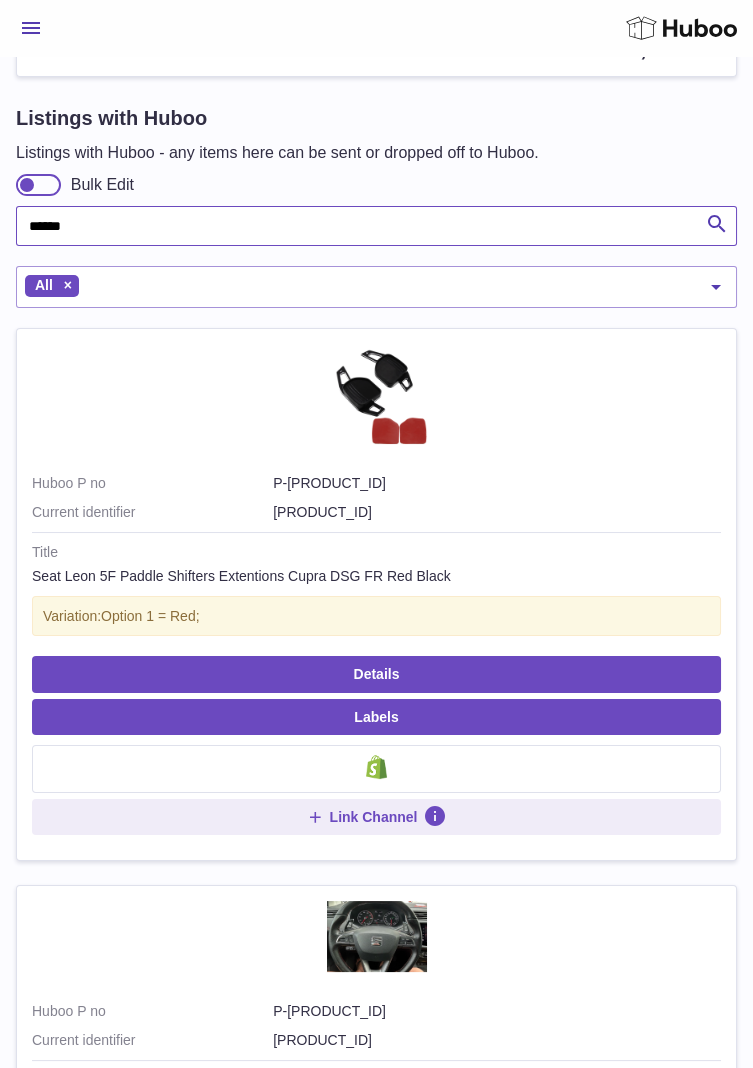 scroll, scrollTop: 0, scrollLeft: 0, axis: both 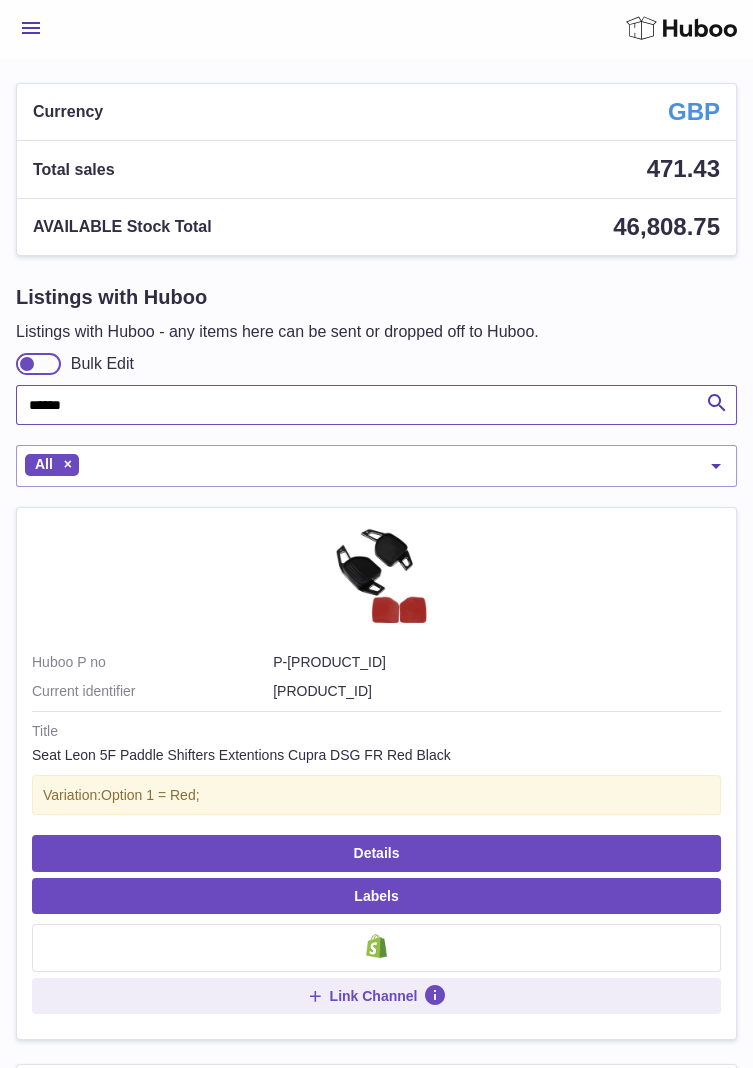 click on "******" at bounding box center [376, 405] 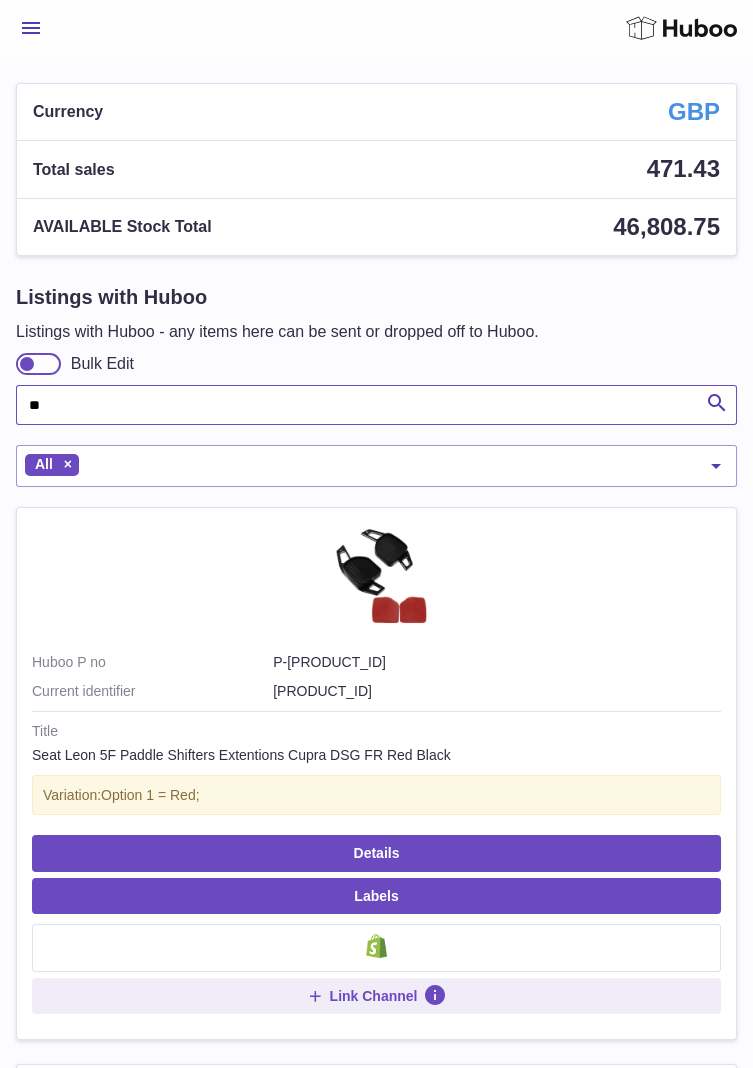 type on "*" 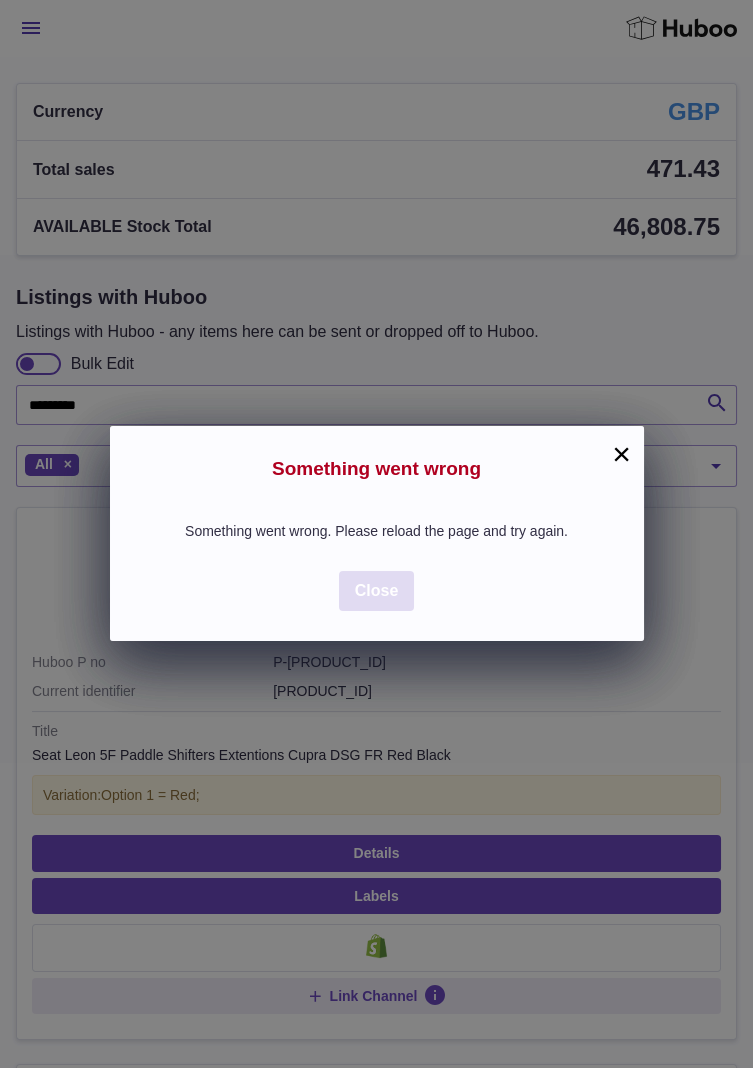 click on "Close" at bounding box center (377, 590) 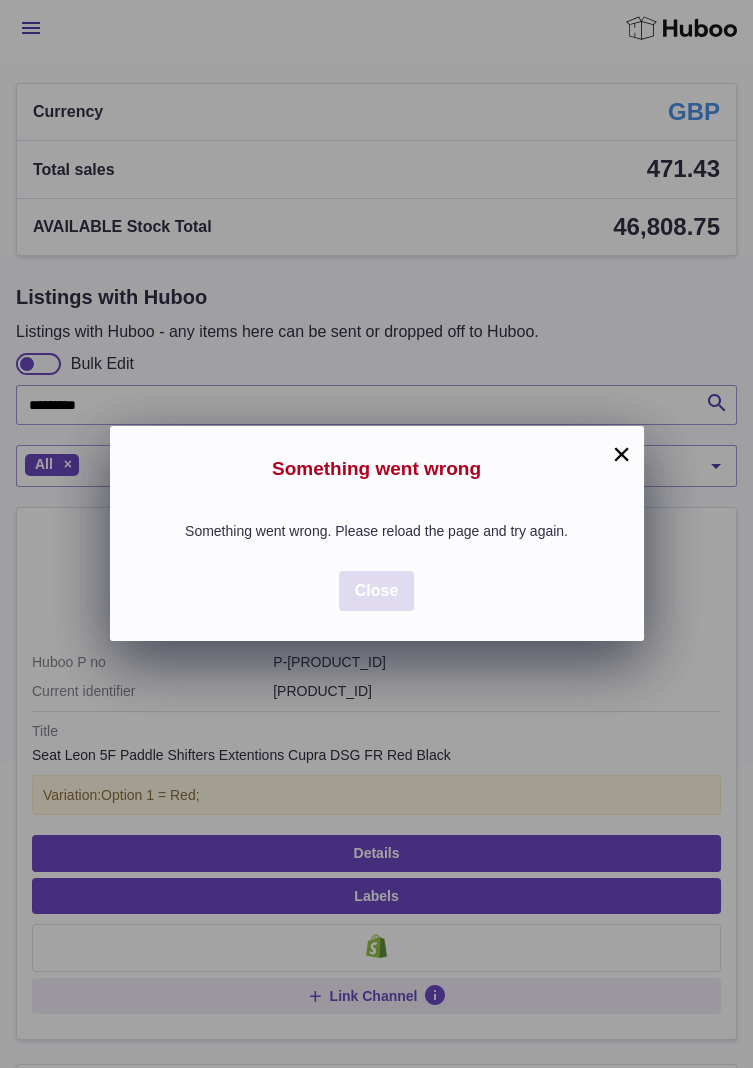 click on "Close" at bounding box center (377, 590) 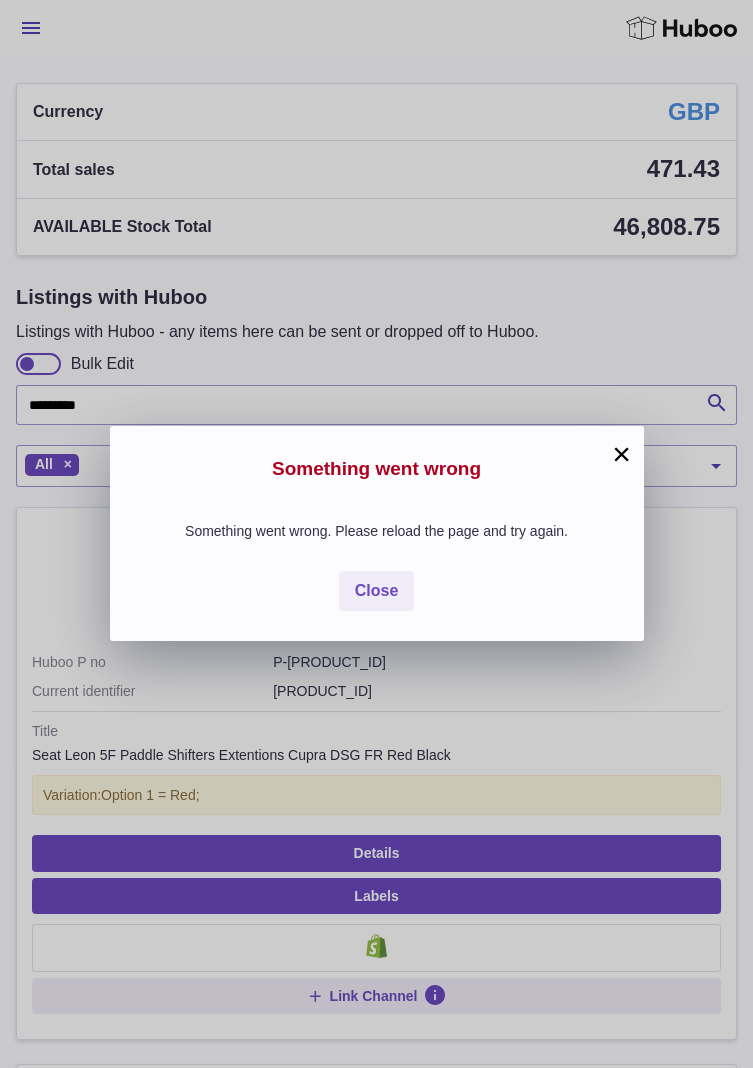 click on "×" at bounding box center (622, 454) 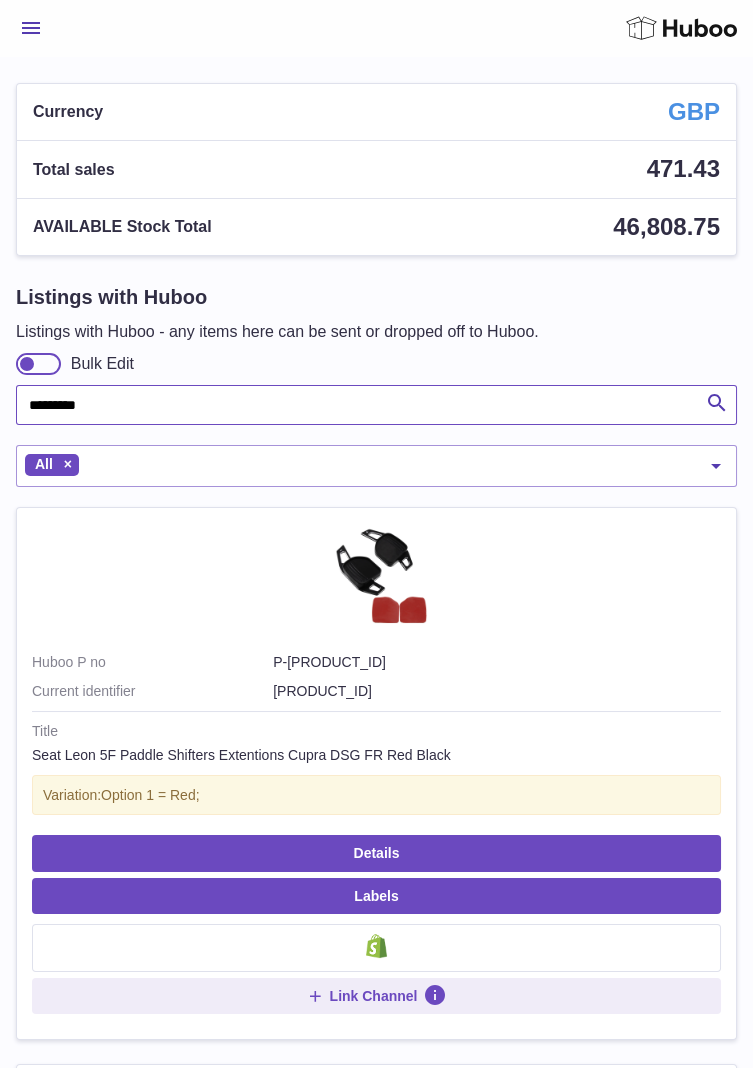 click on "*********" at bounding box center (376, 405) 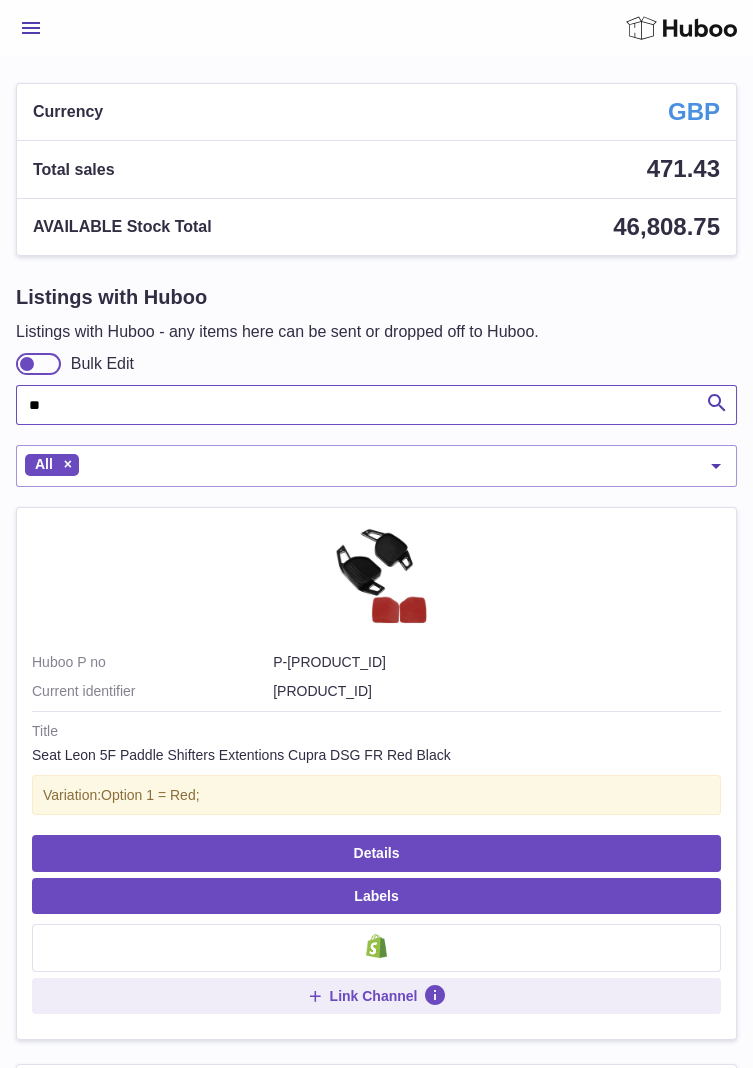 type on "*" 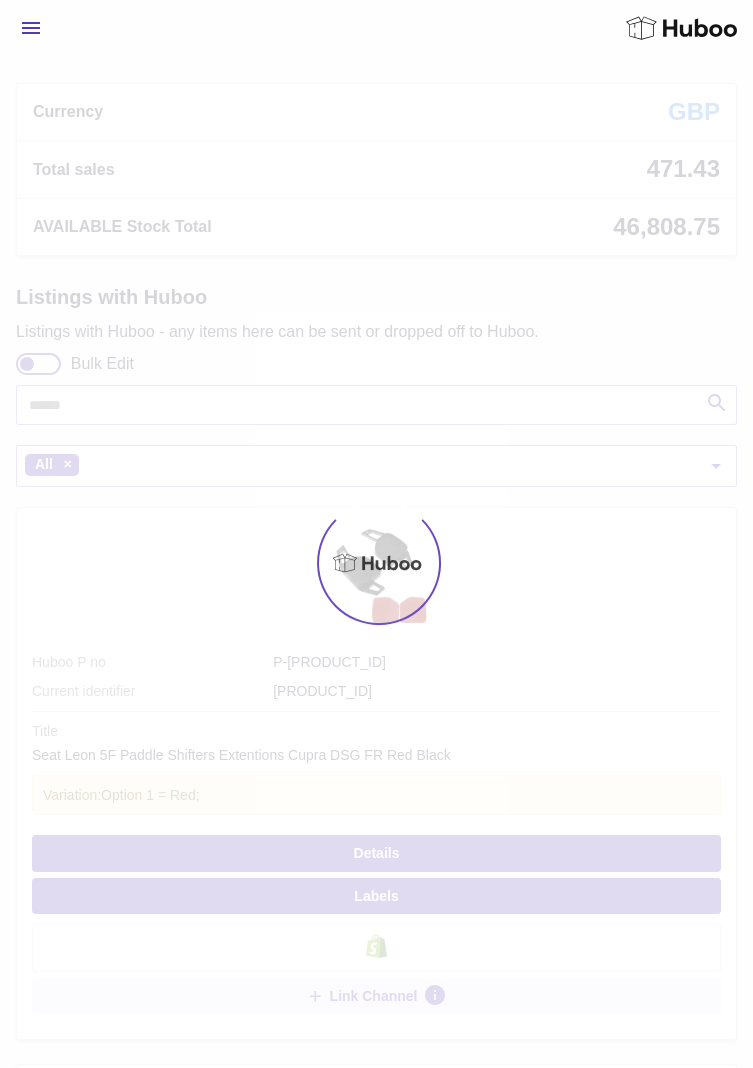 click at bounding box center (376, 562) 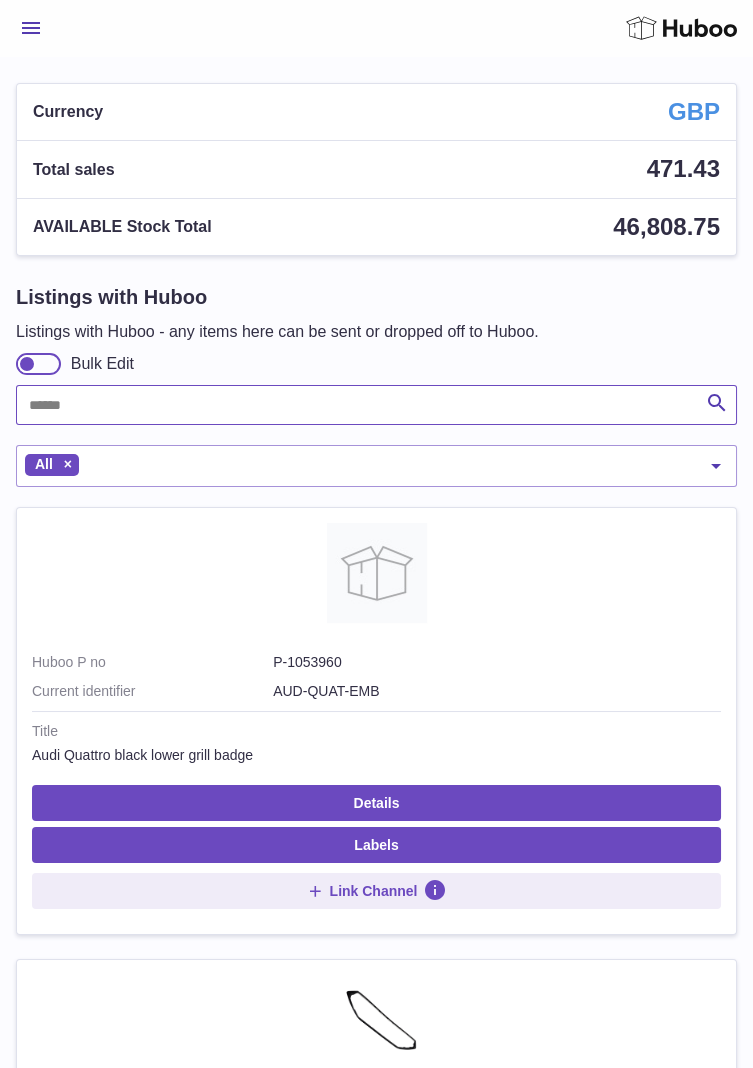 click at bounding box center (376, 405) 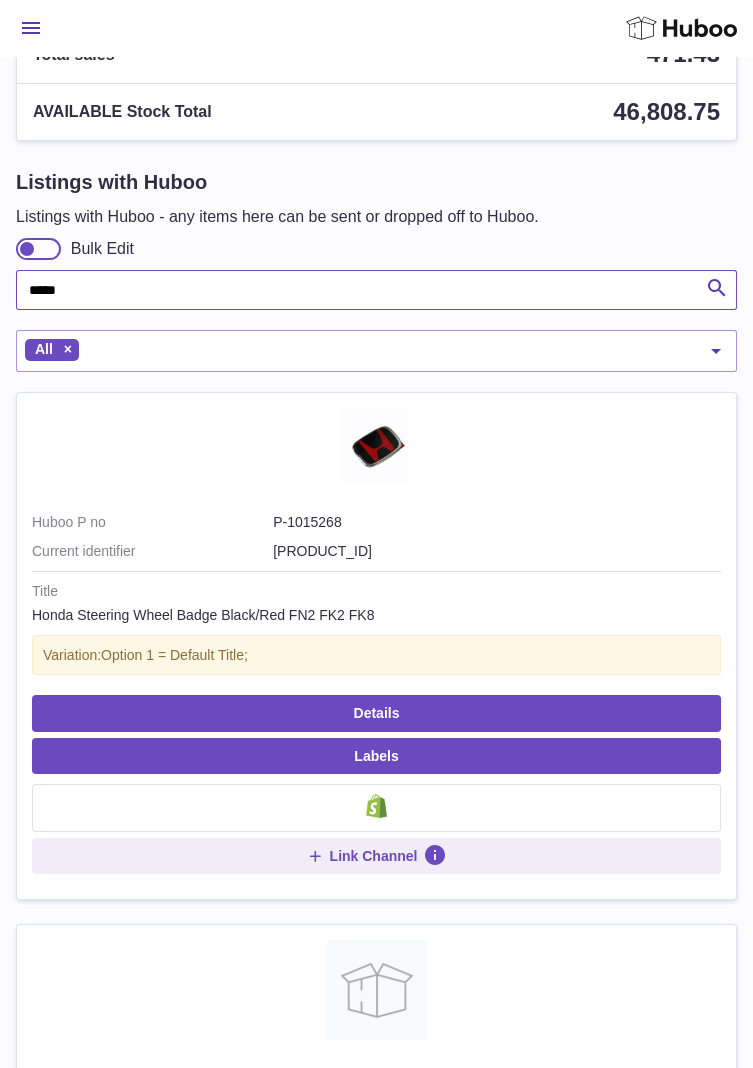scroll, scrollTop: 0, scrollLeft: 0, axis: both 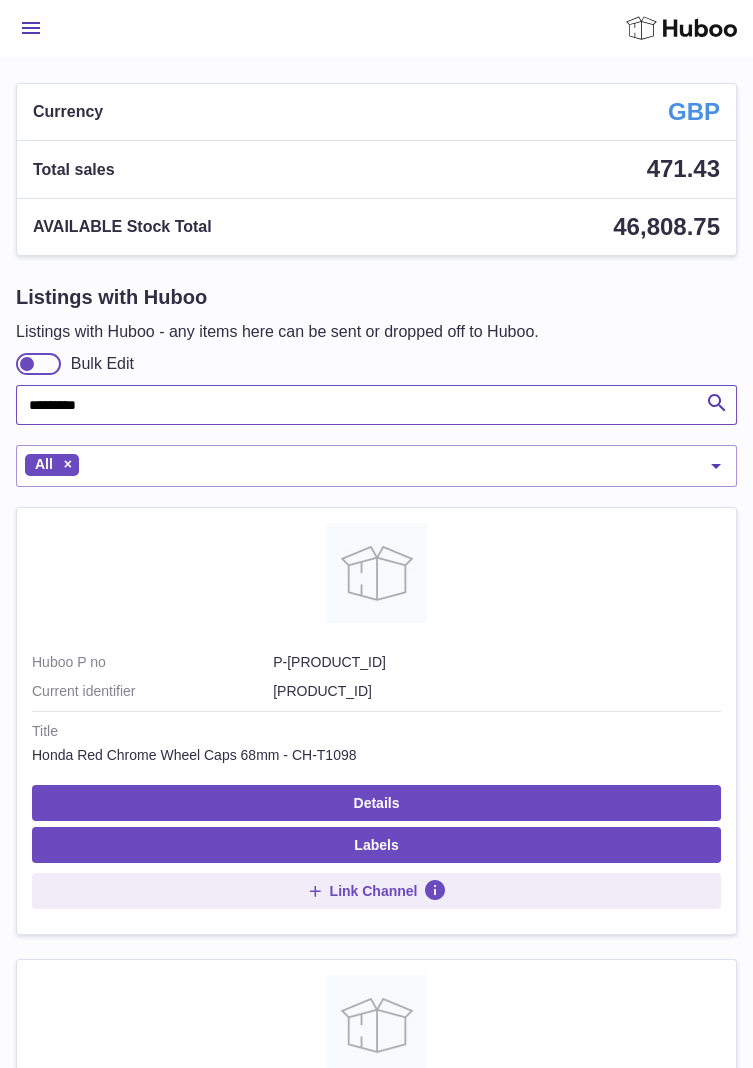 click on "*********" at bounding box center [376, 405] 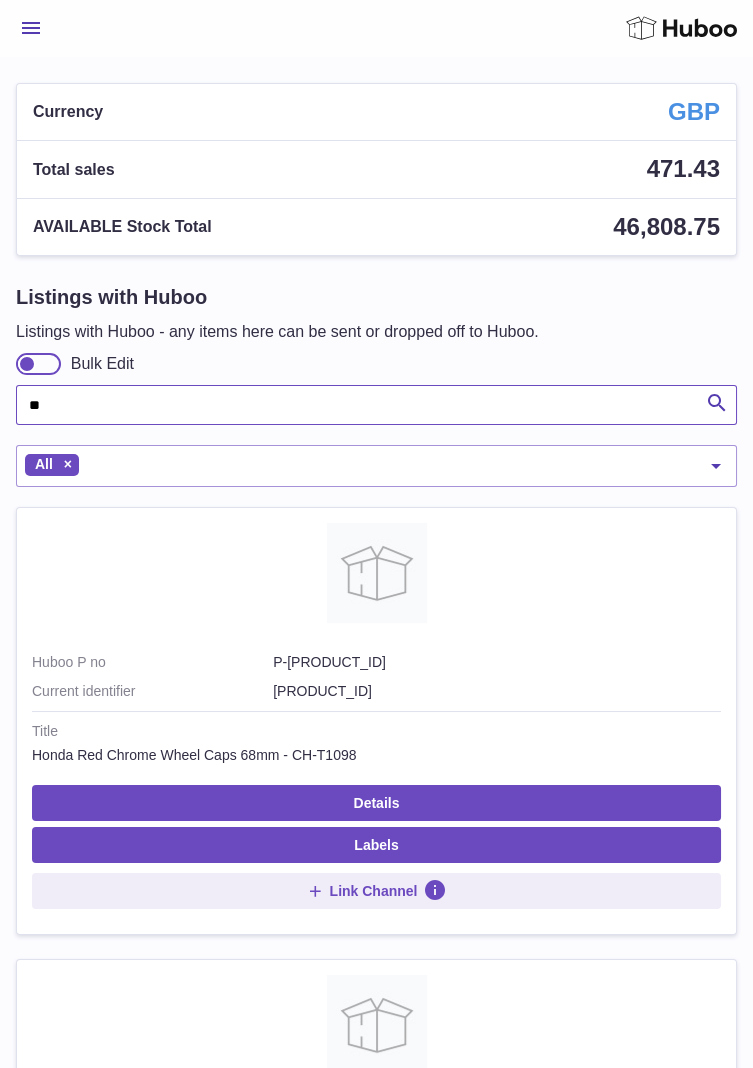 type on "*" 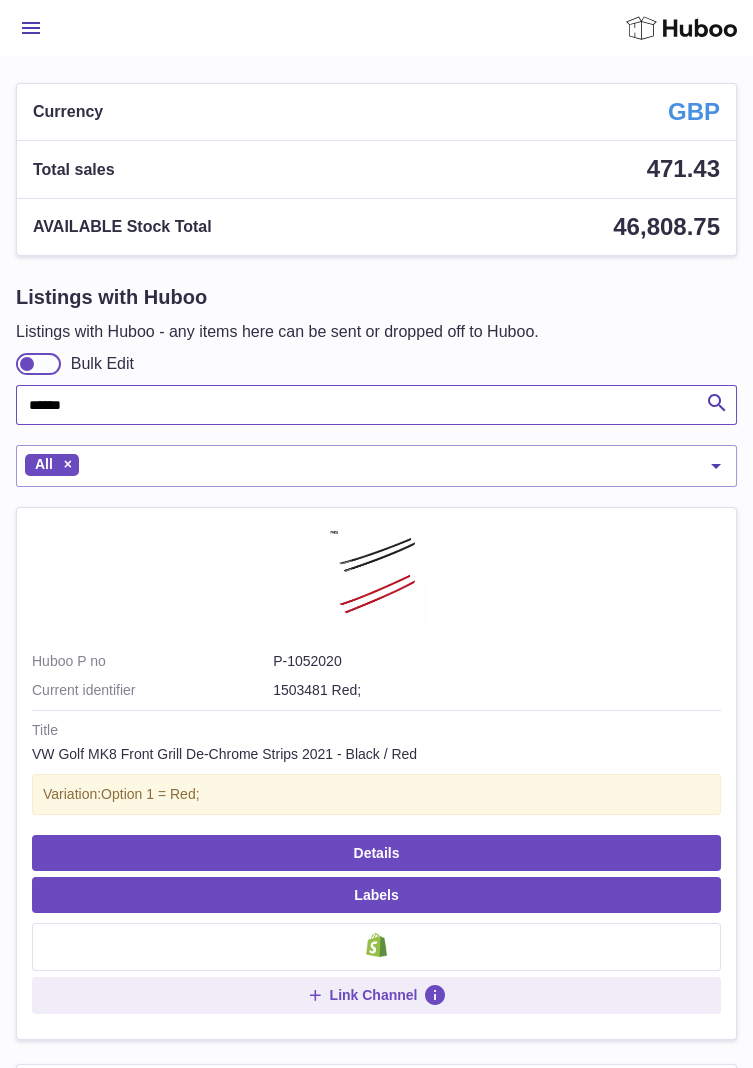type on "******" 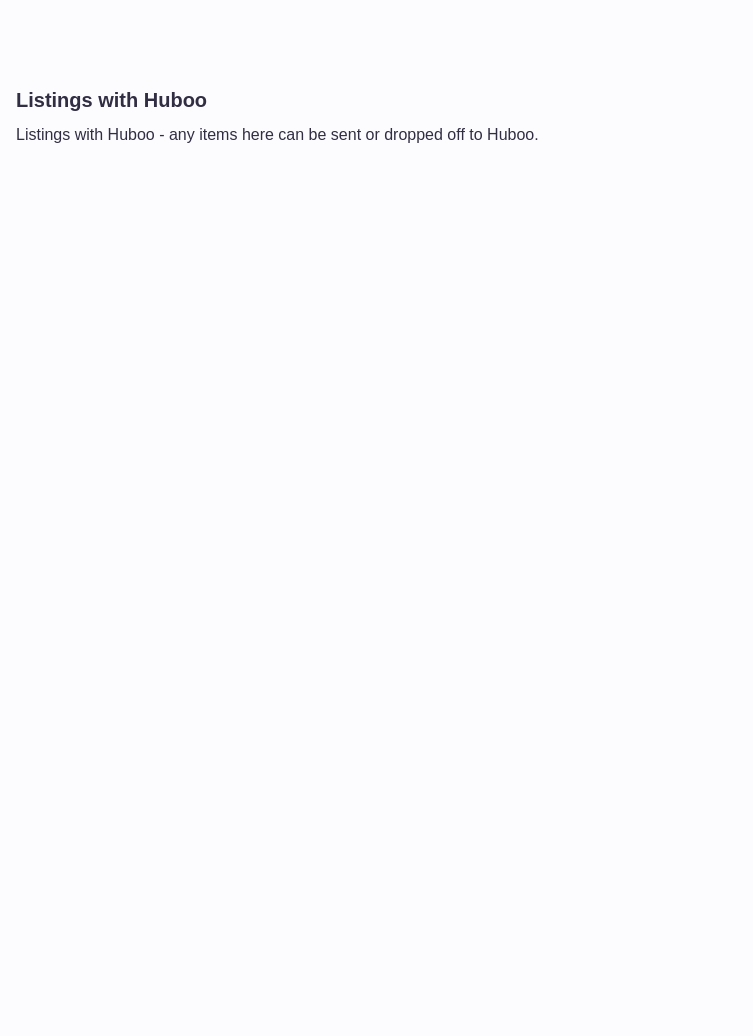 scroll, scrollTop: 96, scrollLeft: 0, axis: vertical 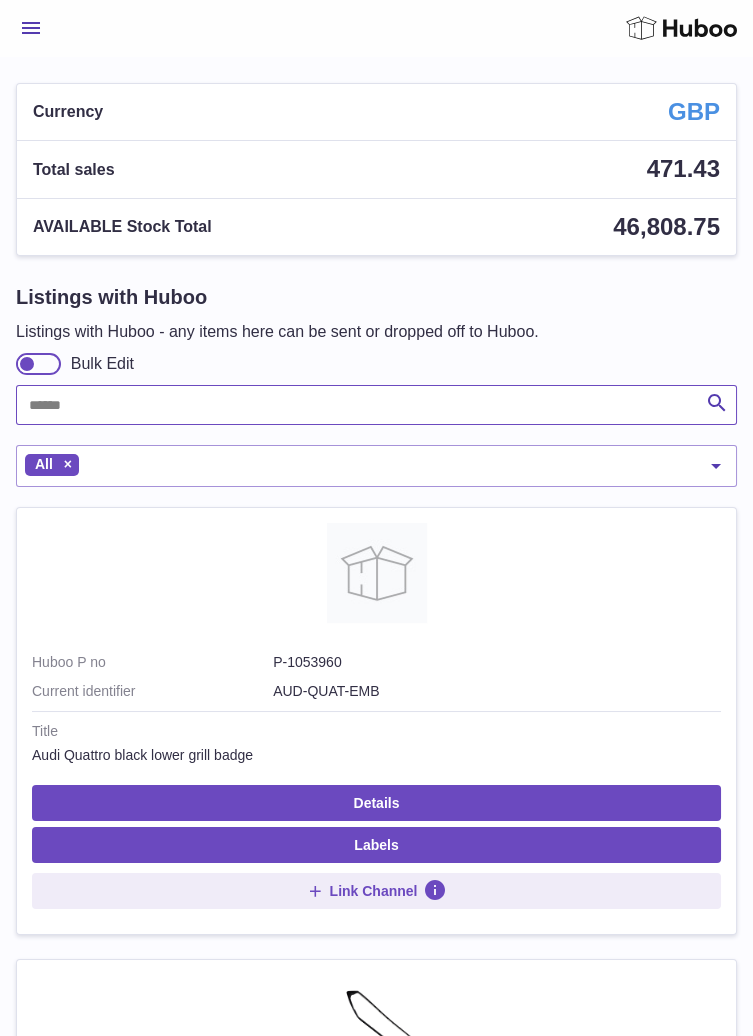 click at bounding box center [376, 405] 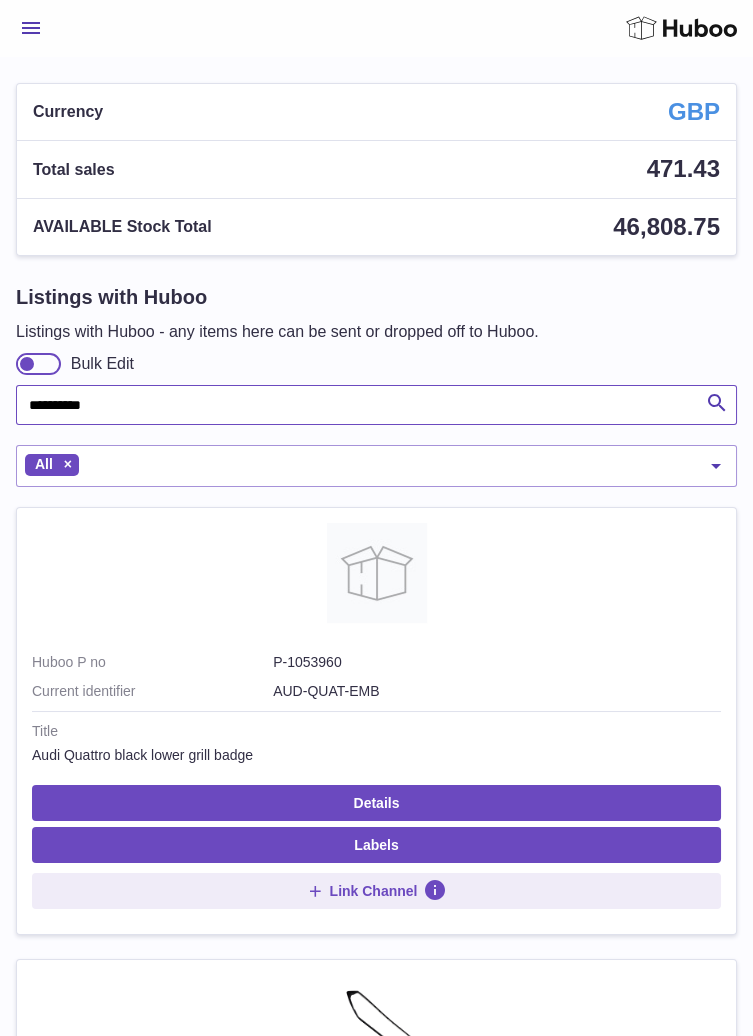type on "**********" 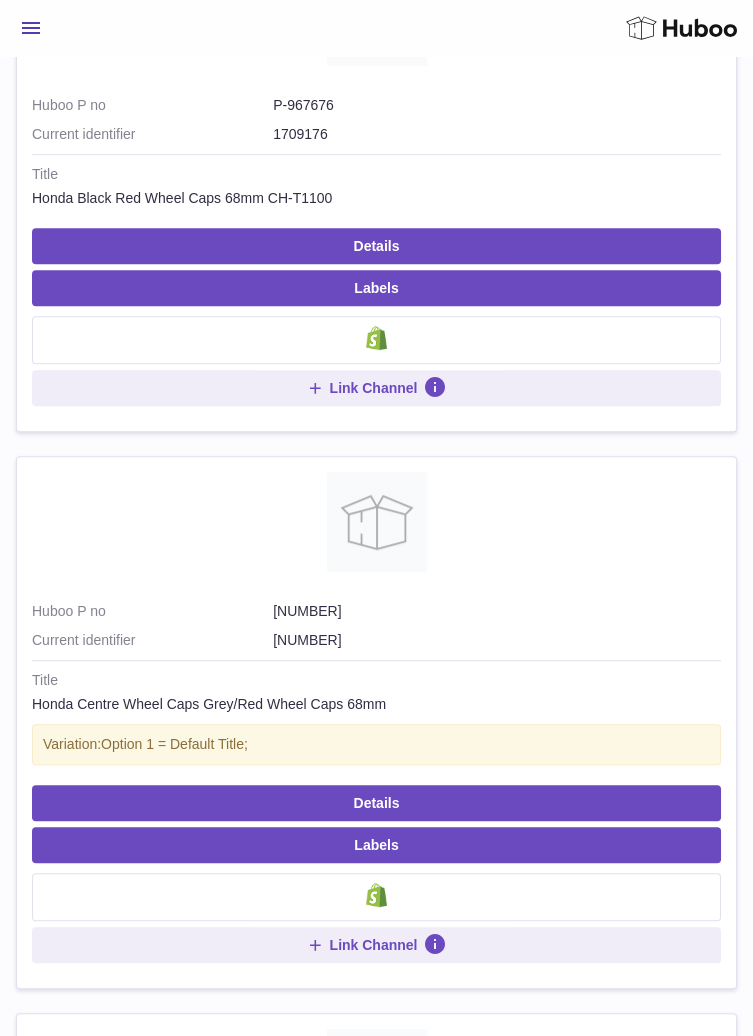 scroll, scrollTop: 1924, scrollLeft: 0, axis: vertical 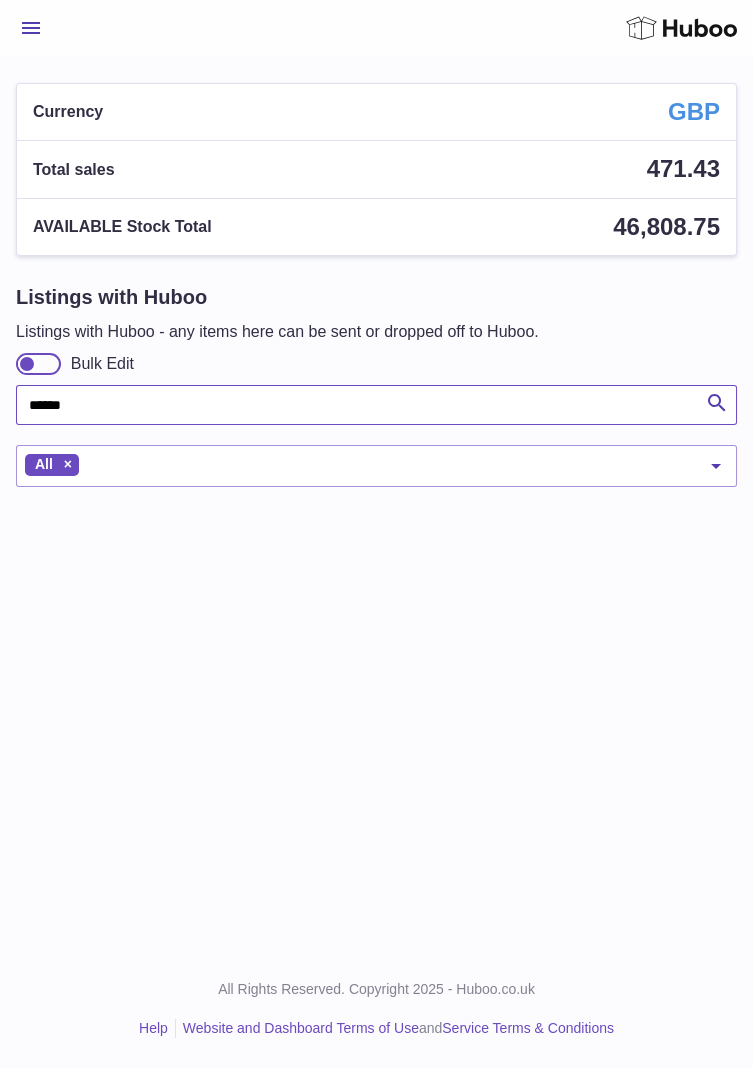 click on "******" at bounding box center (376, 405) 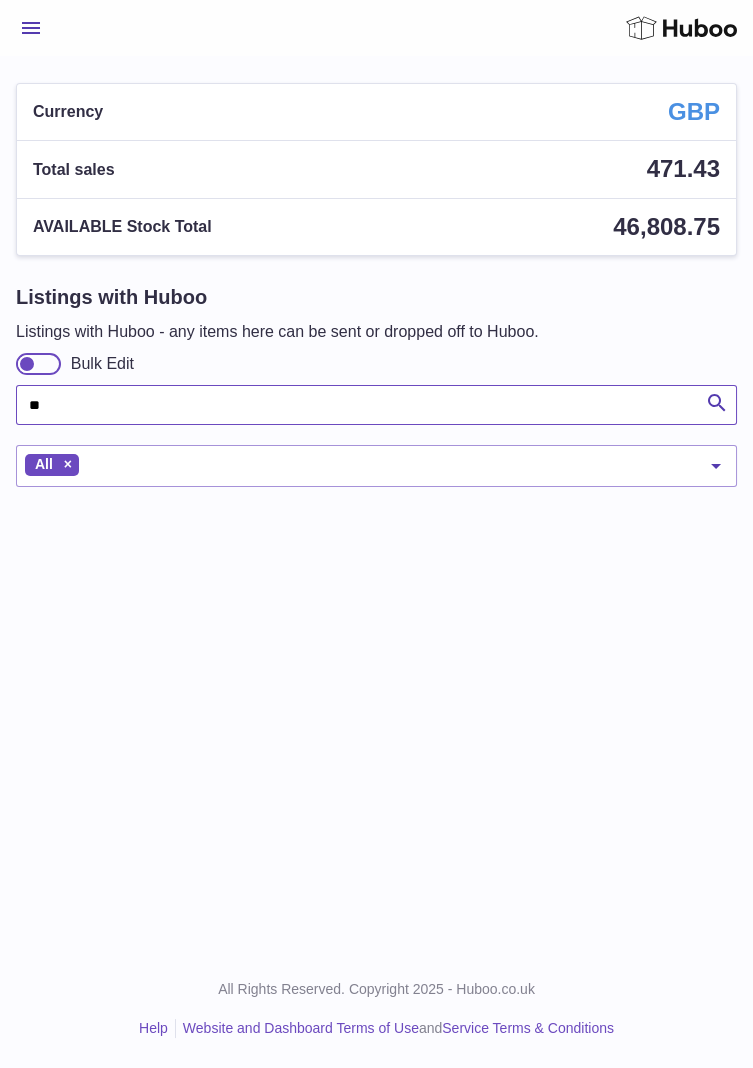 type on "*" 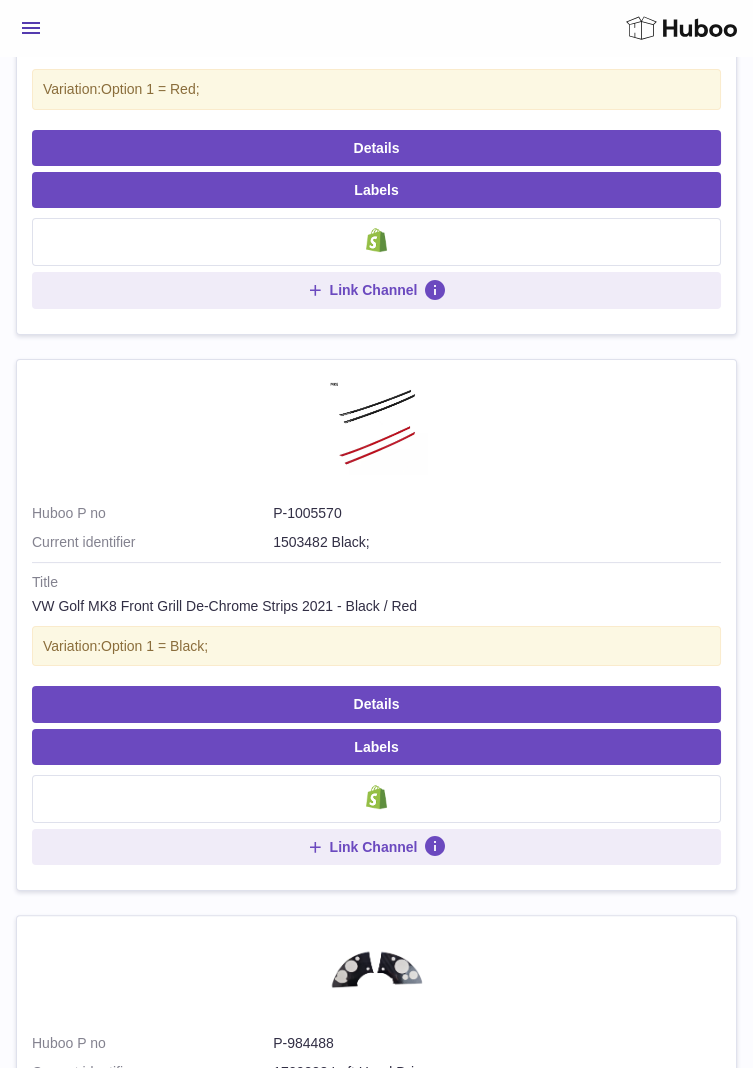 scroll, scrollTop: 0, scrollLeft: 0, axis: both 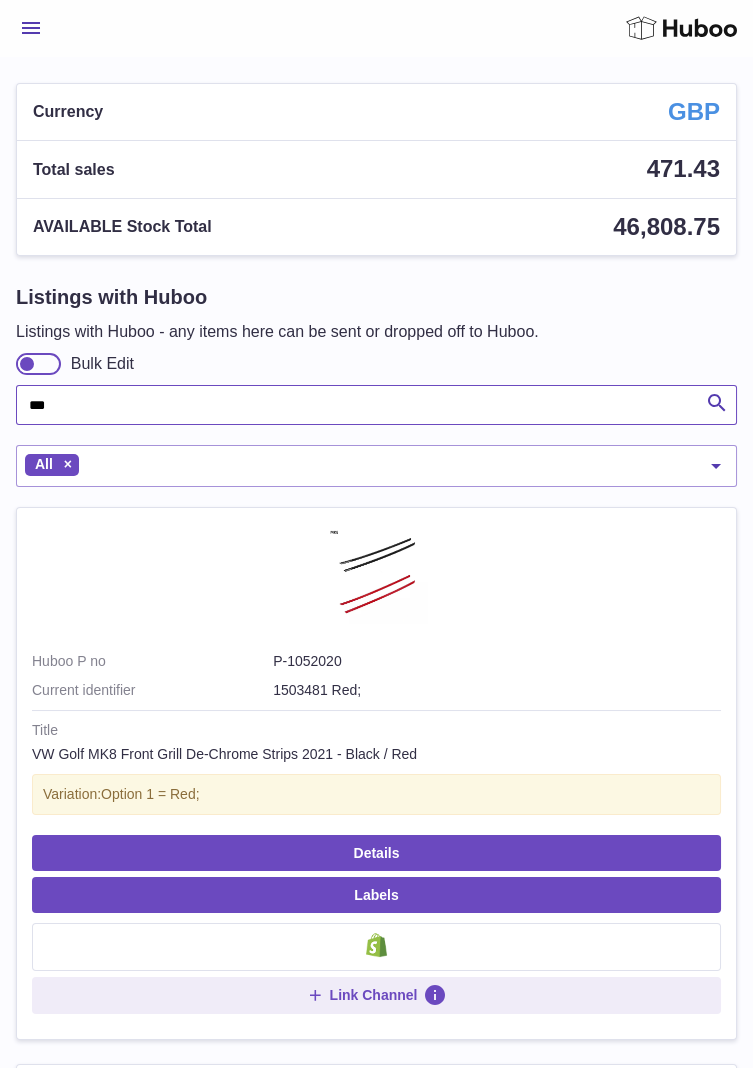 click on "***" at bounding box center [376, 405] 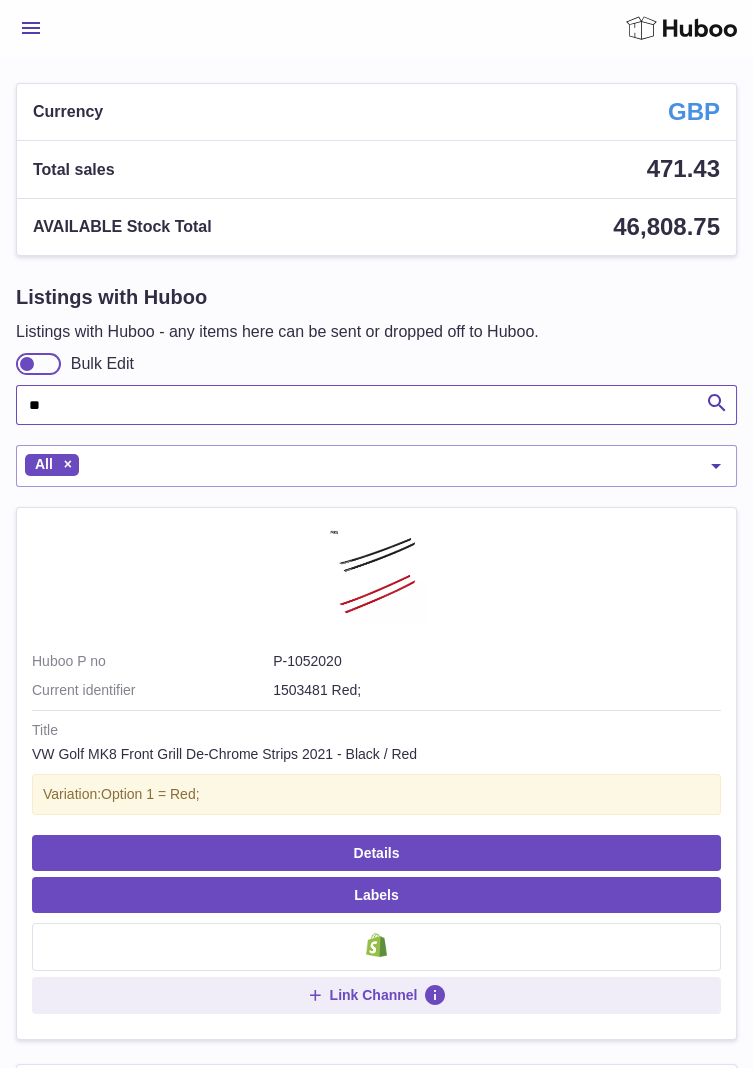 type on "*" 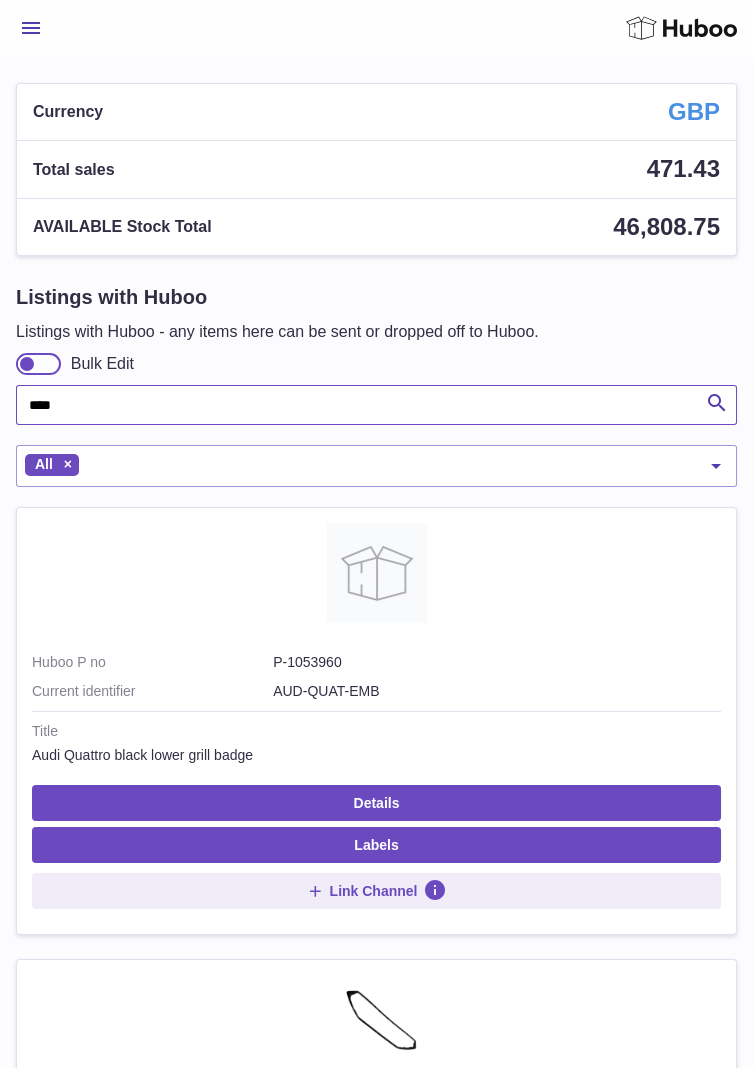 type on "****" 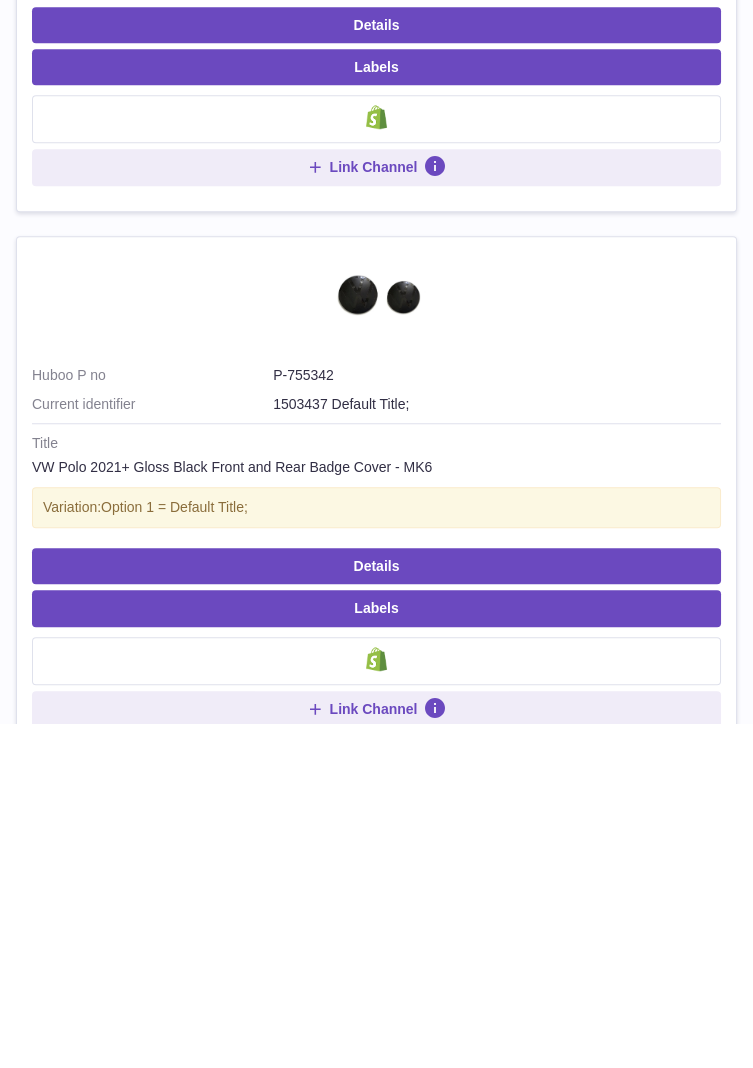 scroll, scrollTop: 2542, scrollLeft: 0, axis: vertical 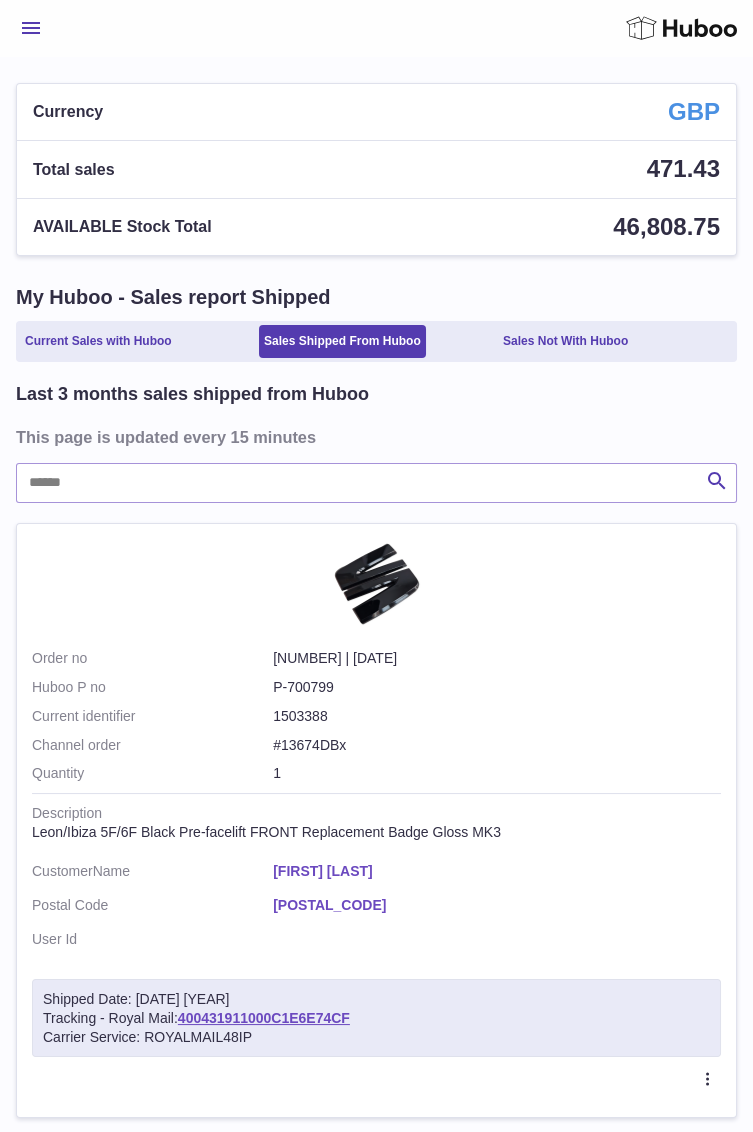 click on "Menu" at bounding box center [31, 28] 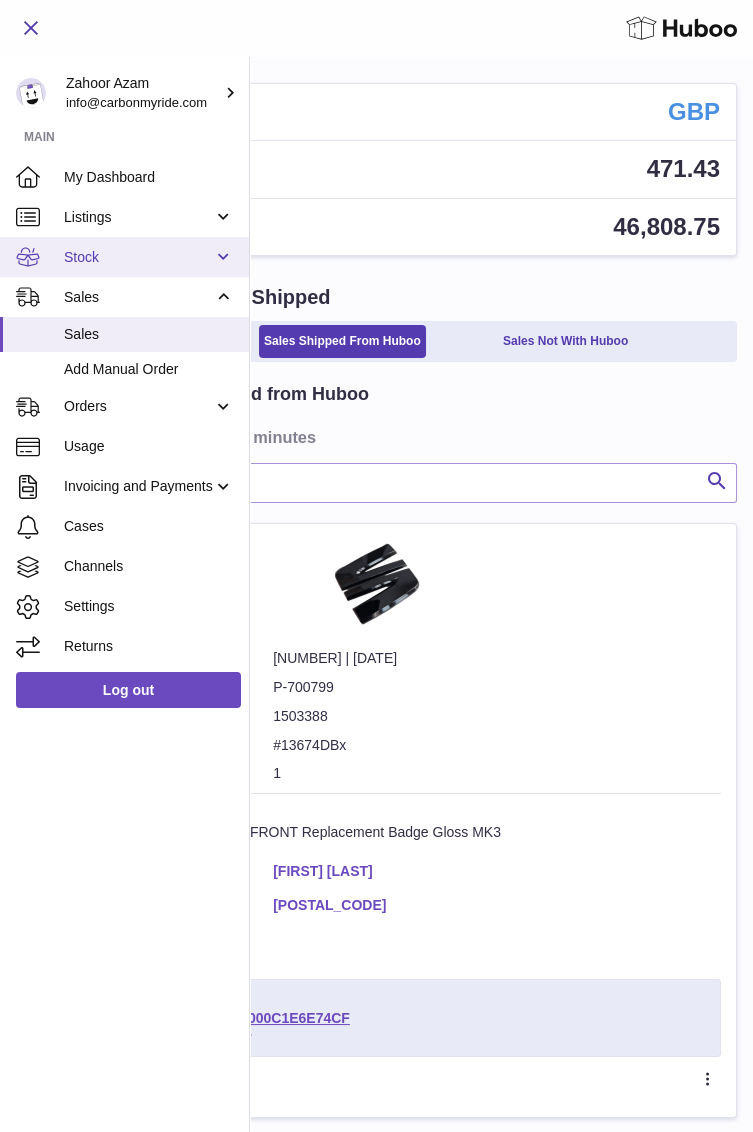 click on "Stock" at bounding box center (124, 257) 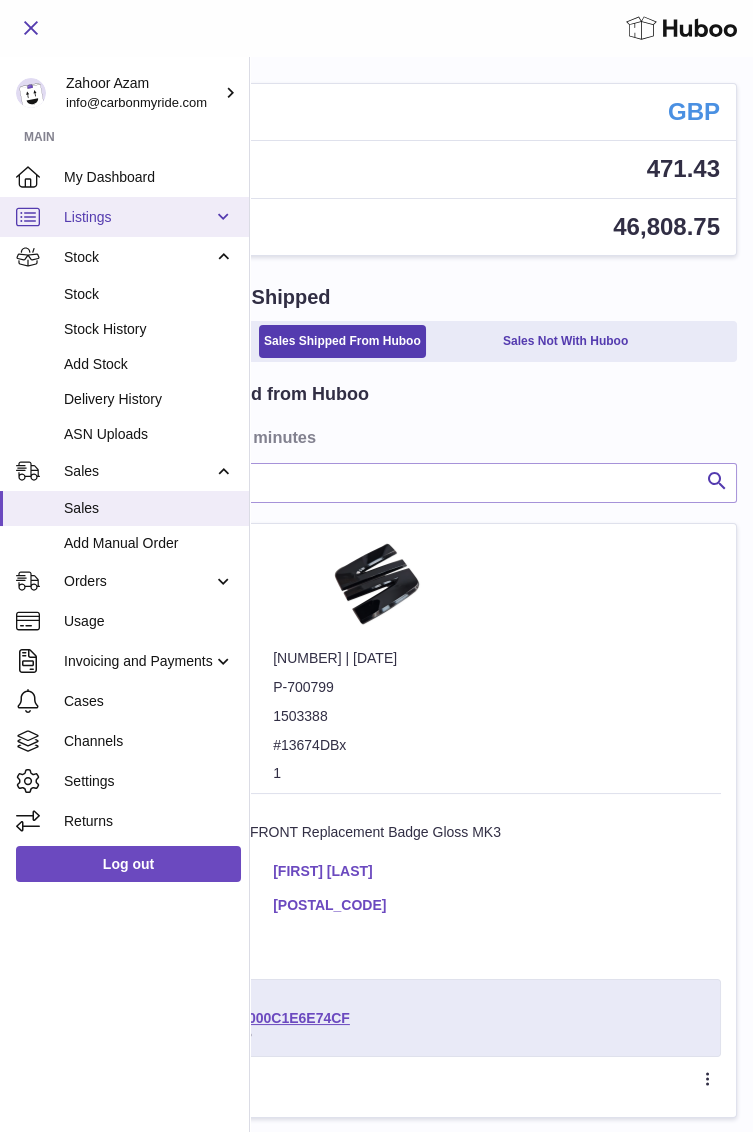 click on "Listings" at bounding box center [124, 217] 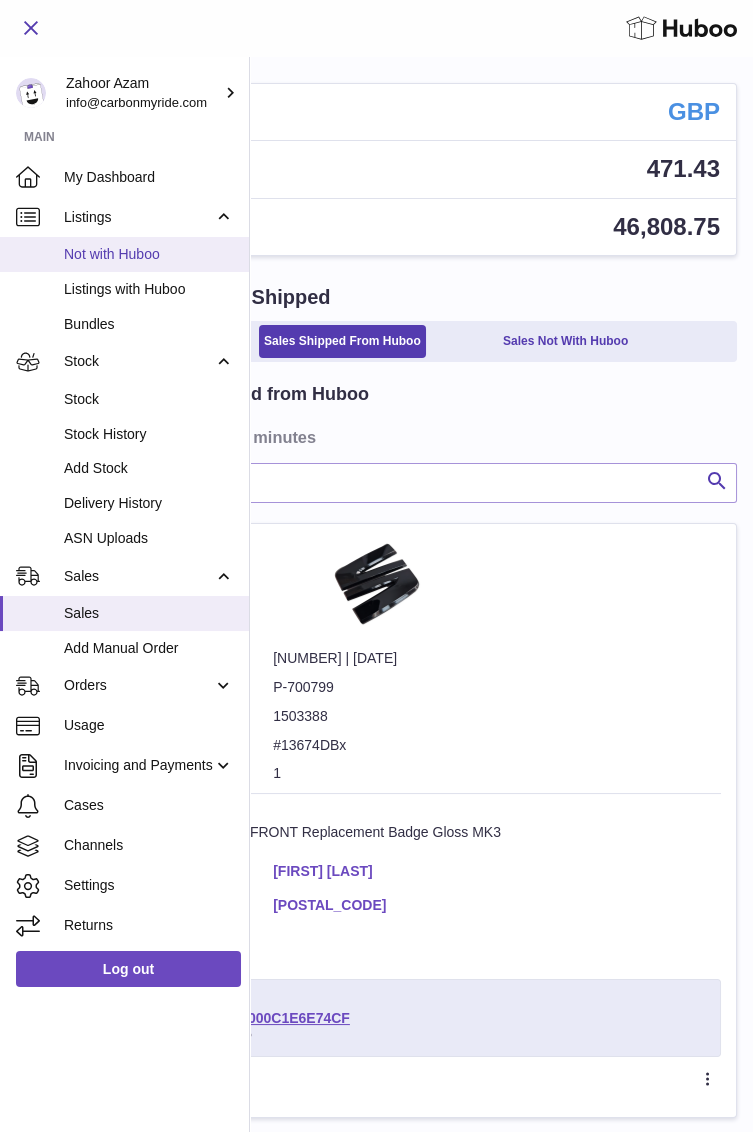 click on "Not with Huboo" at bounding box center (149, 254) 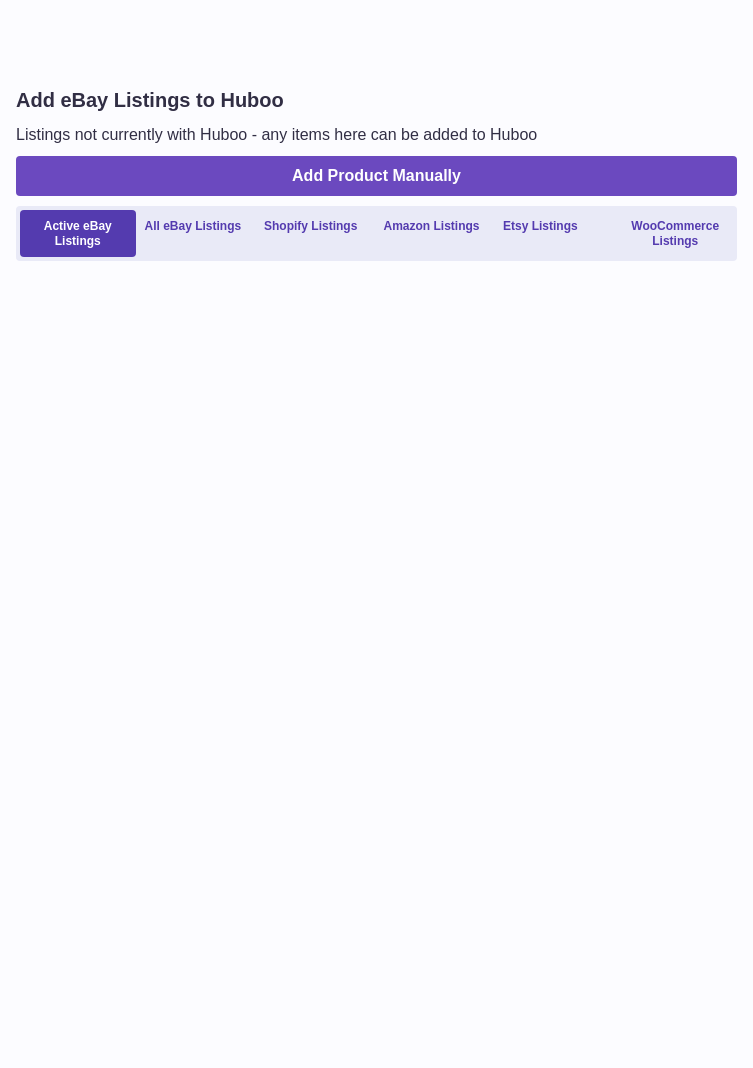 scroll, scrollTop: 0, scrollLeft: 0, axis: both 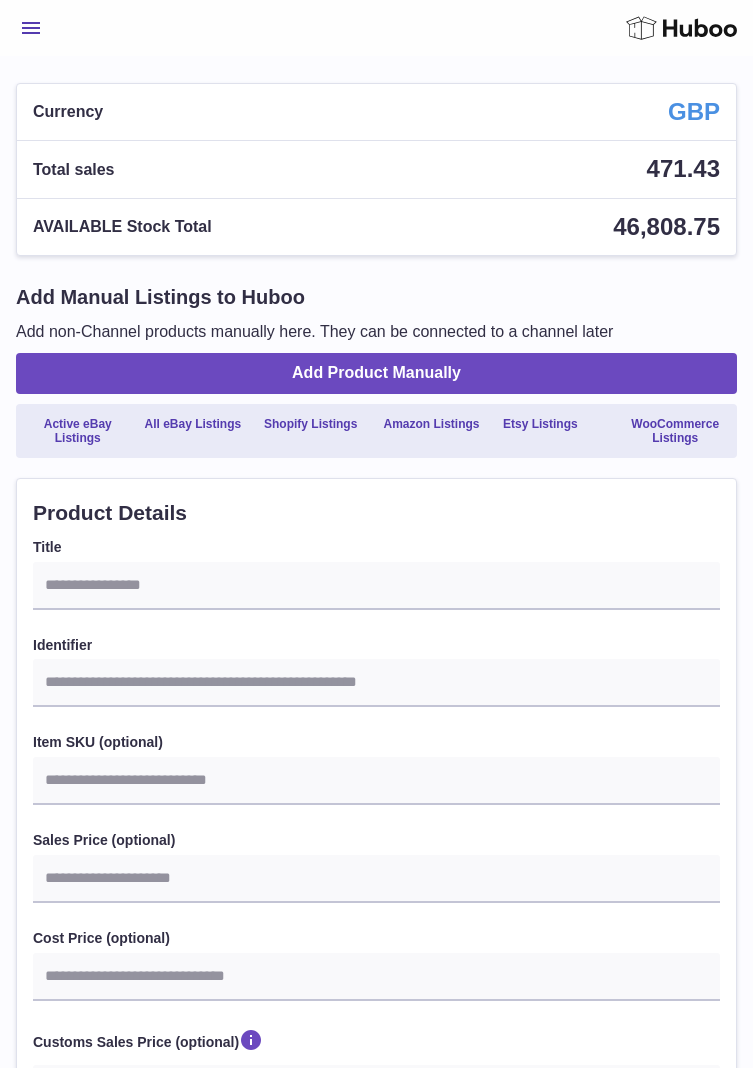 select 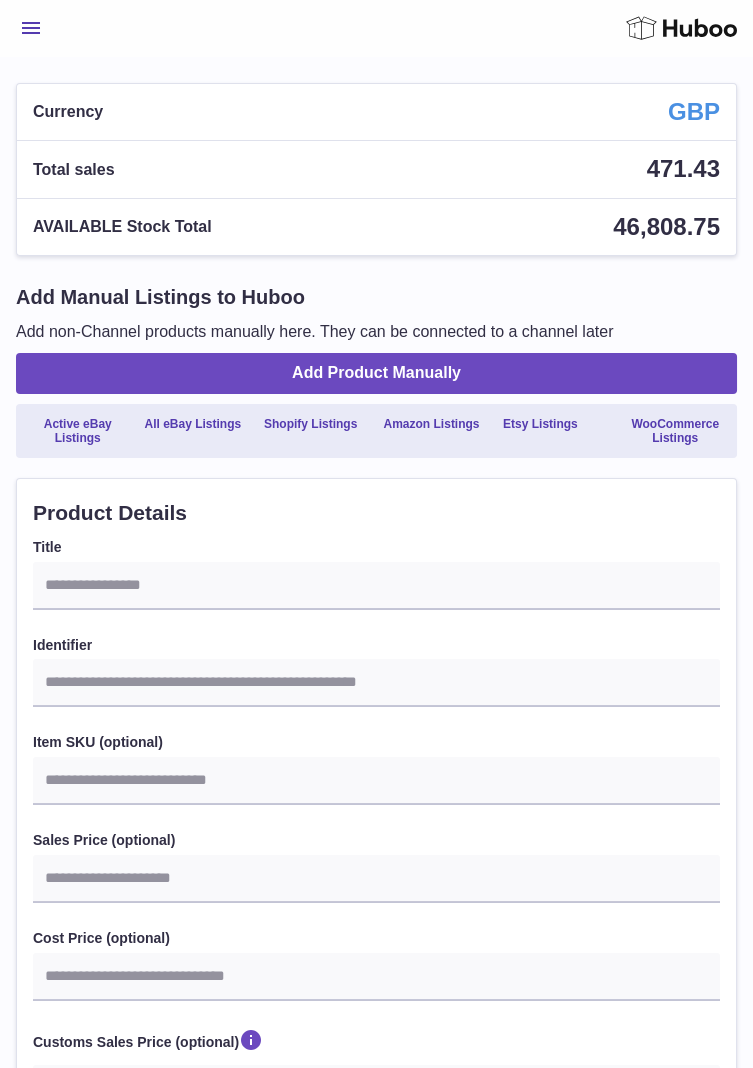scroll, scrollTop: 0, scrollLeft: 0, axis: both 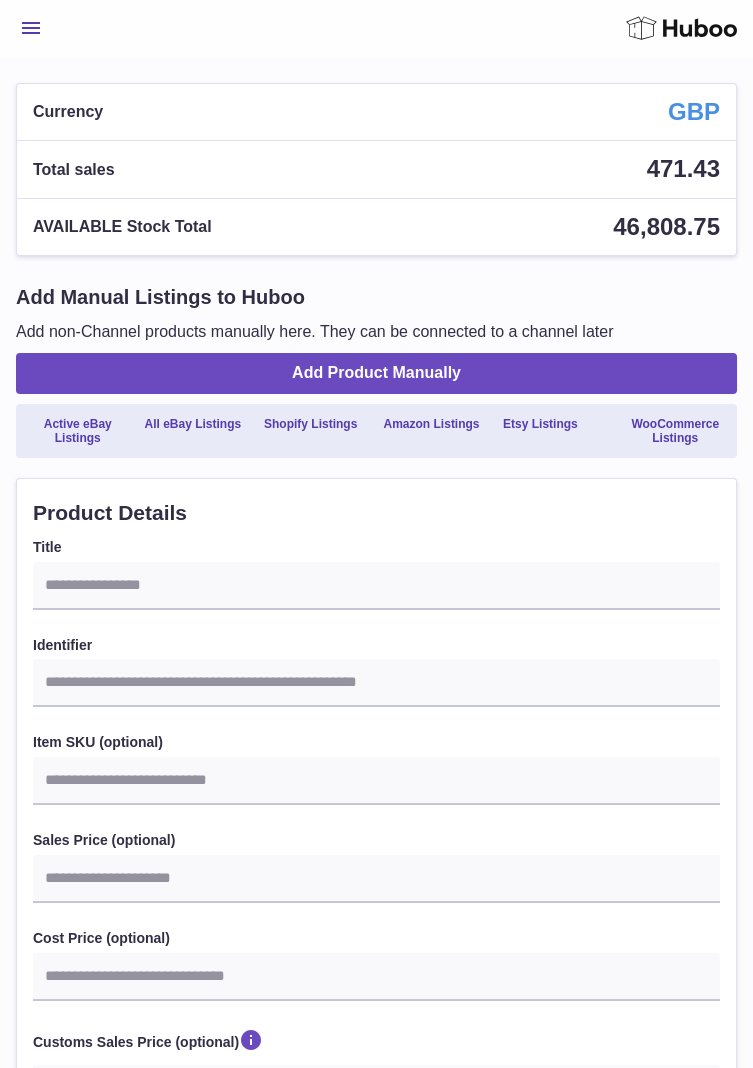 click on "Menu" at bounding box center [31, 28] 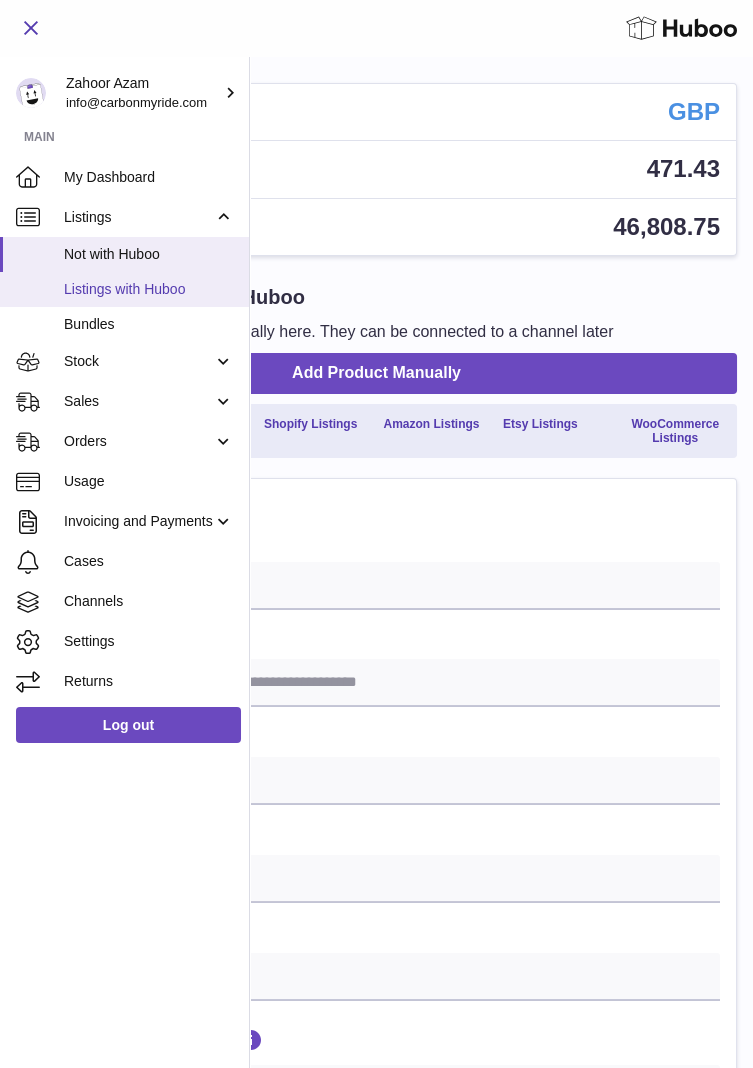 click on "Listings with Huboo" at bounding box center (149, 289) 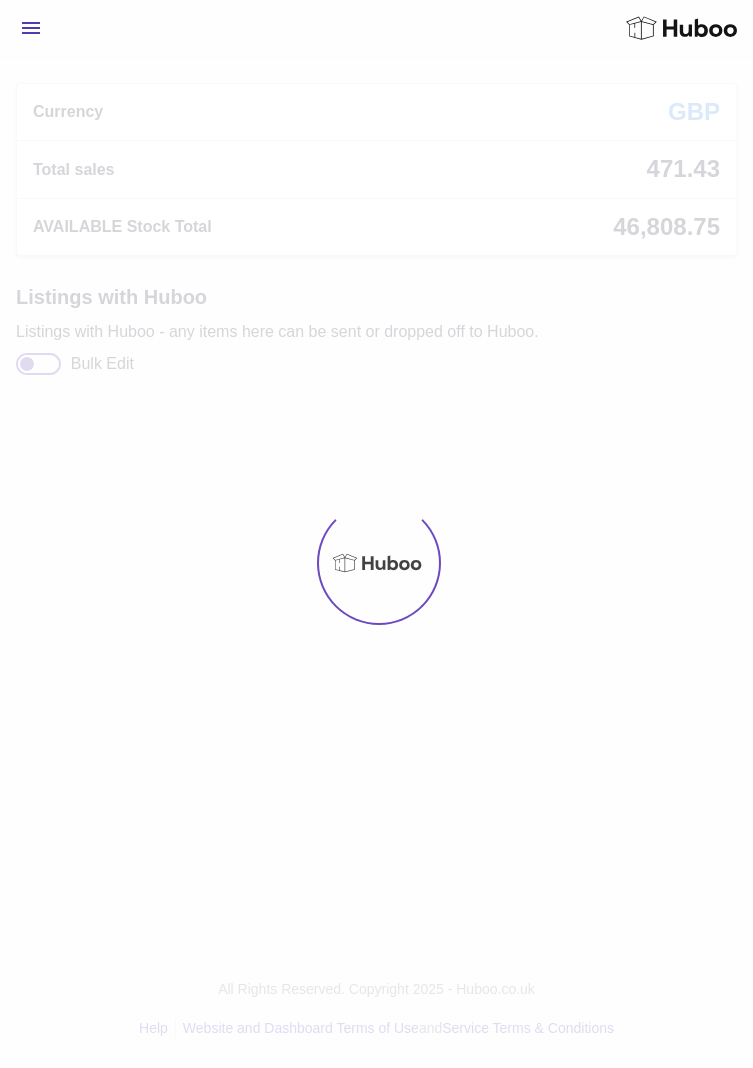 scroll, scrollTop: 0, scrollLeft: 0, axis: both 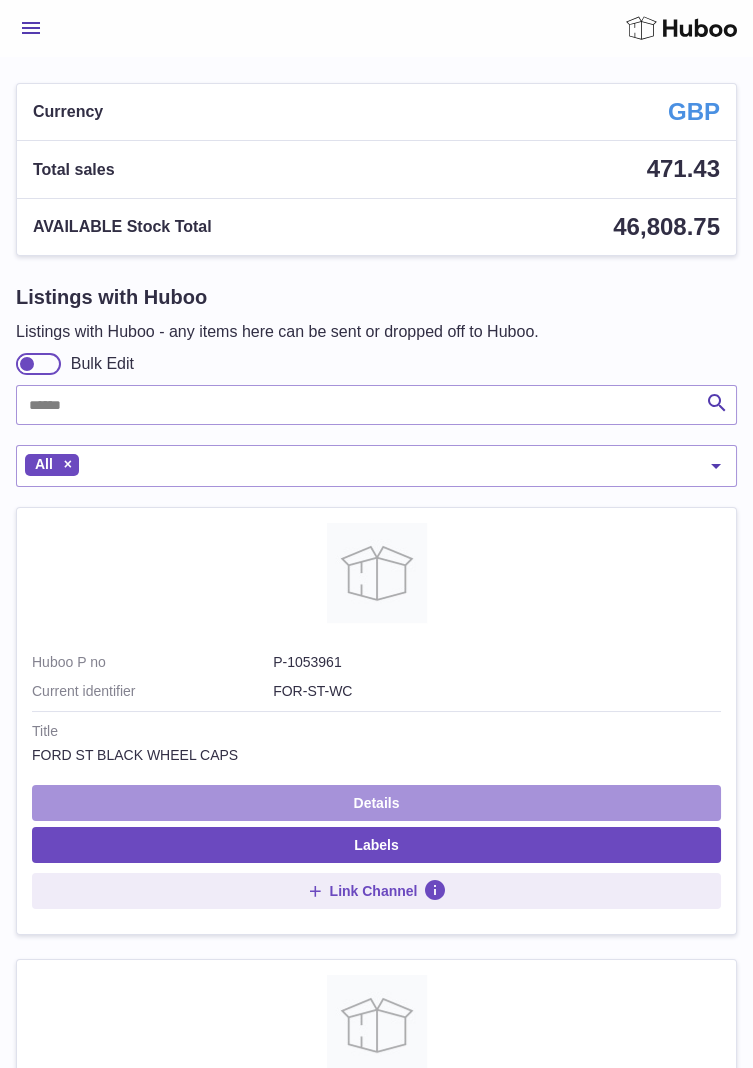 click on "Details" at bounding box center [376, 803] 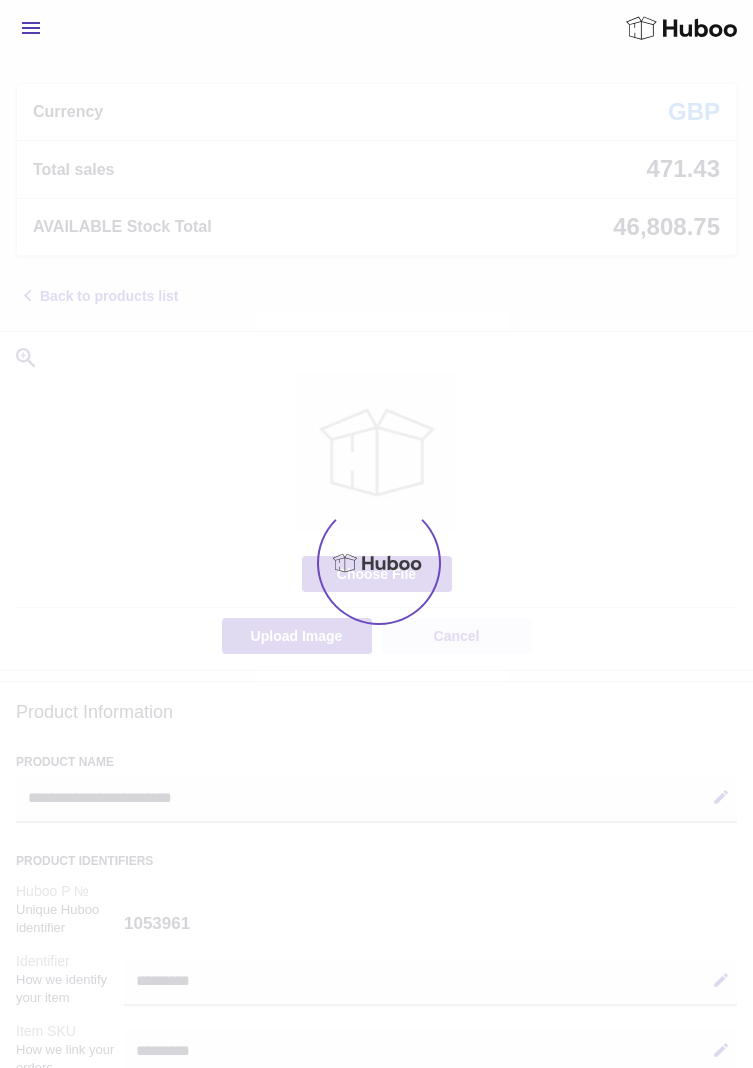 select 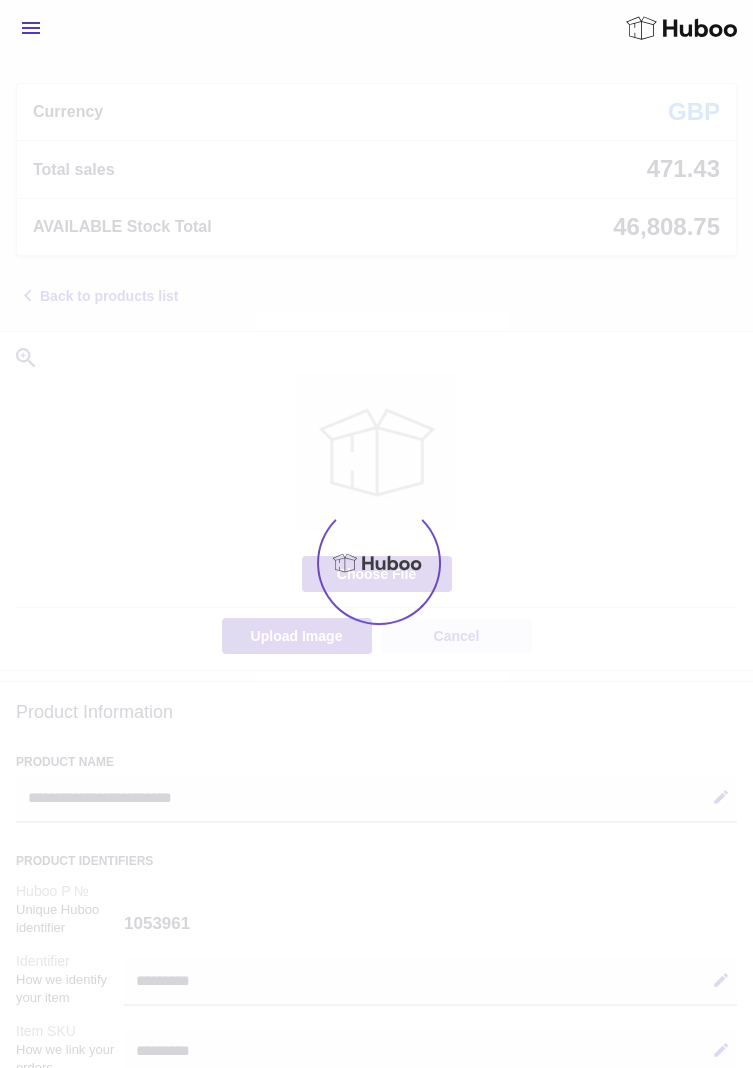 scroll, scrollTop: 0, scrollLeft: 0, axis: both 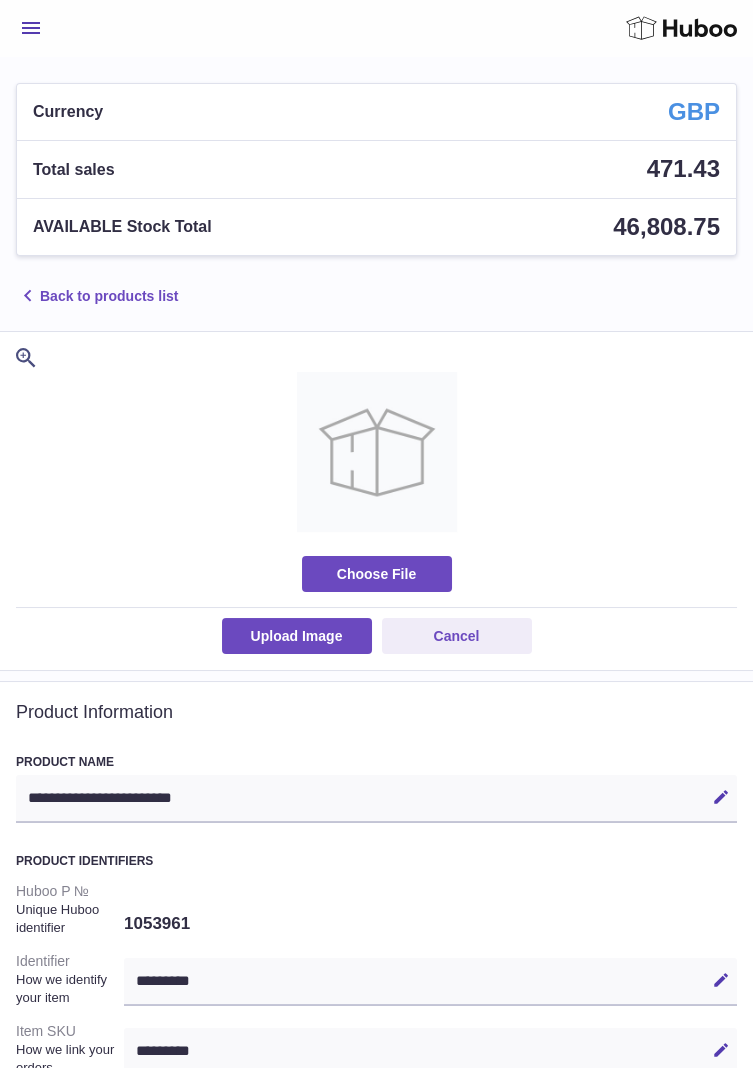click on "**********" at bounding box center [376, 799] 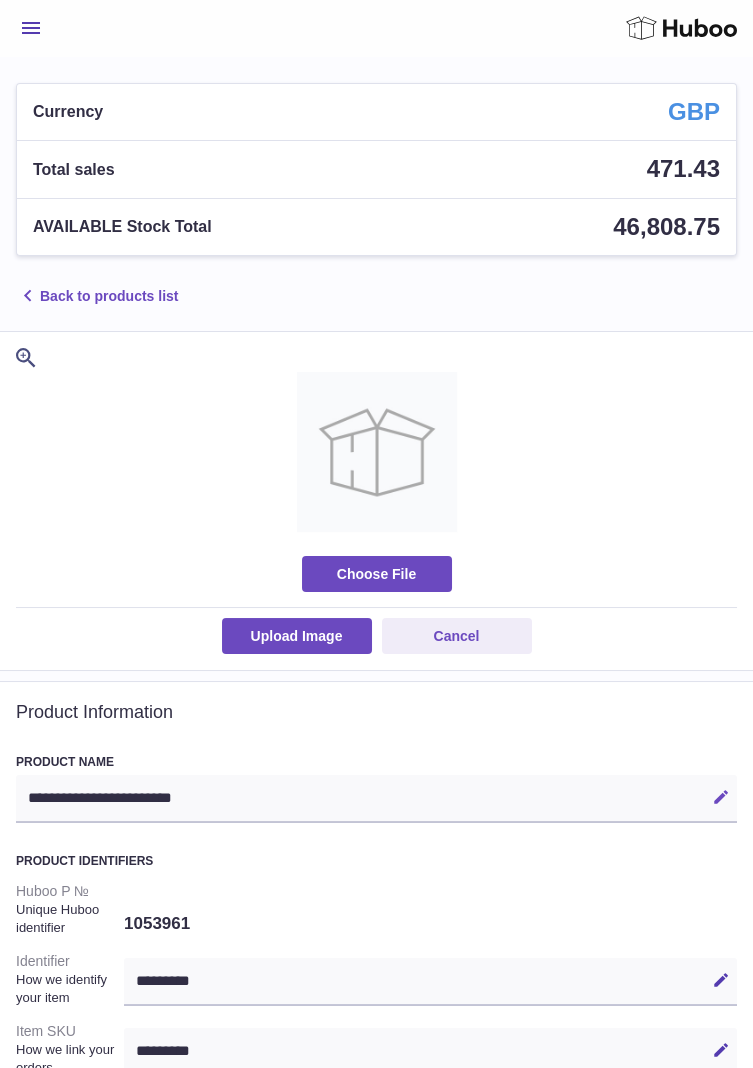 click at bounding box center [721, 797] 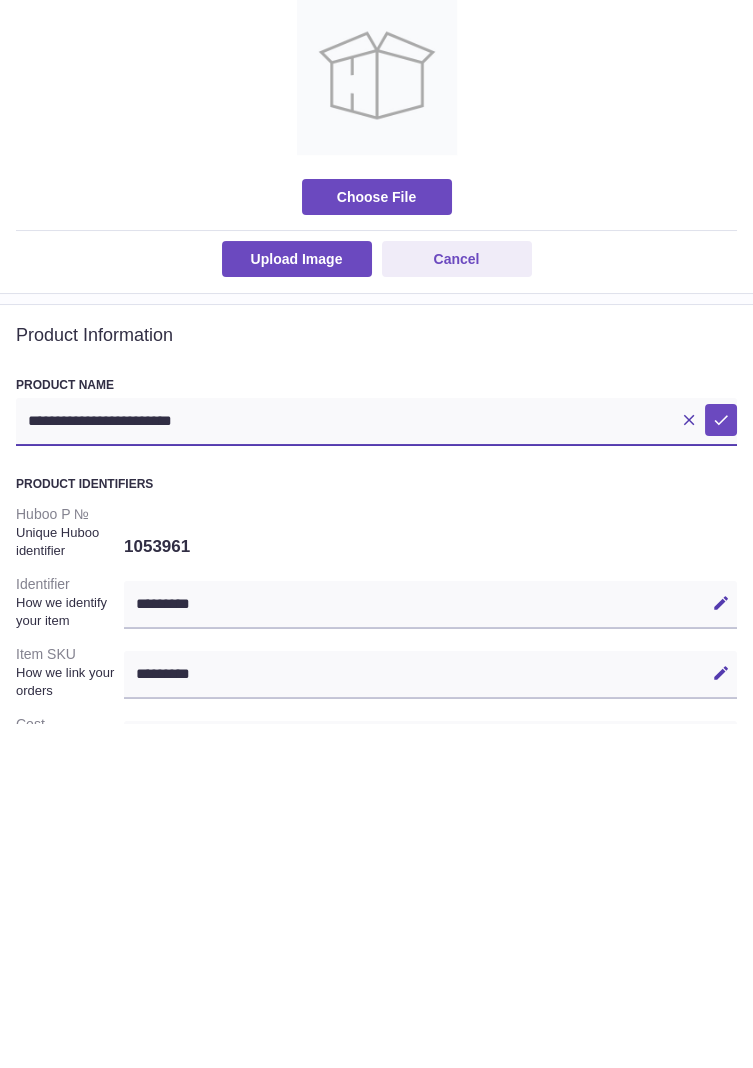 scroll, scrollTop: 92, scrollLeft: 0, axis: vertical 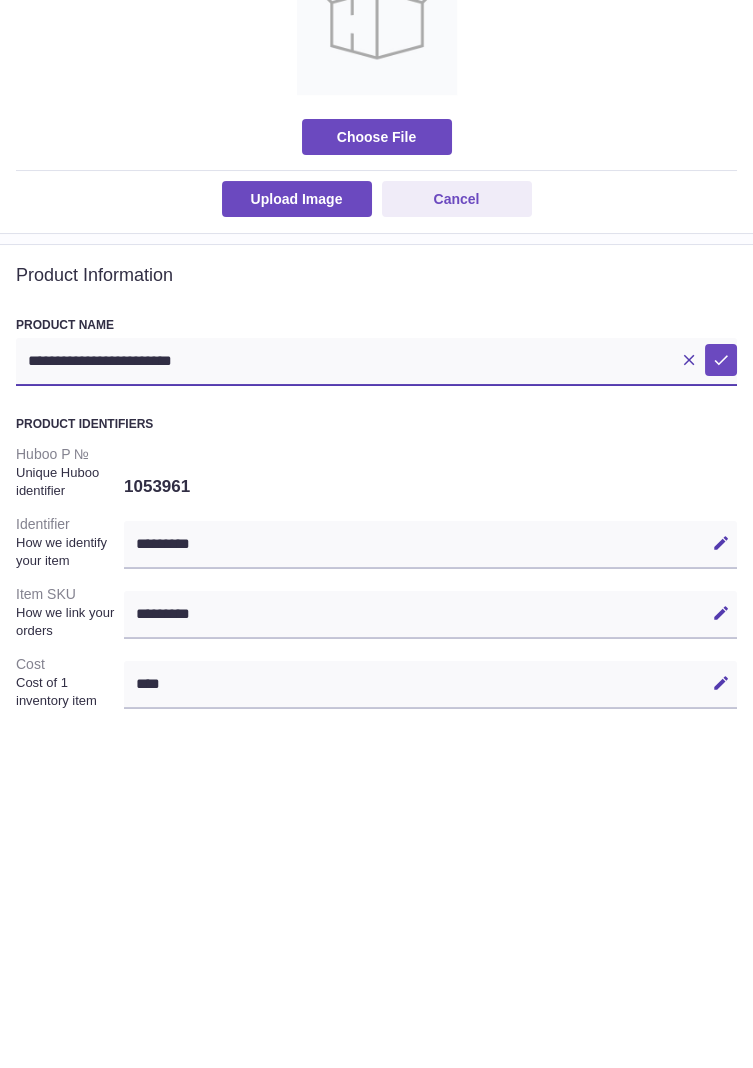 click on "**********" at bounding box center (376, 707) 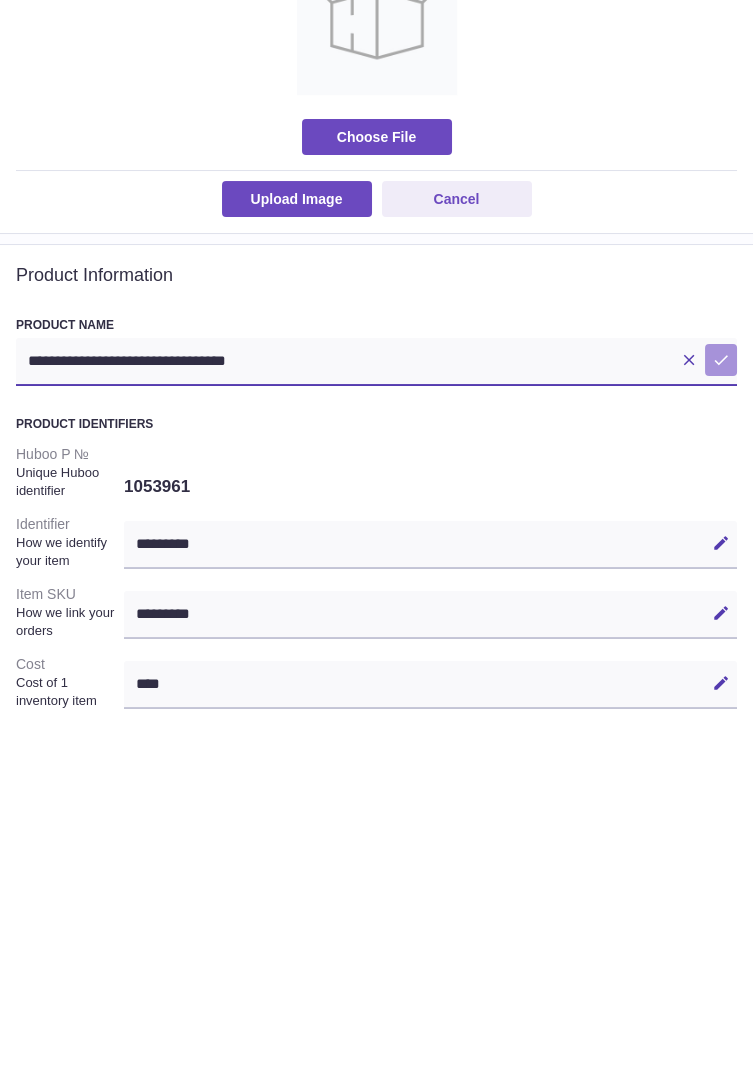 type on "**********" 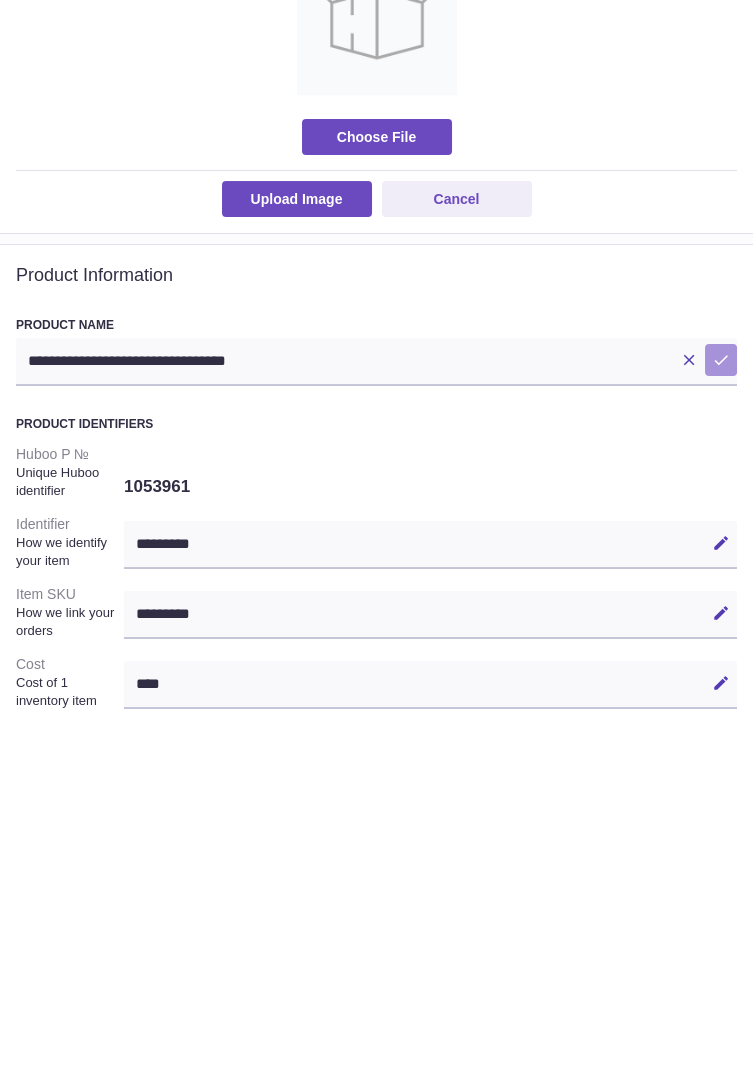 click at bounding box center [721, 705] 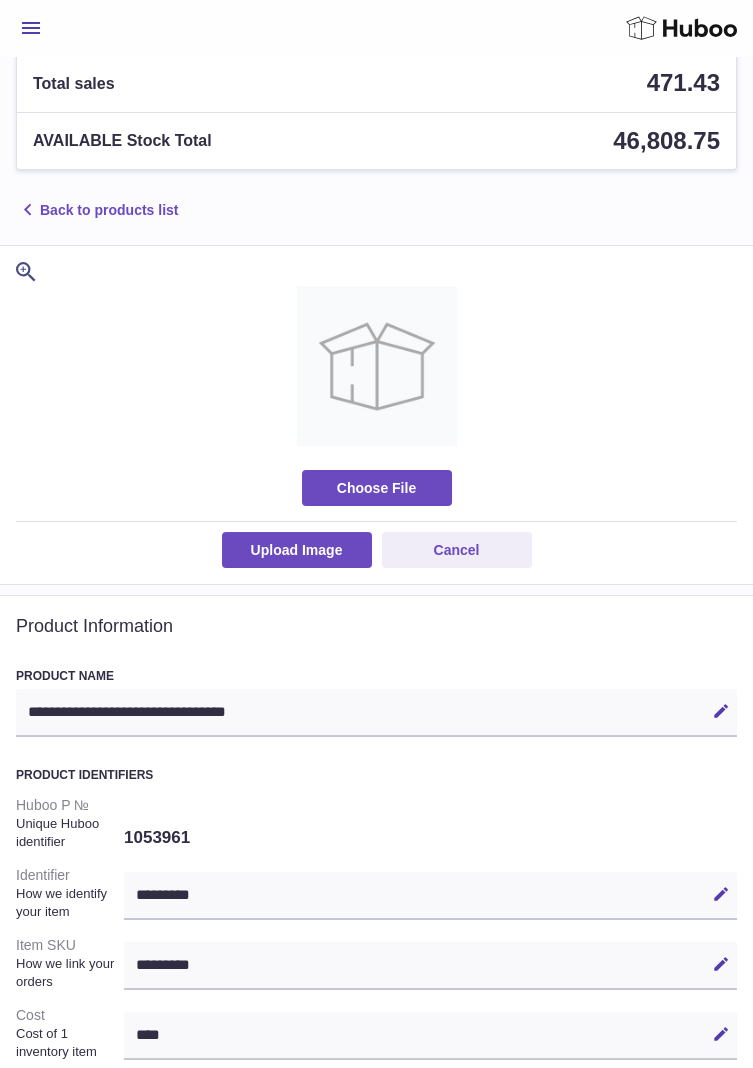 scroll, scrollTop: 0, scrollLeft: 0, axis: both 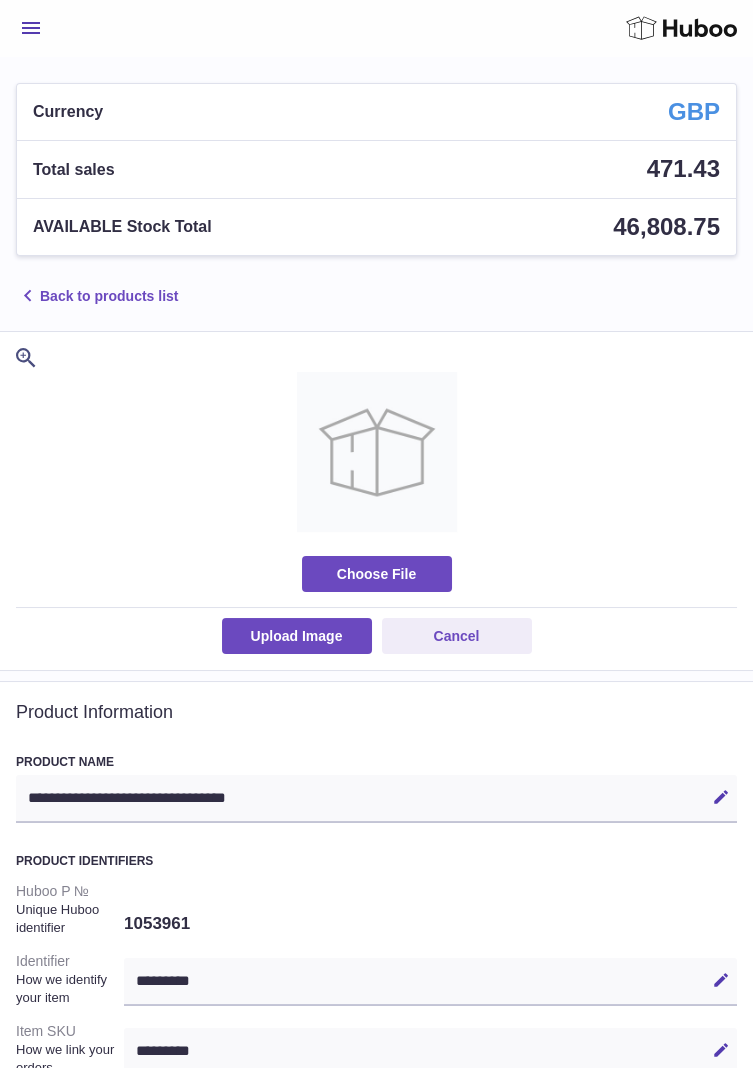 click on "Menu" at bounding box center [31, 28] 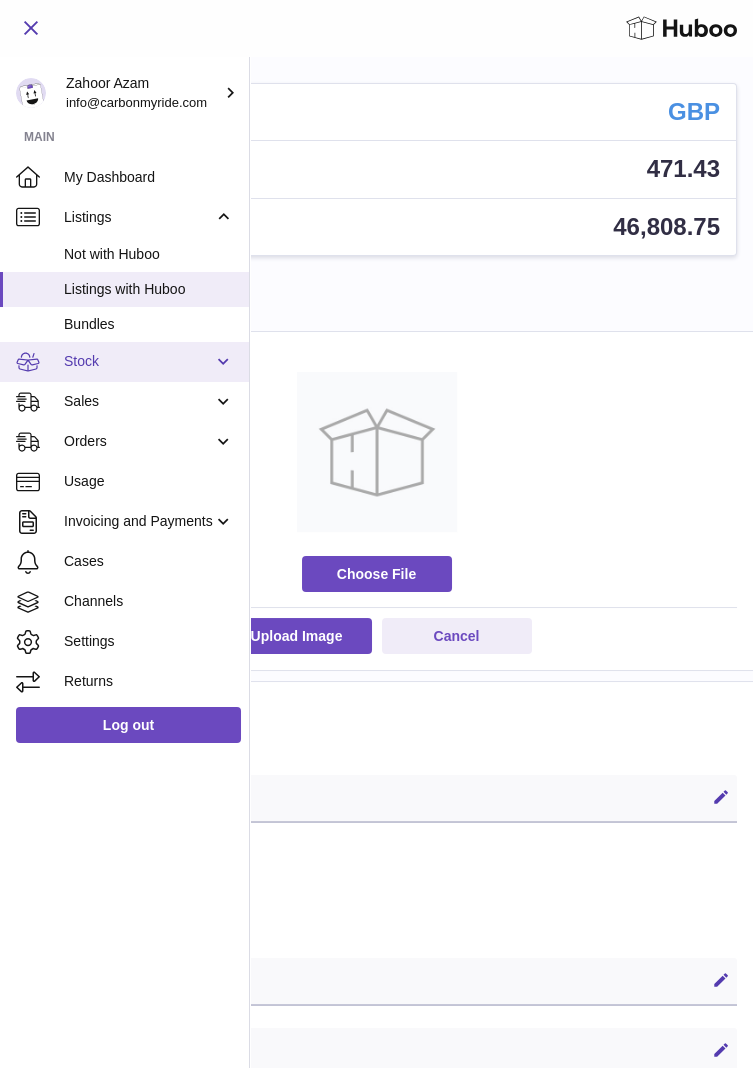 click on "Stock" at bounding box center [138, 361] 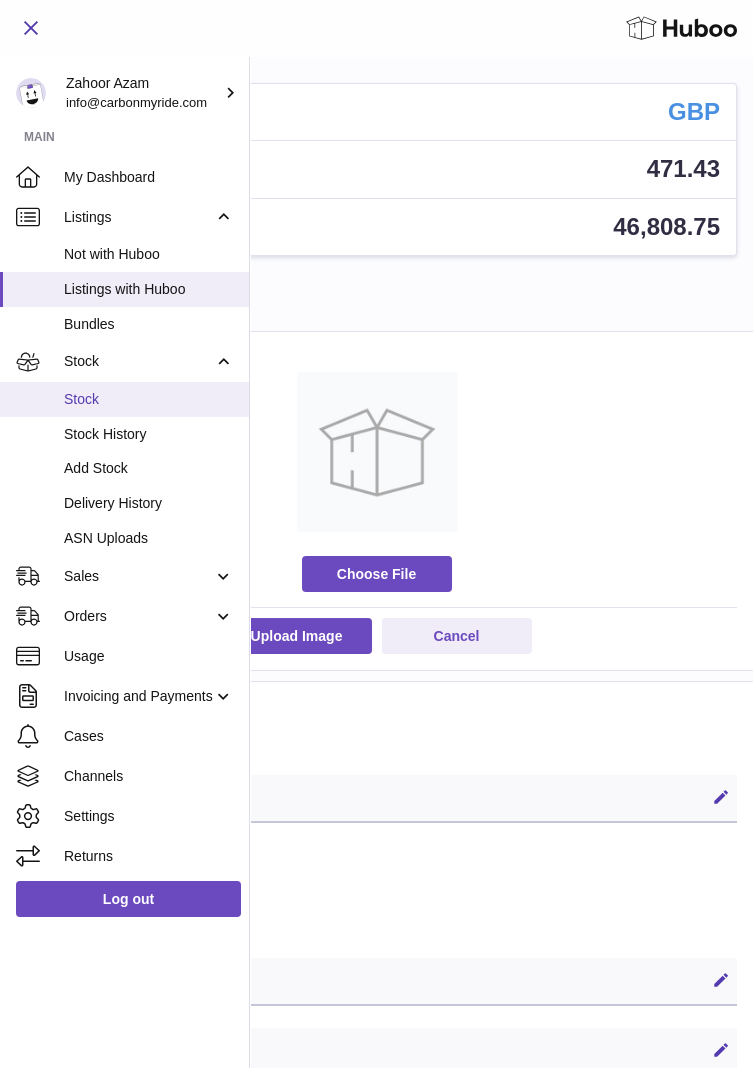 click on "Stock" at bounding box center (149, 399) 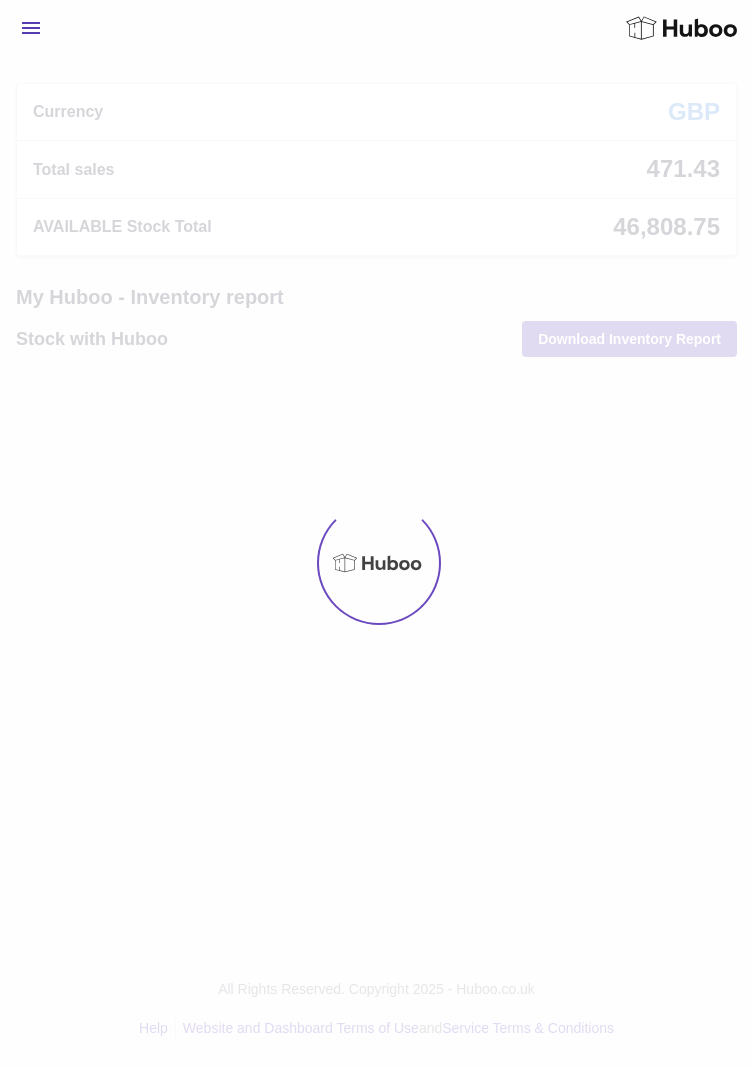 scroll, scrollTop: 0, scrollLeft: 0, axis: both 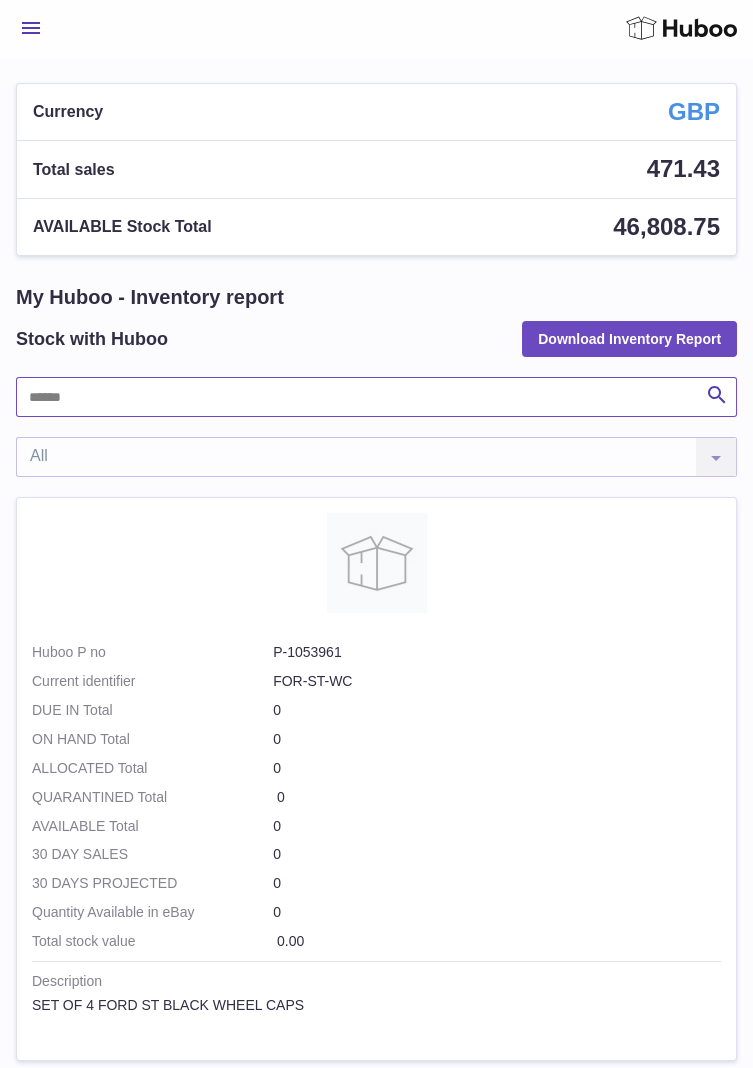 click at bounding box center (376, 397) 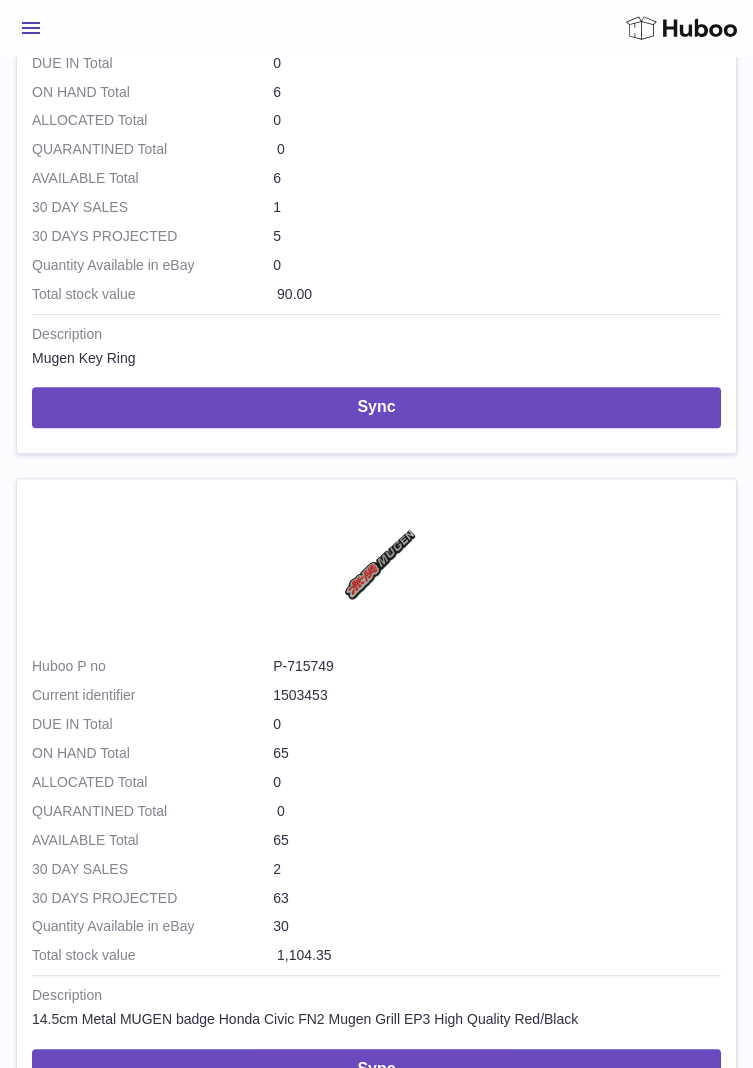 scroll, scrollTop: 1891, scrollLeft: 0, axis: vertical 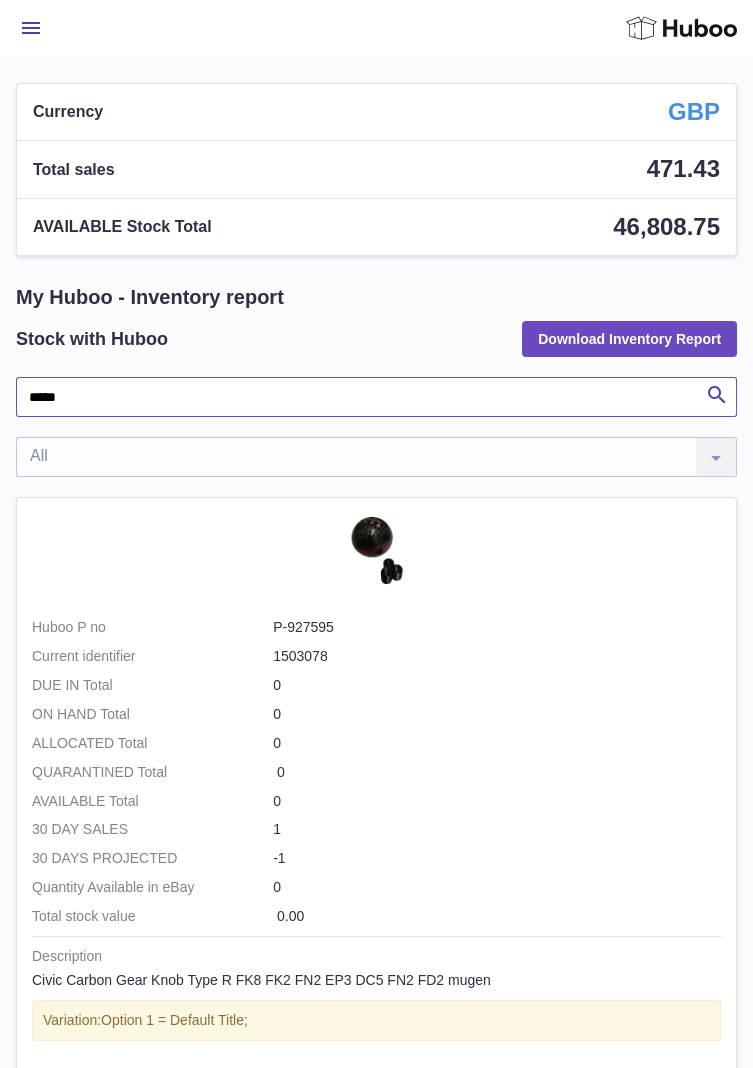 click on "*****" at bounding box center (376, 397) 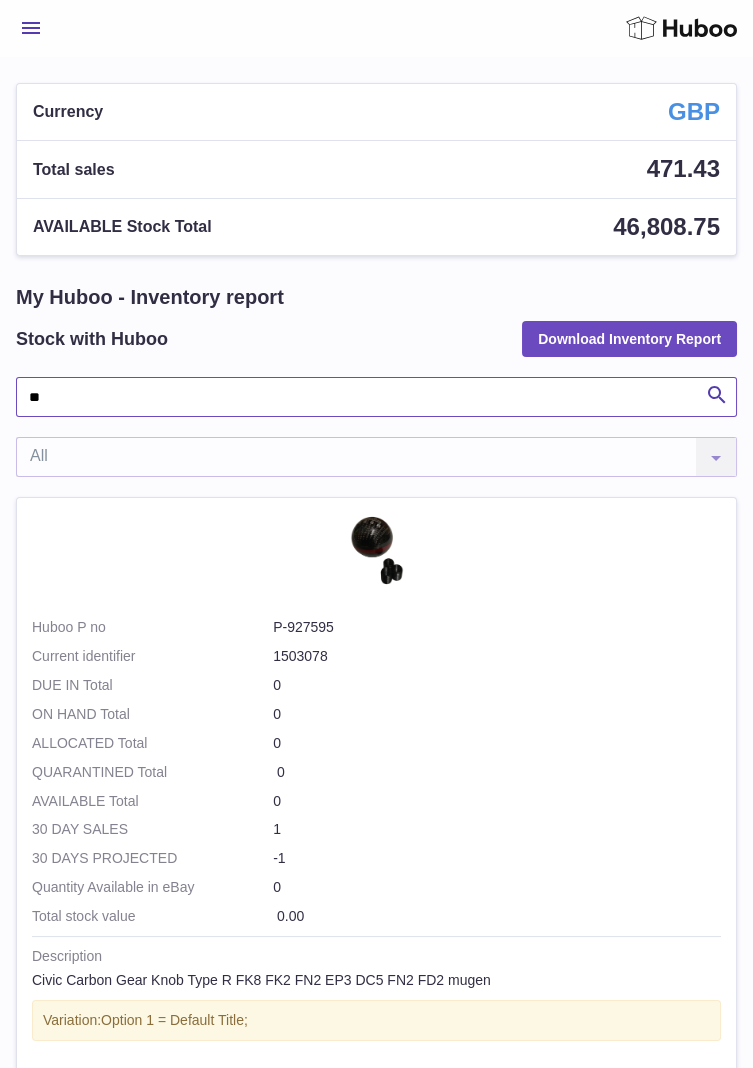 type on "*" 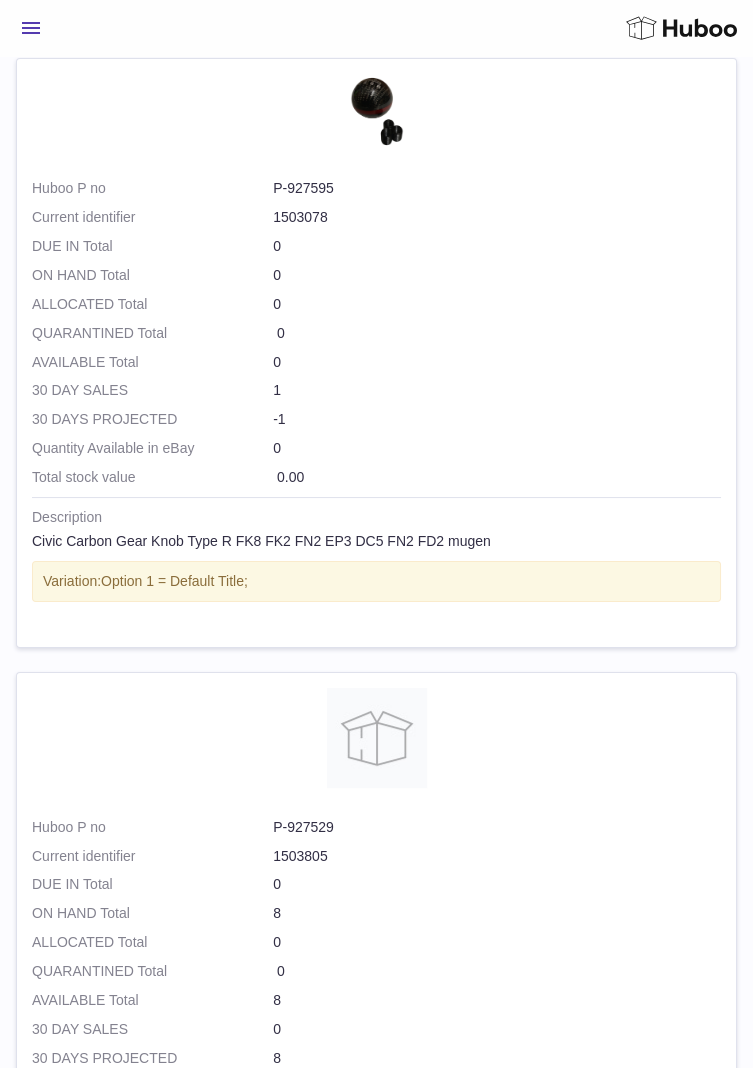 scroll, scrollTop: 0, scrollLeft: 0, axis: both 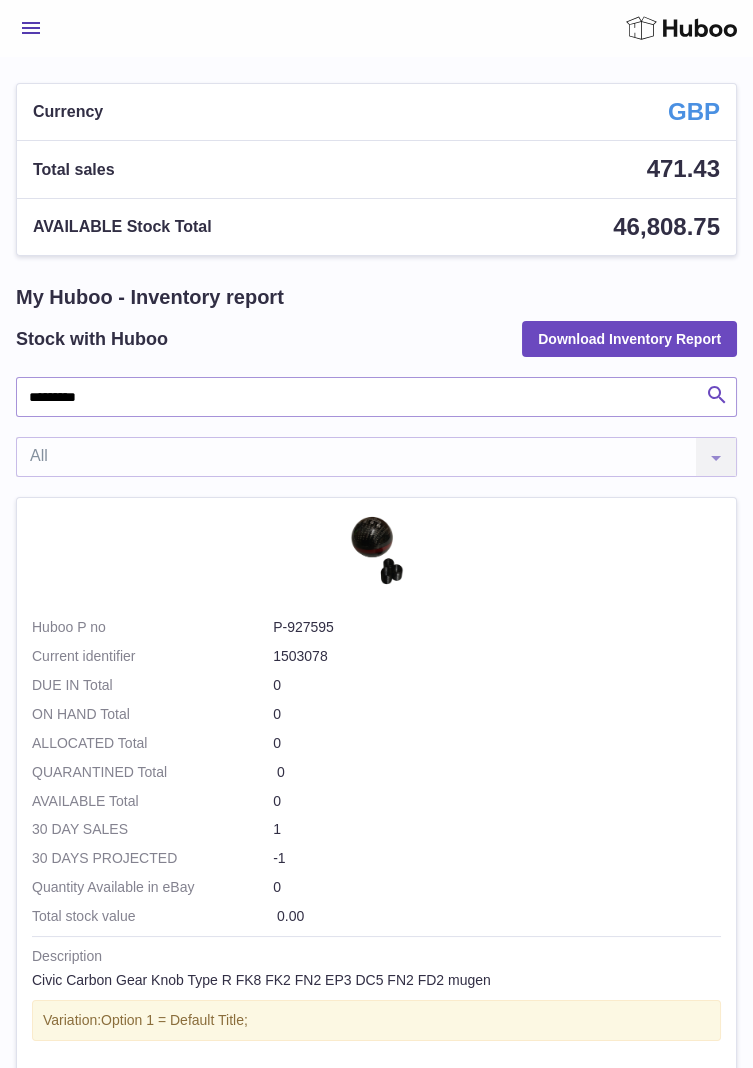 click on "Search" at bounding box center (717, 397) 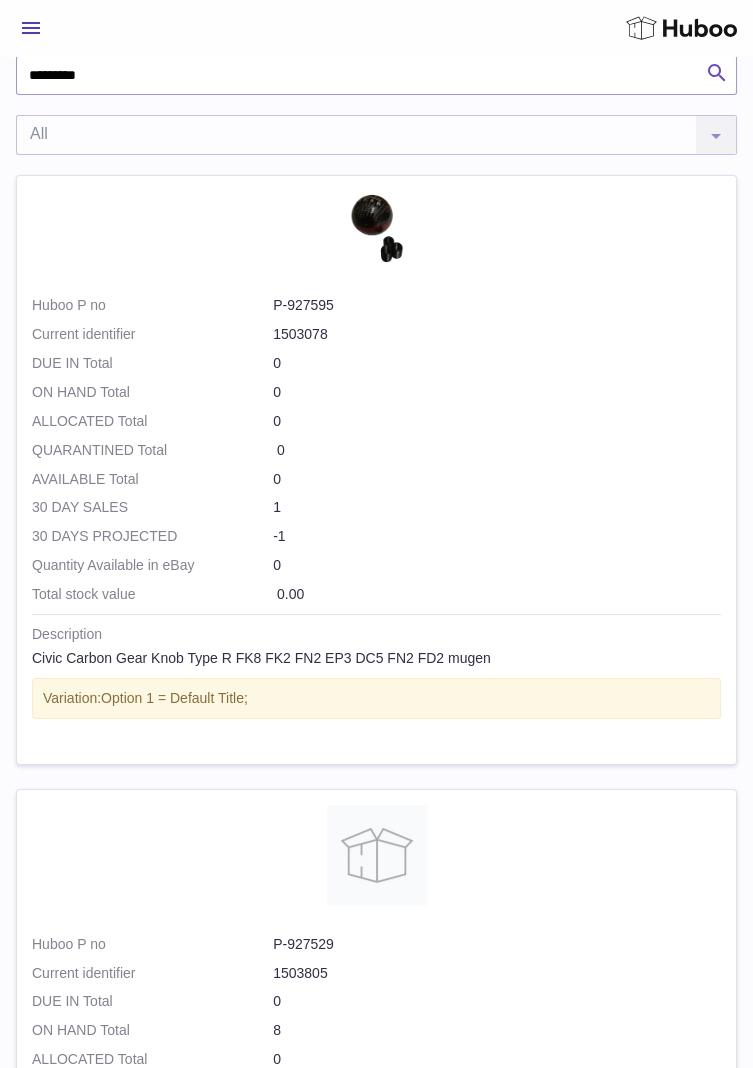 scroll, scrollTop: 0, scrollLeft: 0, axis: both 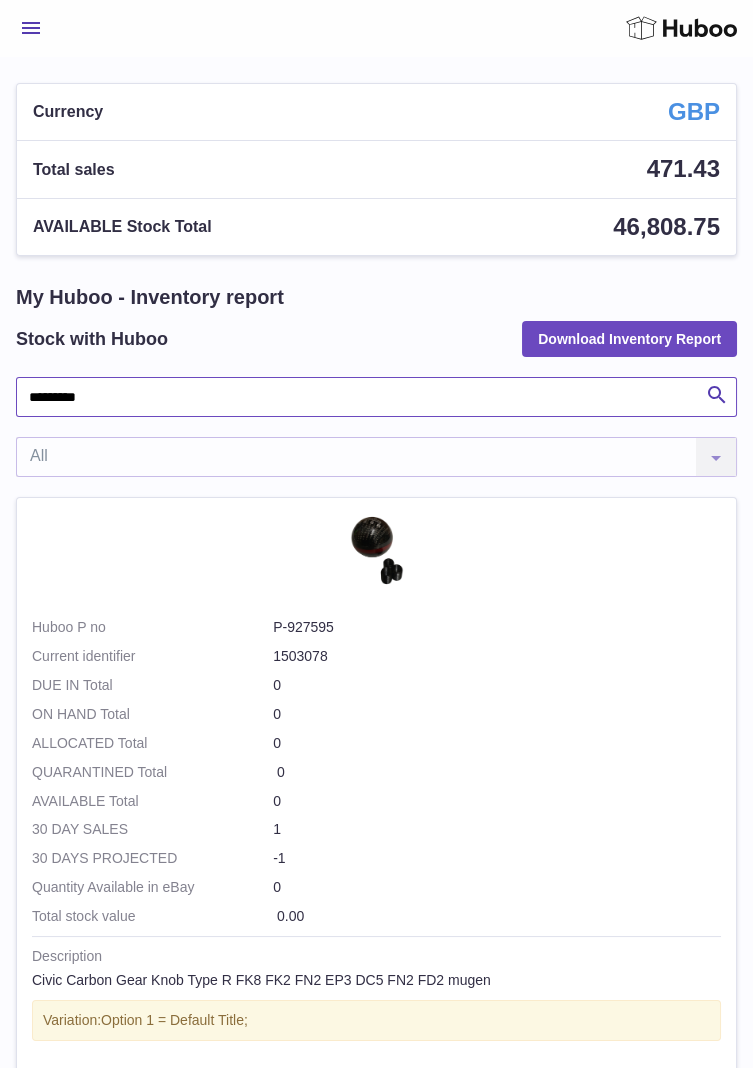 click on "*********" at bounding box center (376, 397) 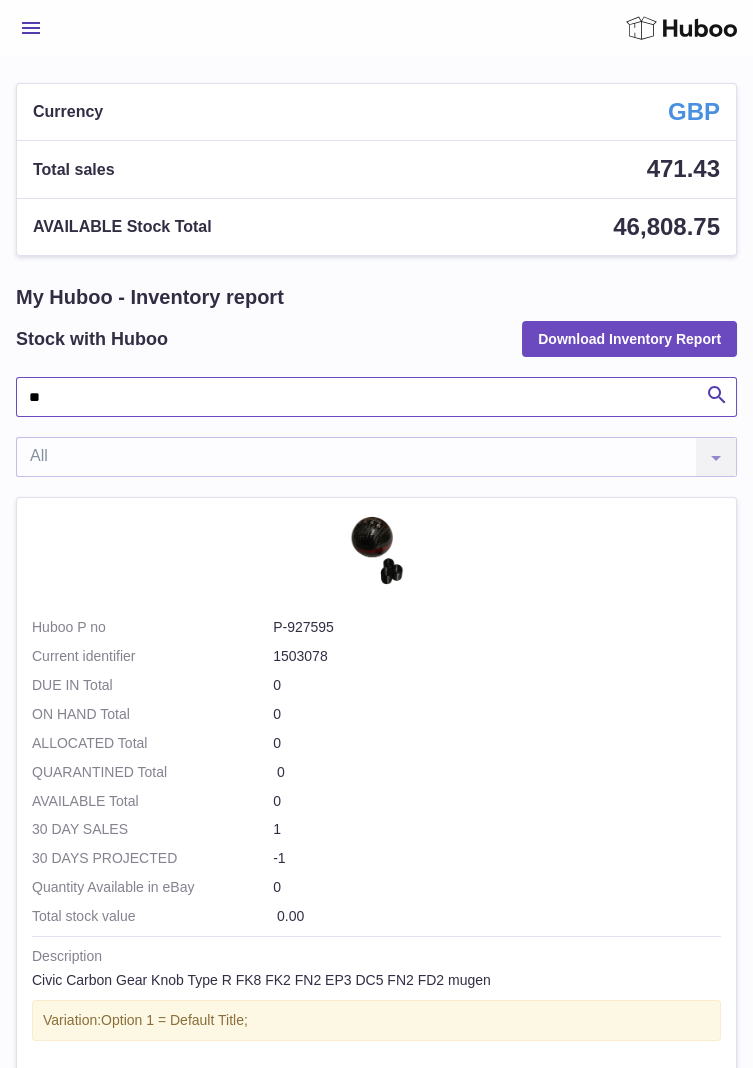type on "*" 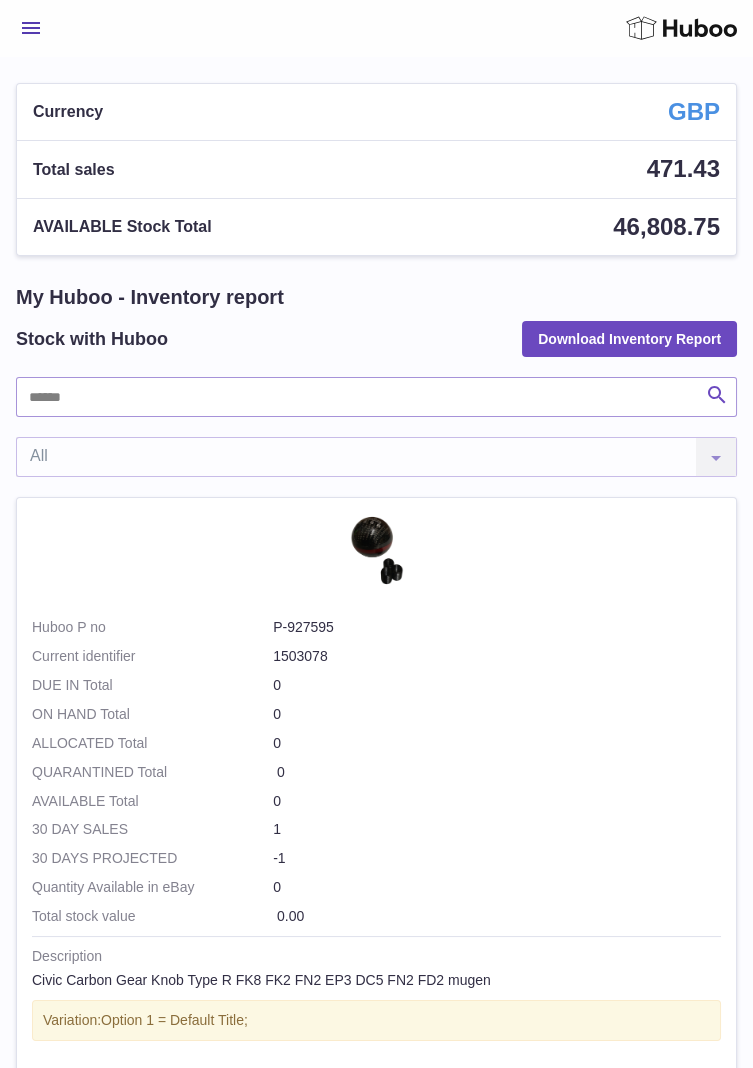 click at bounding box center [717, 395] 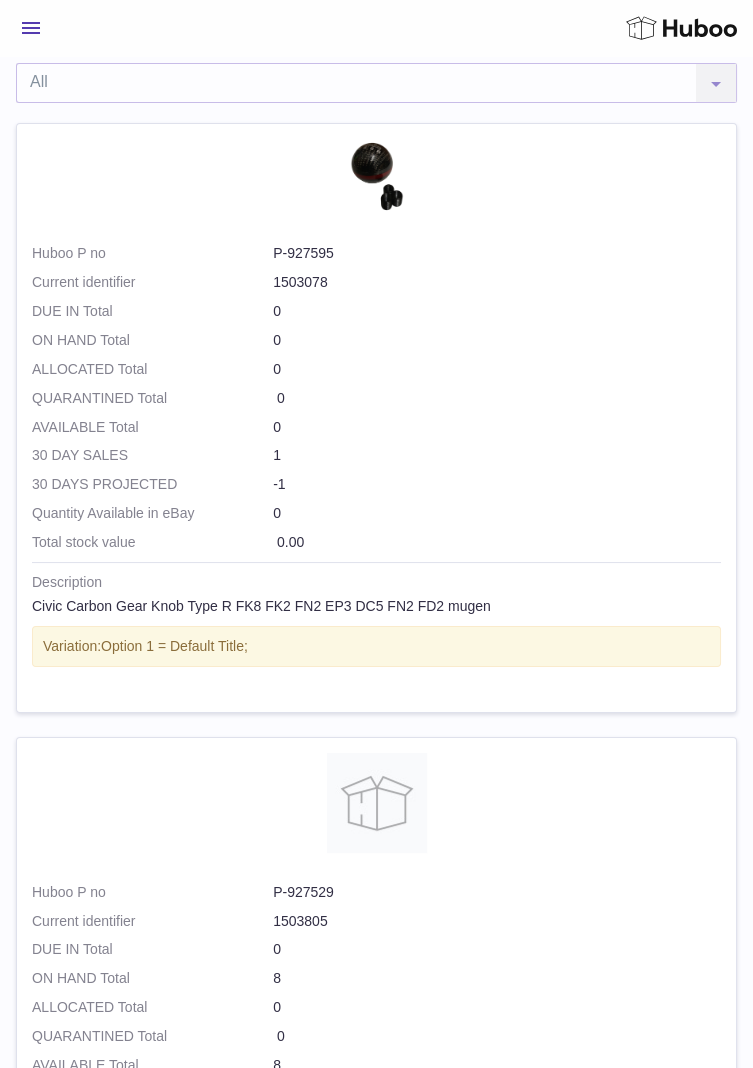 scroll, scrollTop: 0, scrollLeft: 0, axis: both 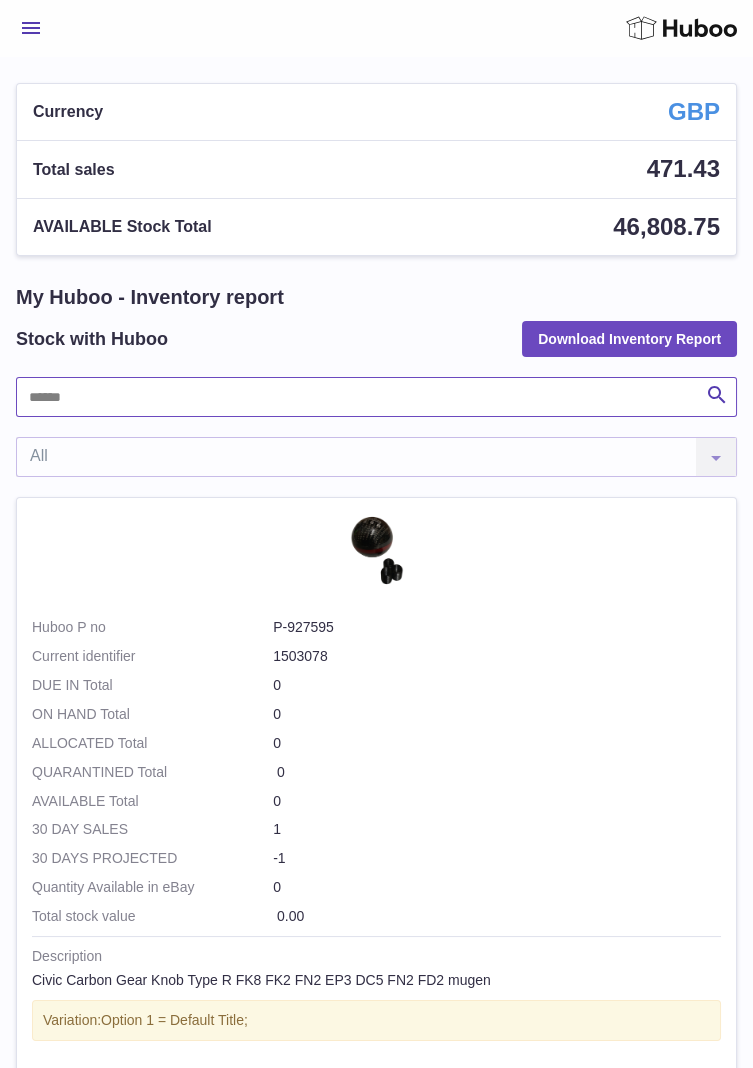 click at bounding box center [376, 397] 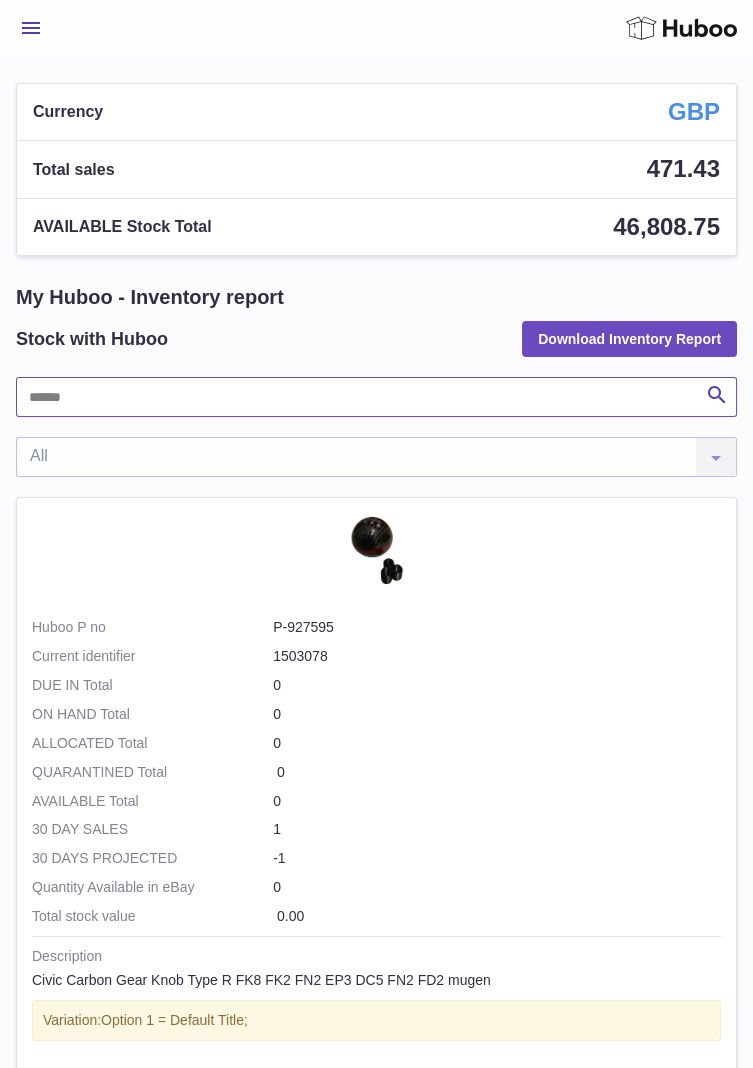 click at bounding box center [376, 397] 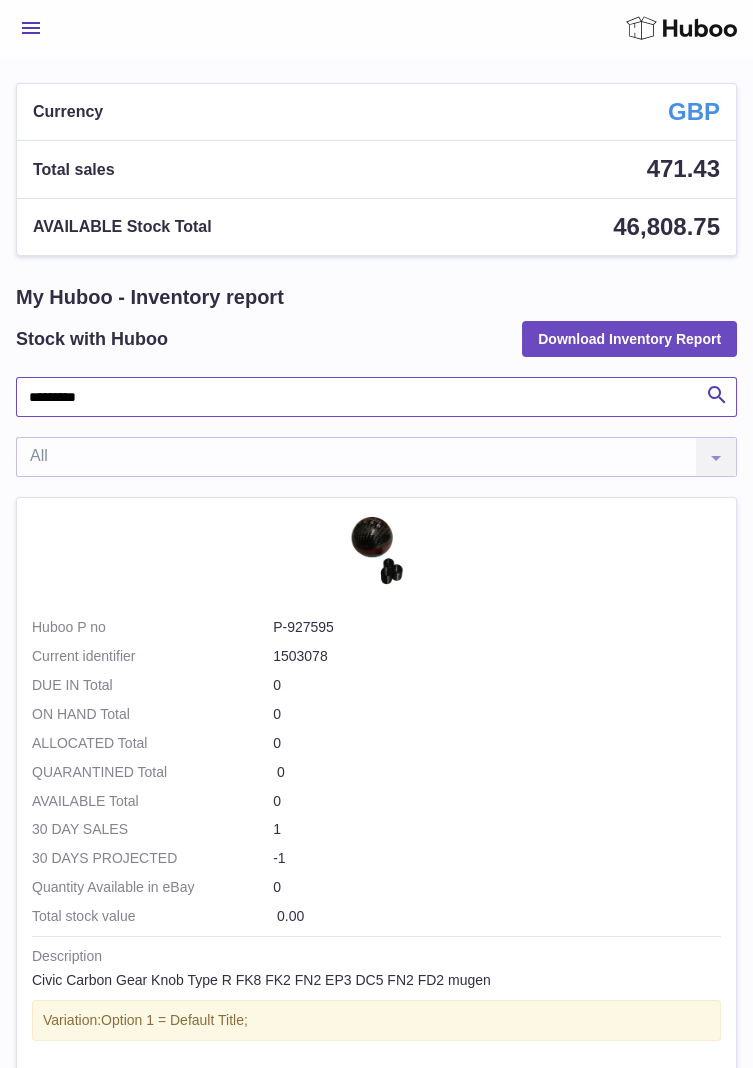 type on "*********" 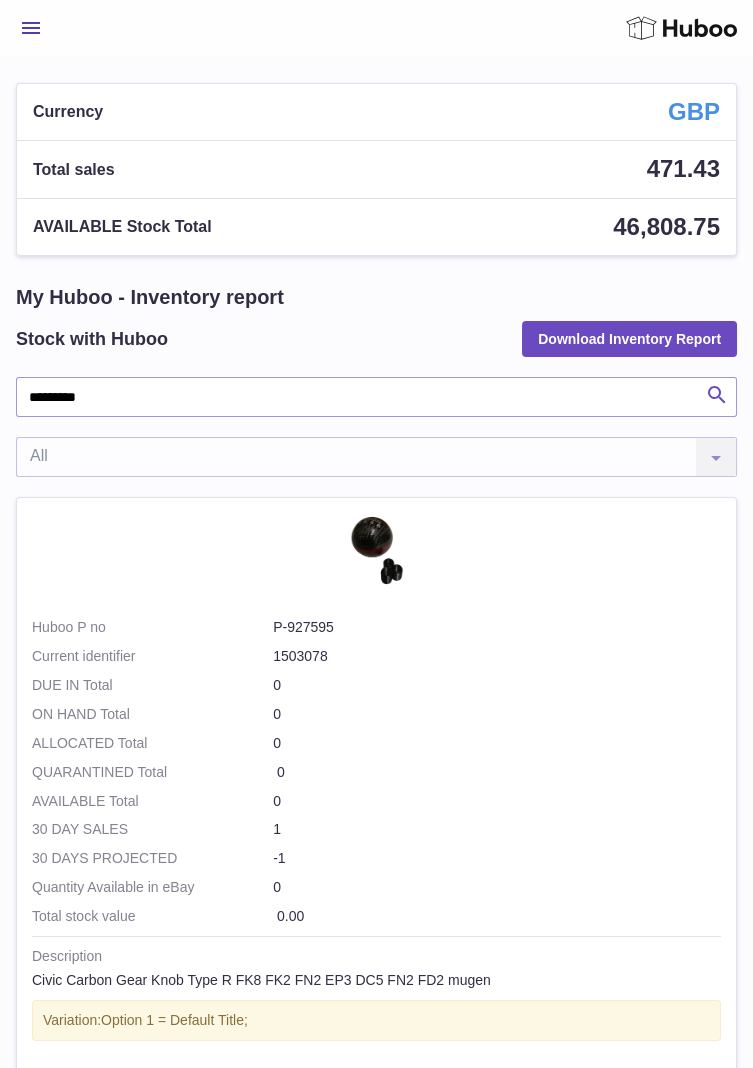 click at bounding box center [717, 395] 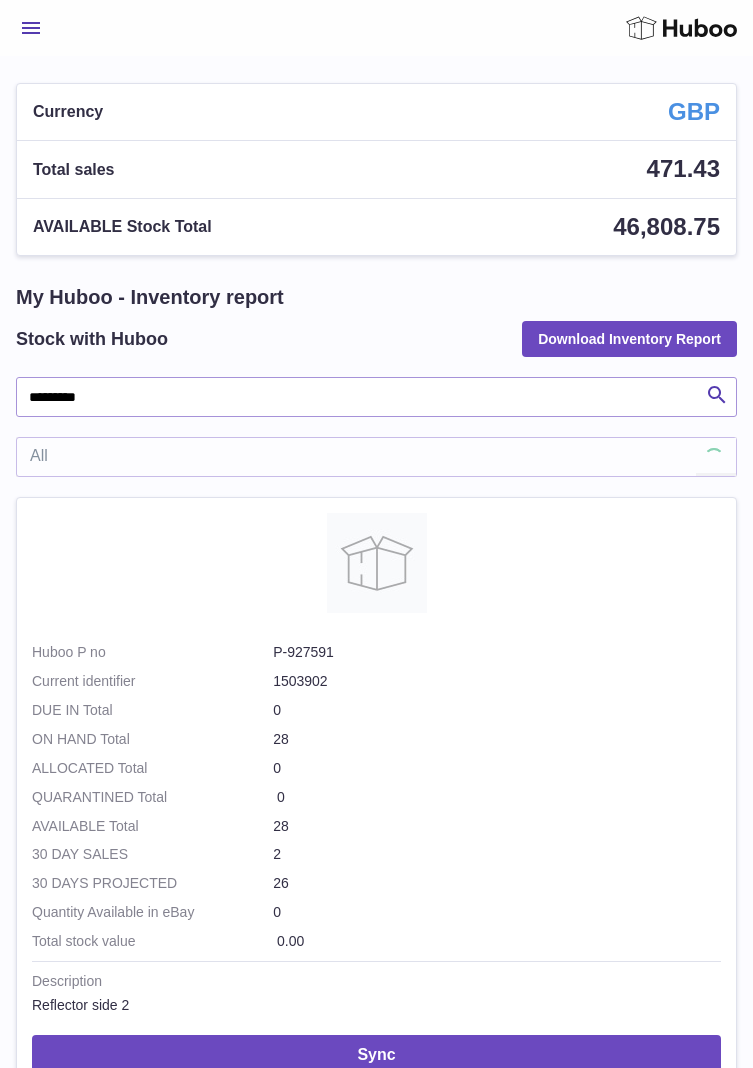 scroll, scrollTop: 0, scrollLeft: 0, axis: both 